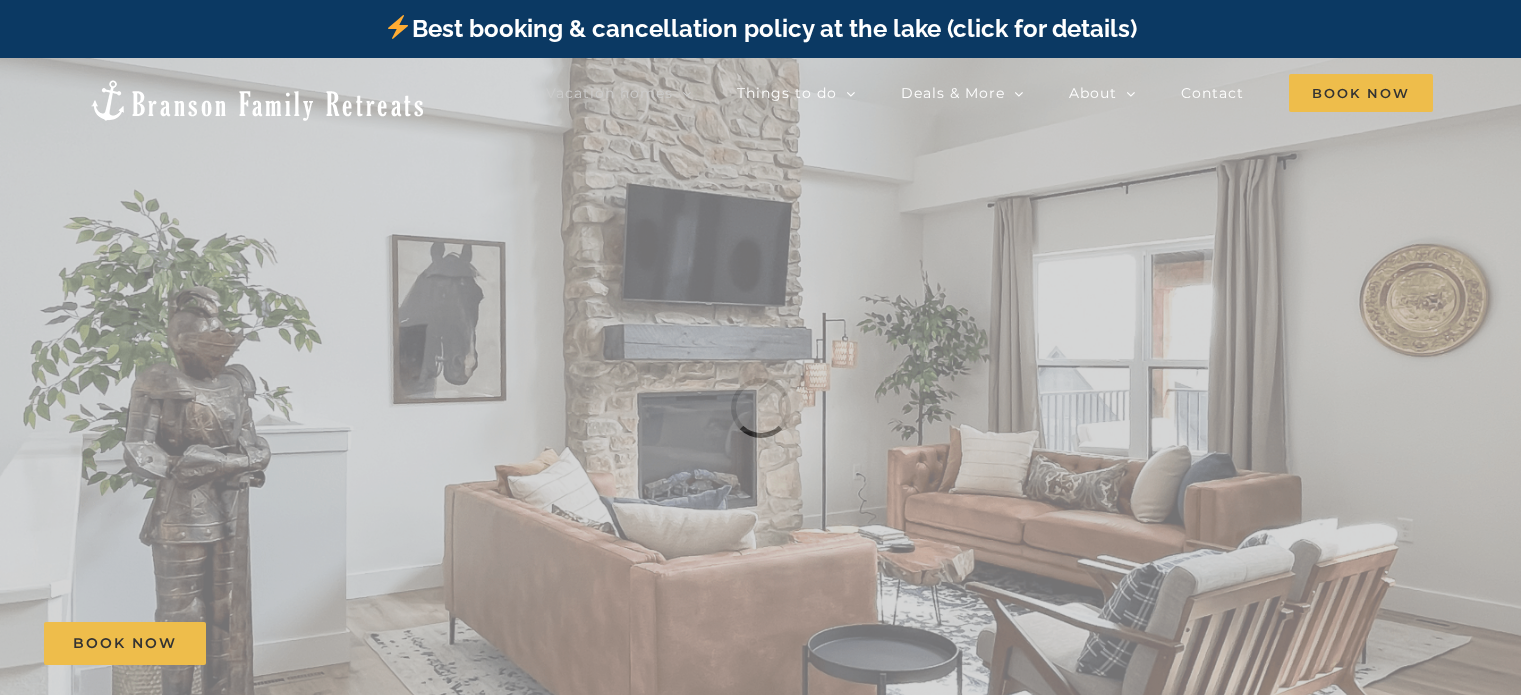 scroll, scrollTop: 0, scrollLeft: 0, axis: both 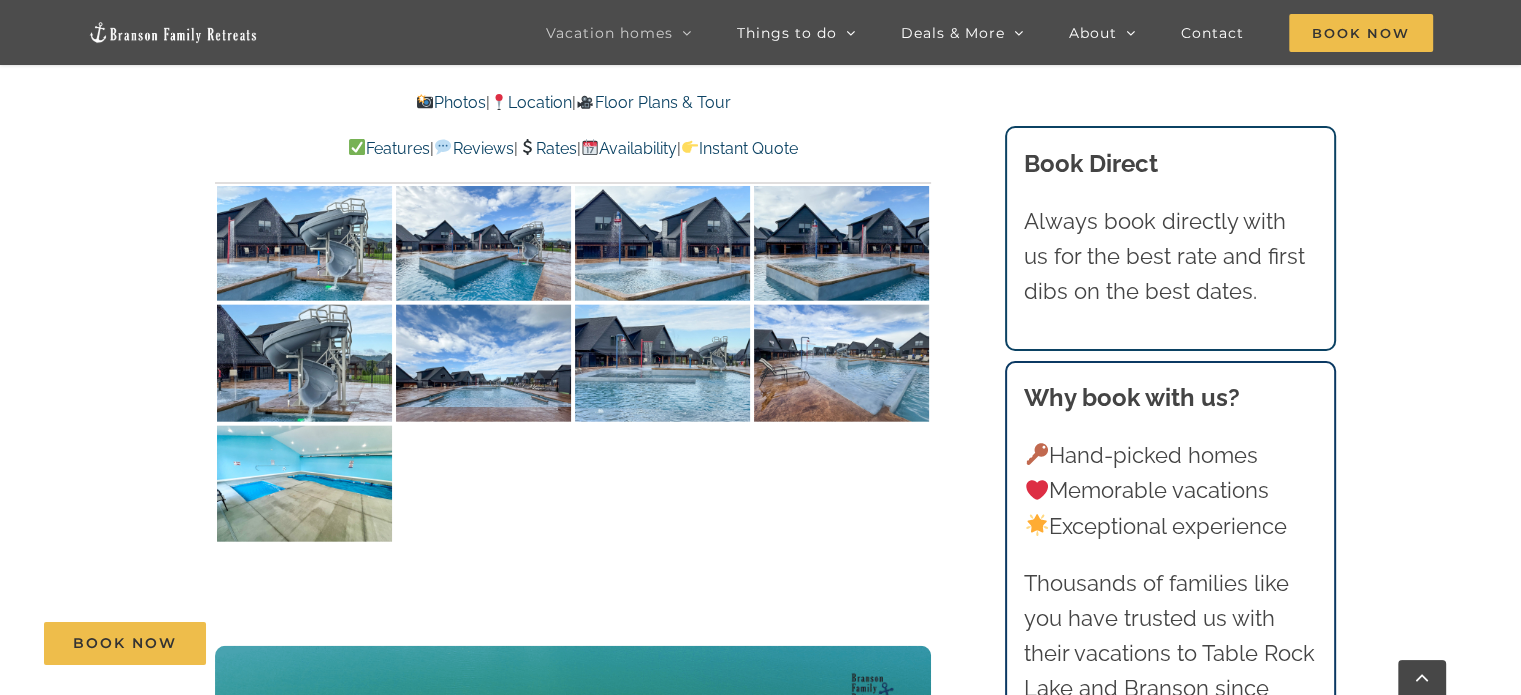 click on "Floor Plans & Tour" at bounding box center [653, 102] 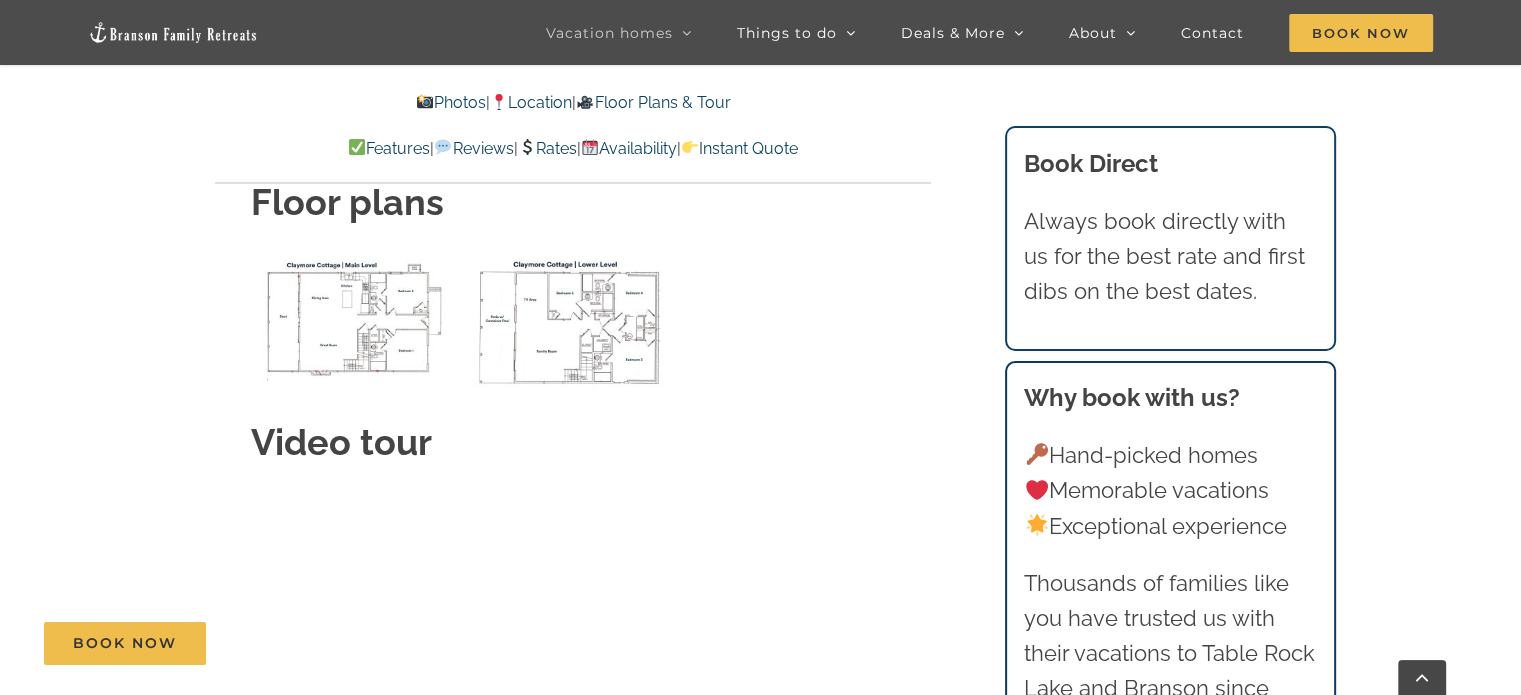 scroll, scrollTop: 7057, scrollLeft: 0, axis: vertical 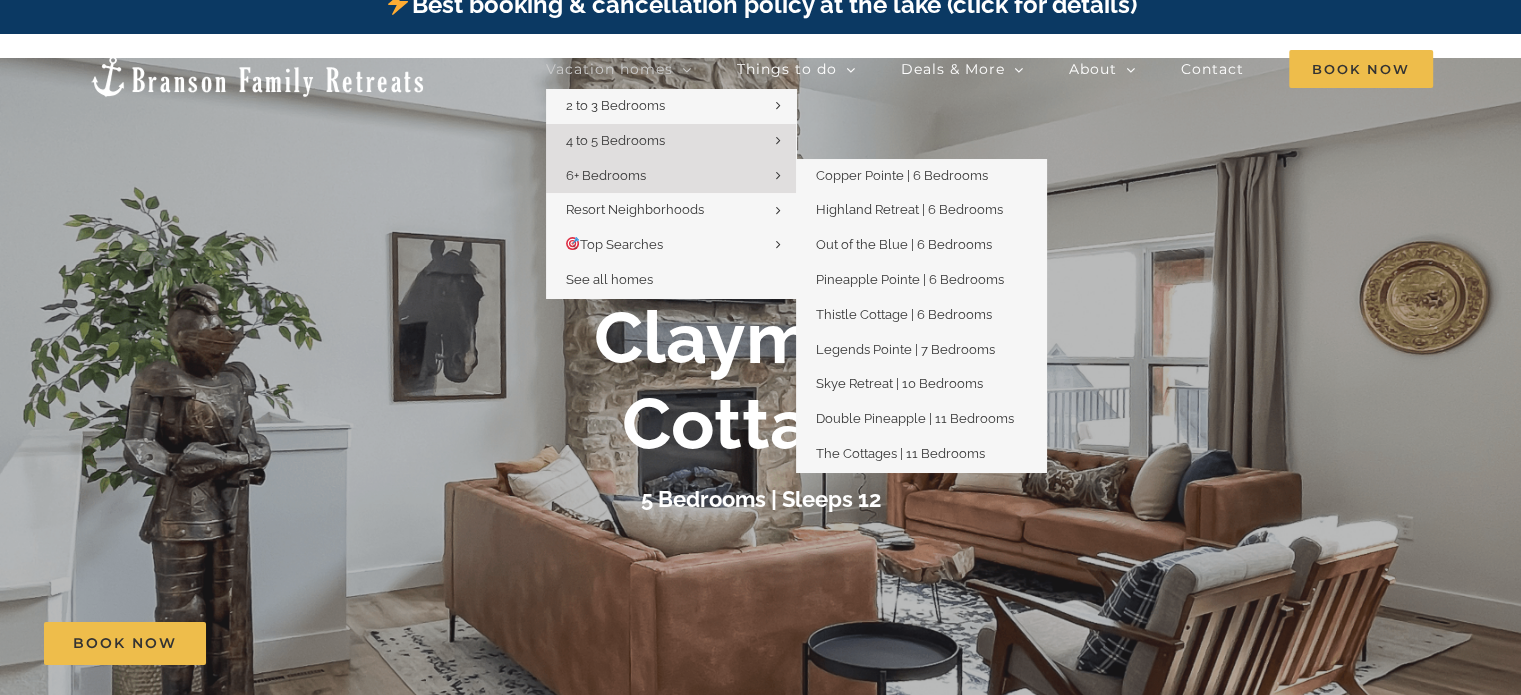 click on "6+ Bedrooms" at bounding box center [606, 175] 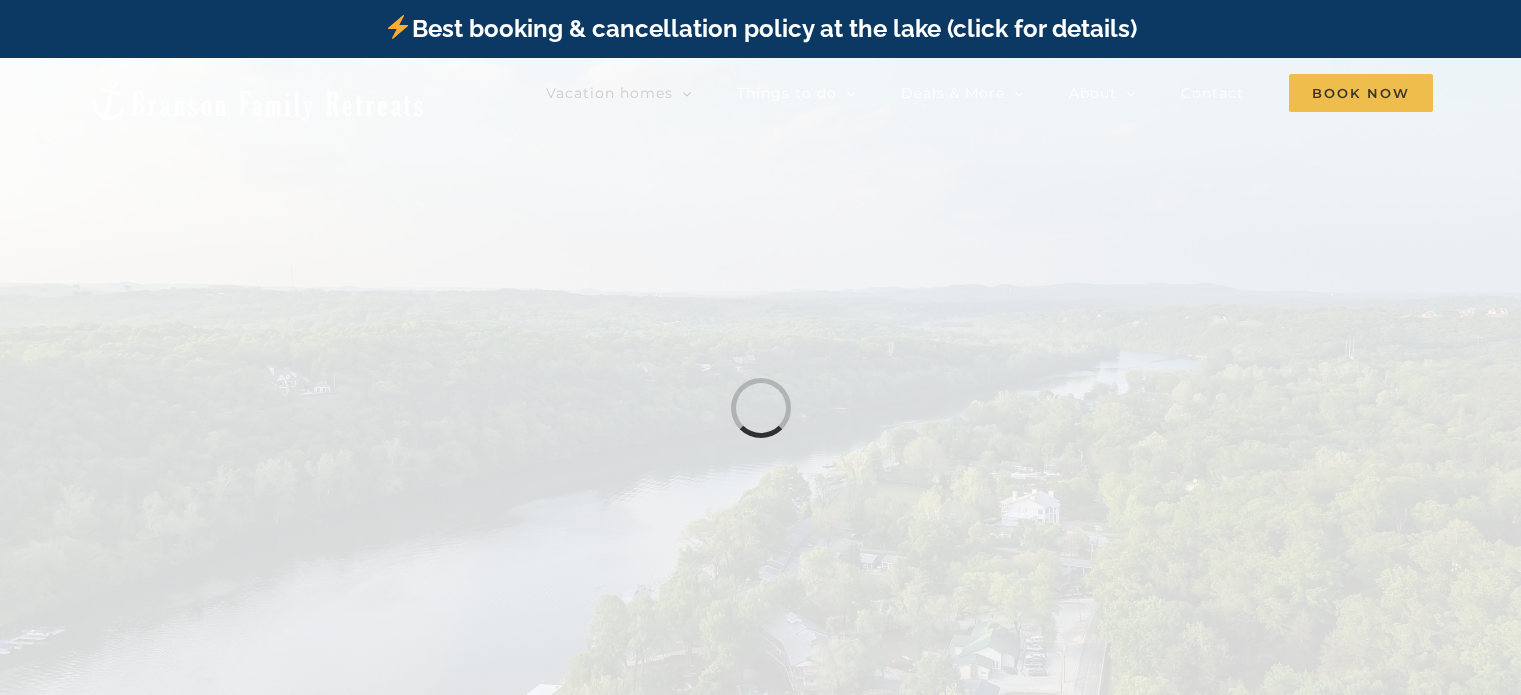 scroll, scrollTop: 0, scrollLeft: 0, axis: both 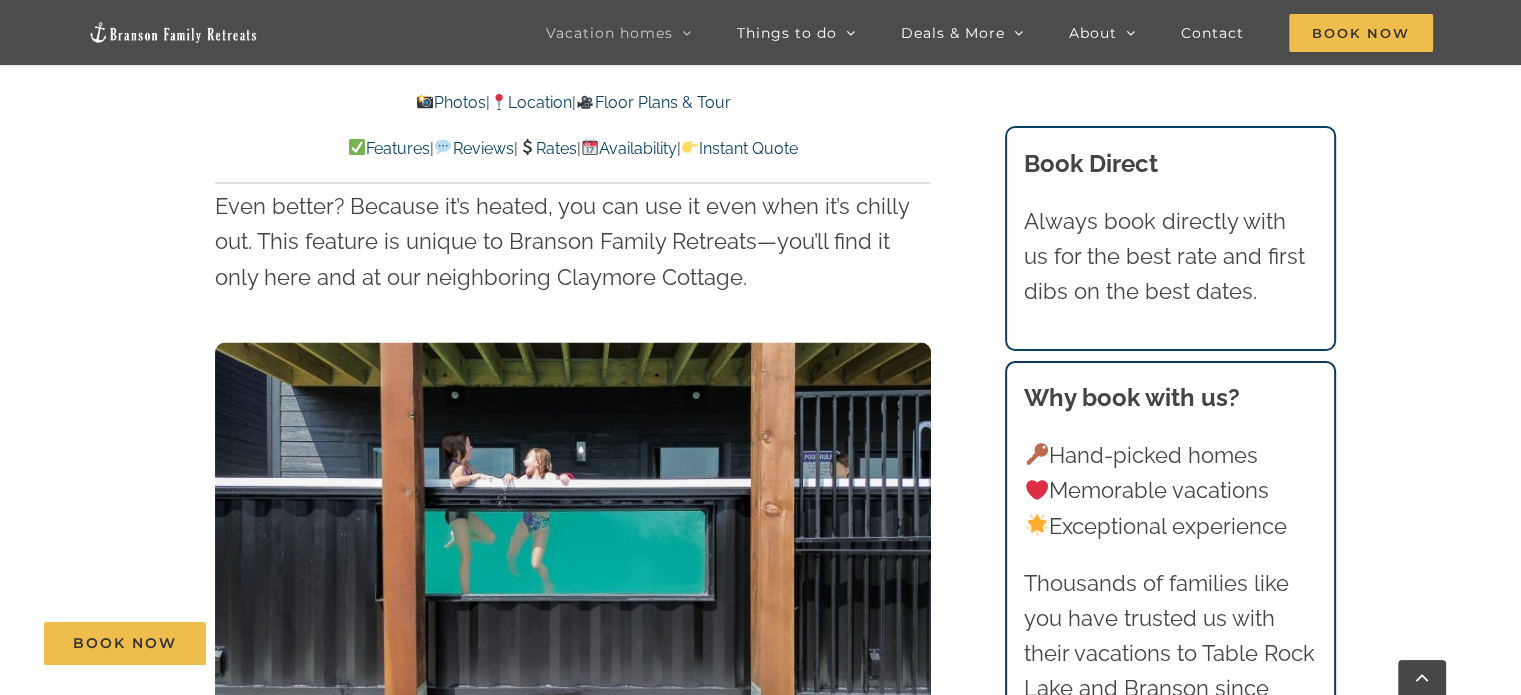 click at bounding box center [573, 543] 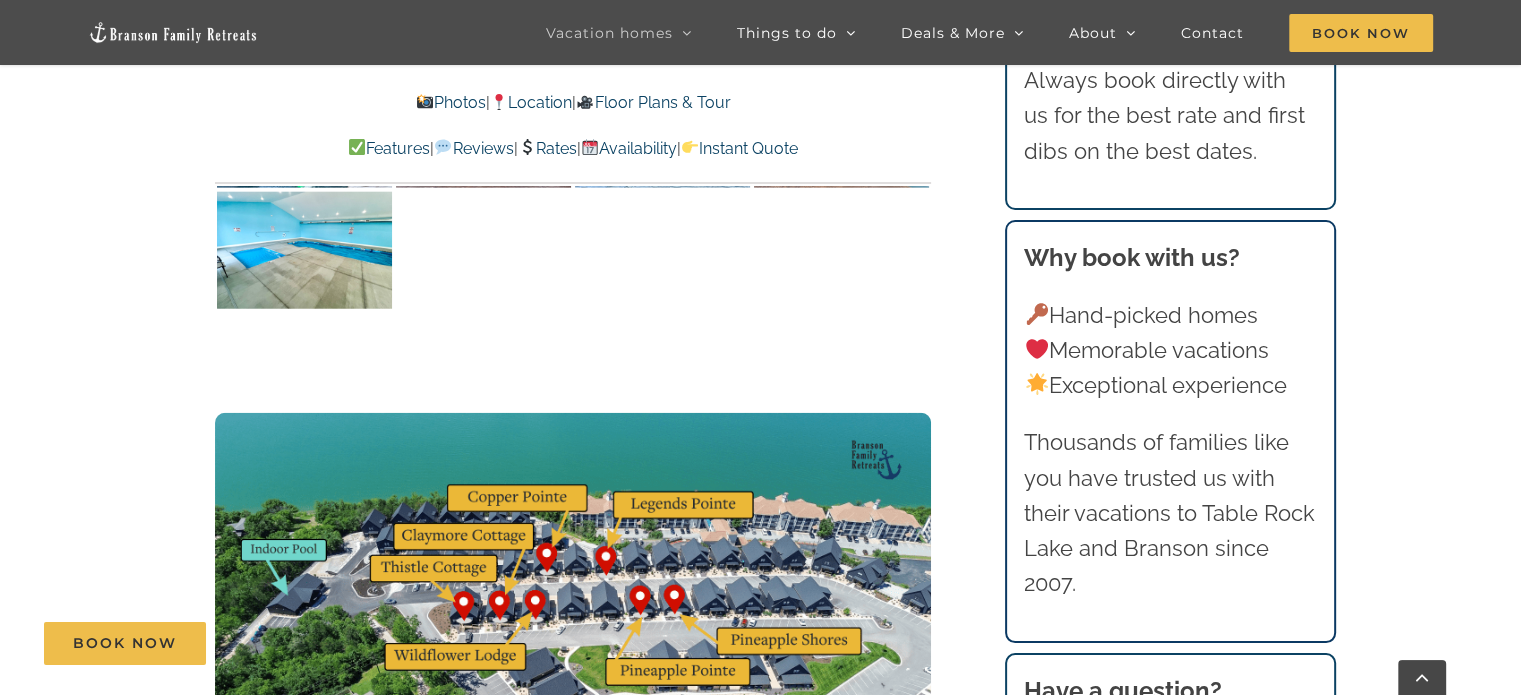 scroll, scrollTop: 4750, scrollLeft: 0, axis: vertical 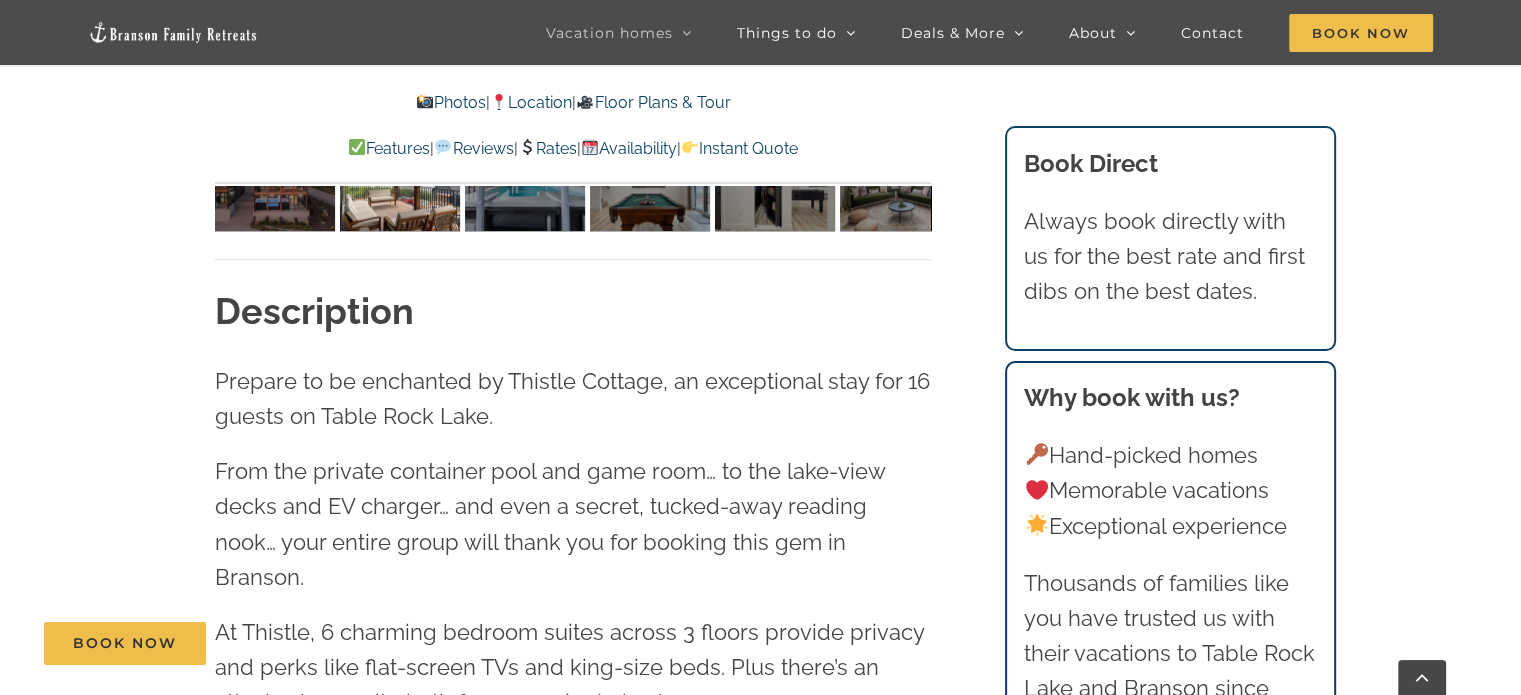 click on "Availability" at bounding box center [629, 148] 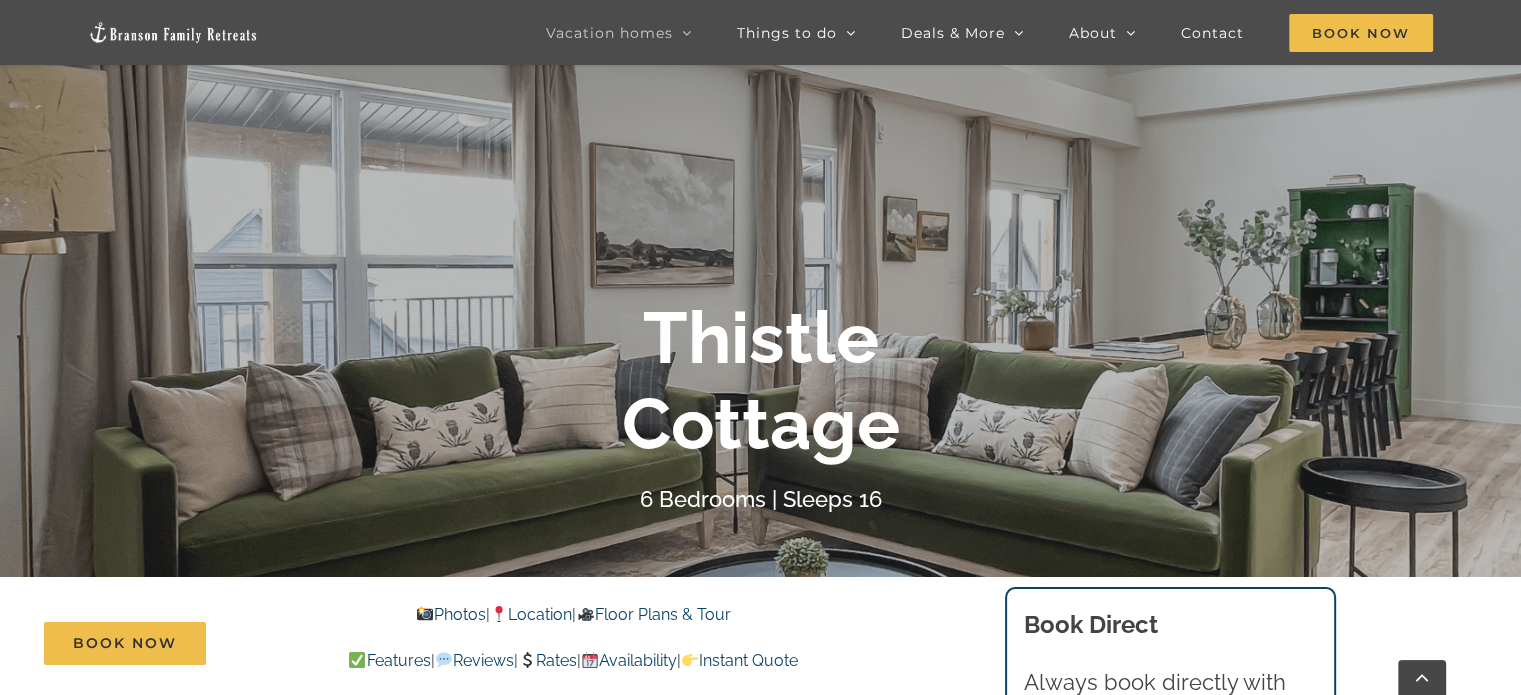 scroll, scrollTop: 0, scrollLeft: 0, axis: both 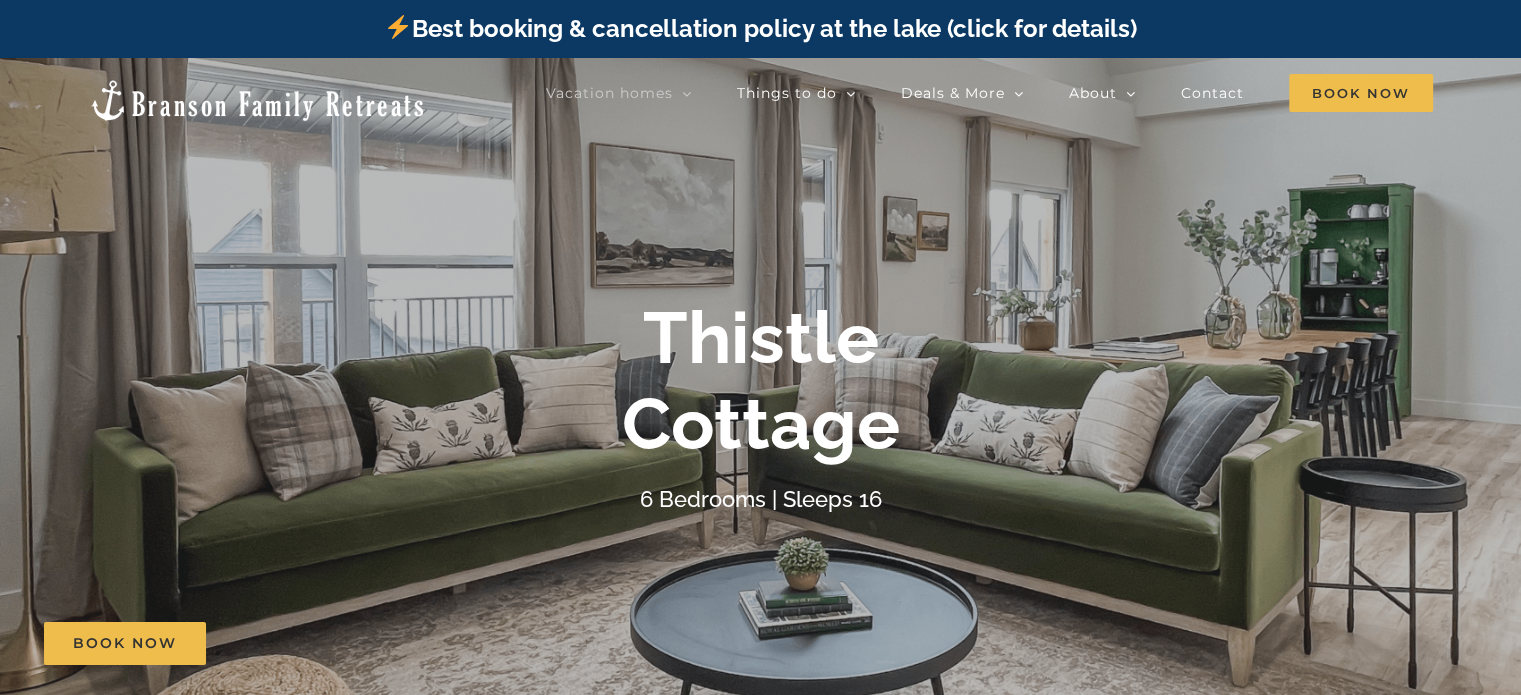 click on "Best booking & cancellation policy at the lake (click for details)" at bounding box center [760, 28] 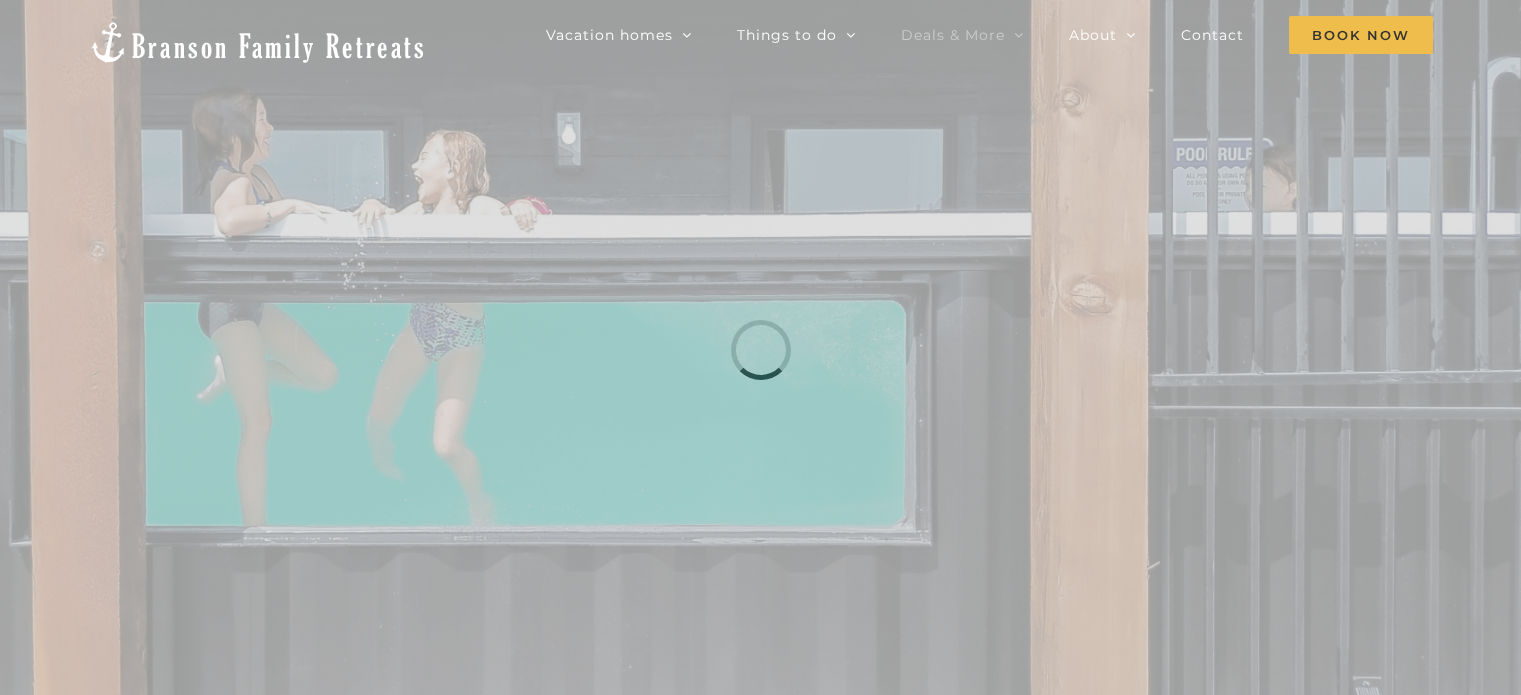 scroll, scrollTop: 0, scrollLeft: 0, axis: both 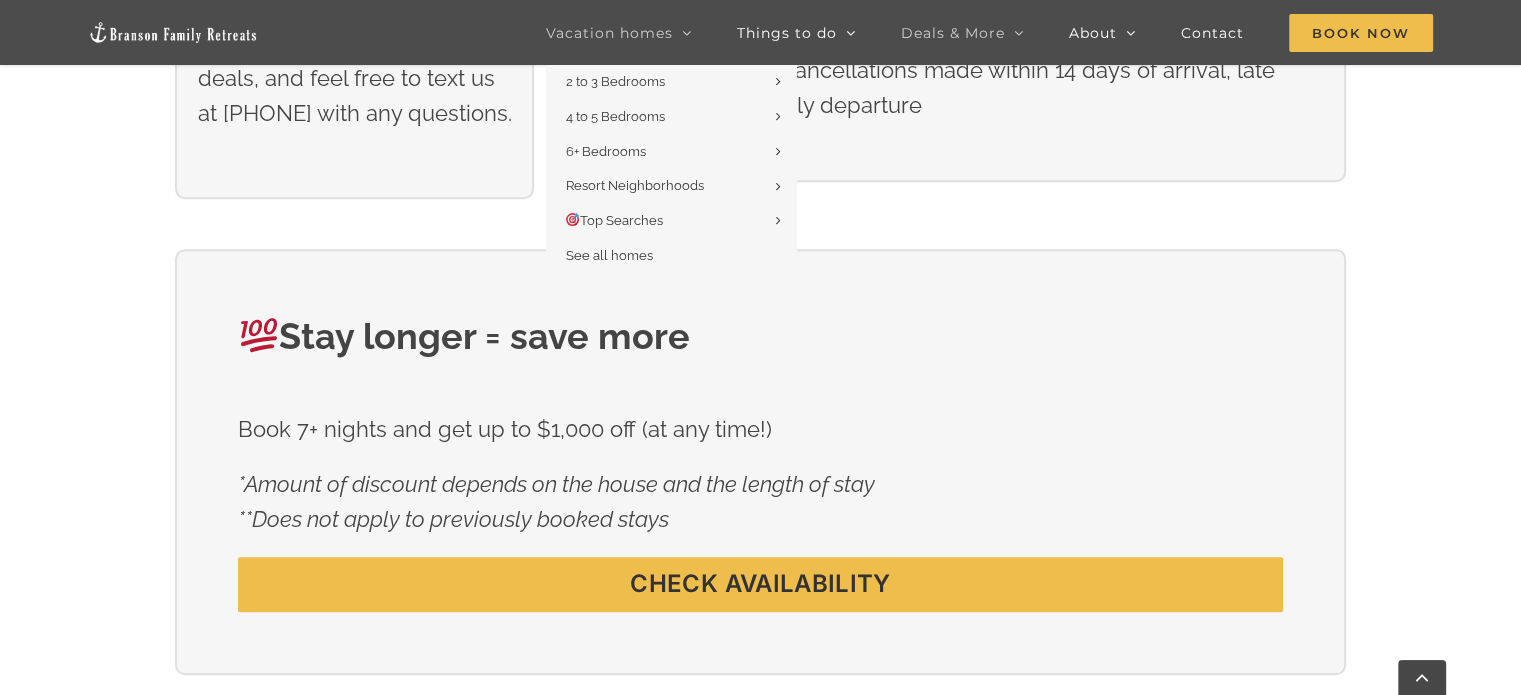 click on "Vacation homes" at bounding box center [609, 33] 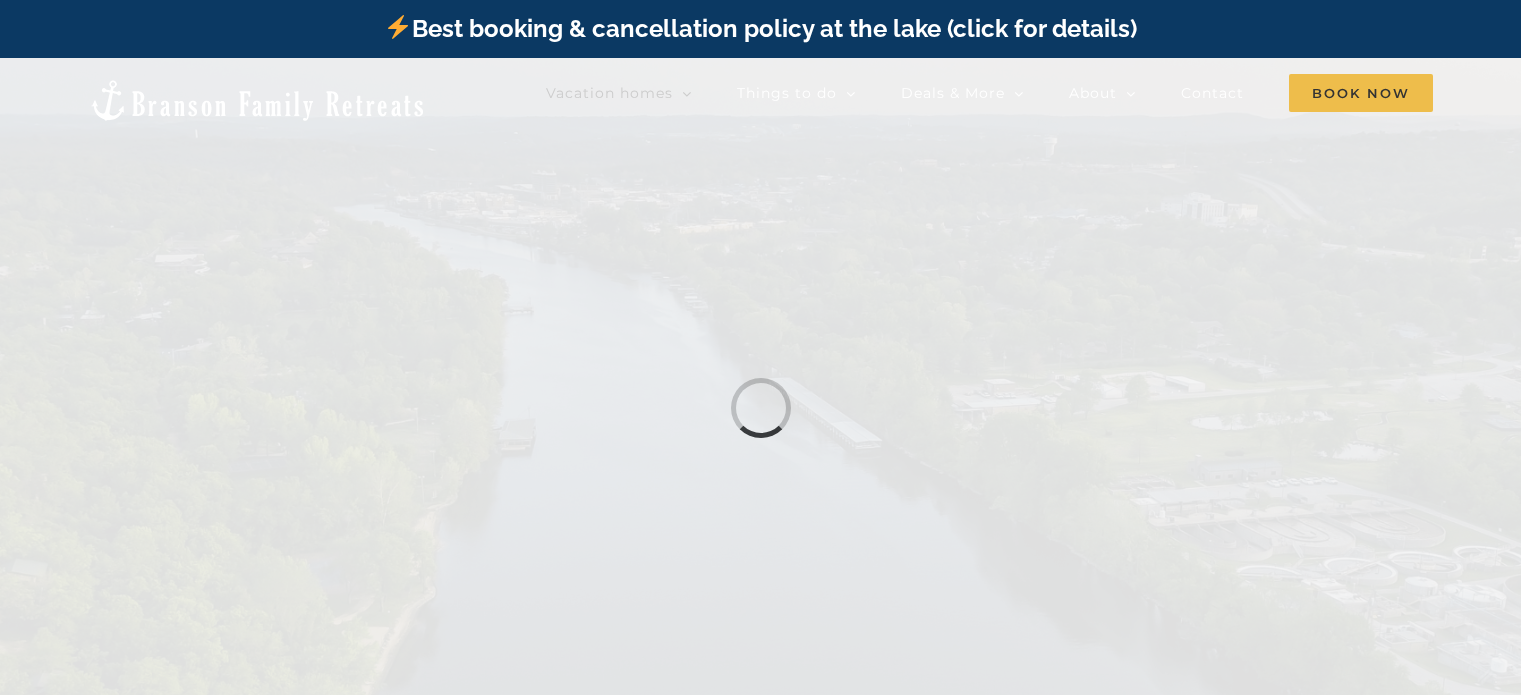 scroll, scrollTop: 0, scrollLeft: 0, axis: both 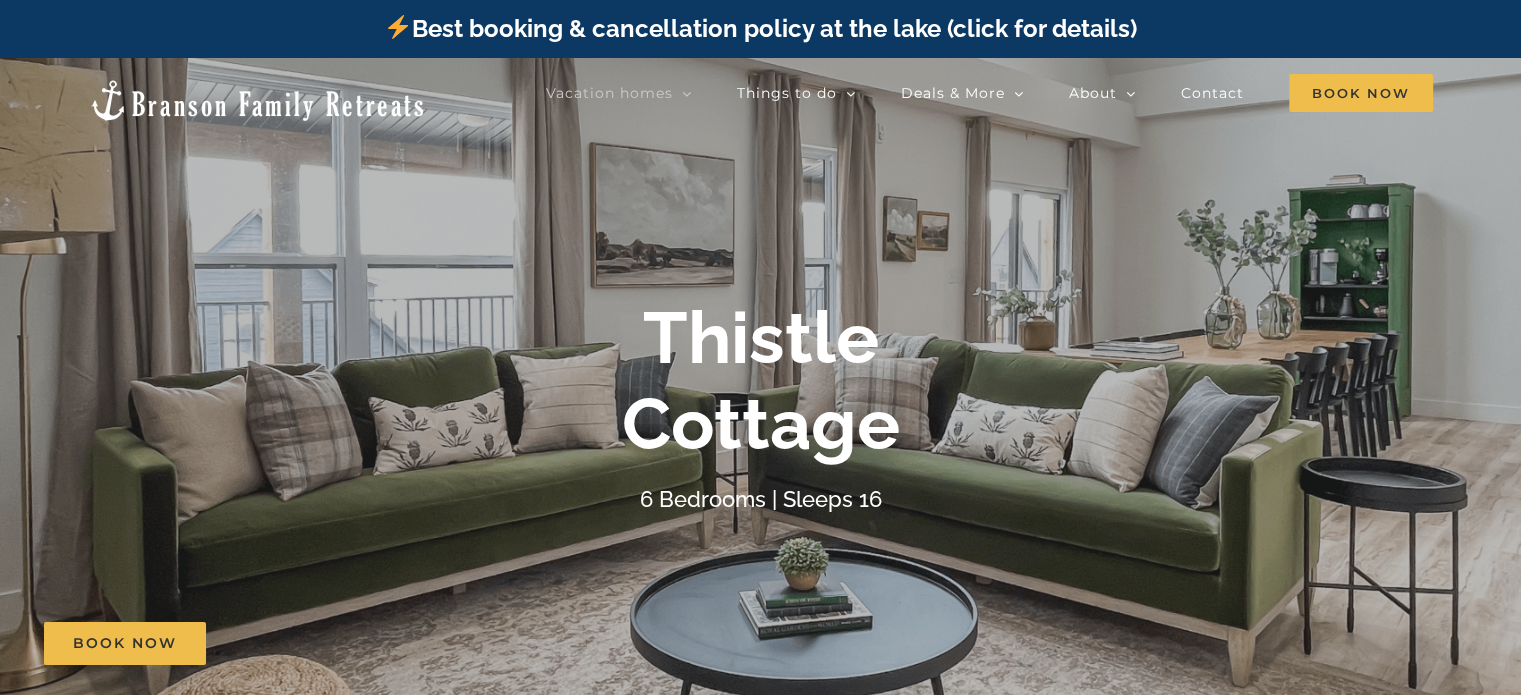 click on "Thistle
Cottage" at bounding box center (761, 381) 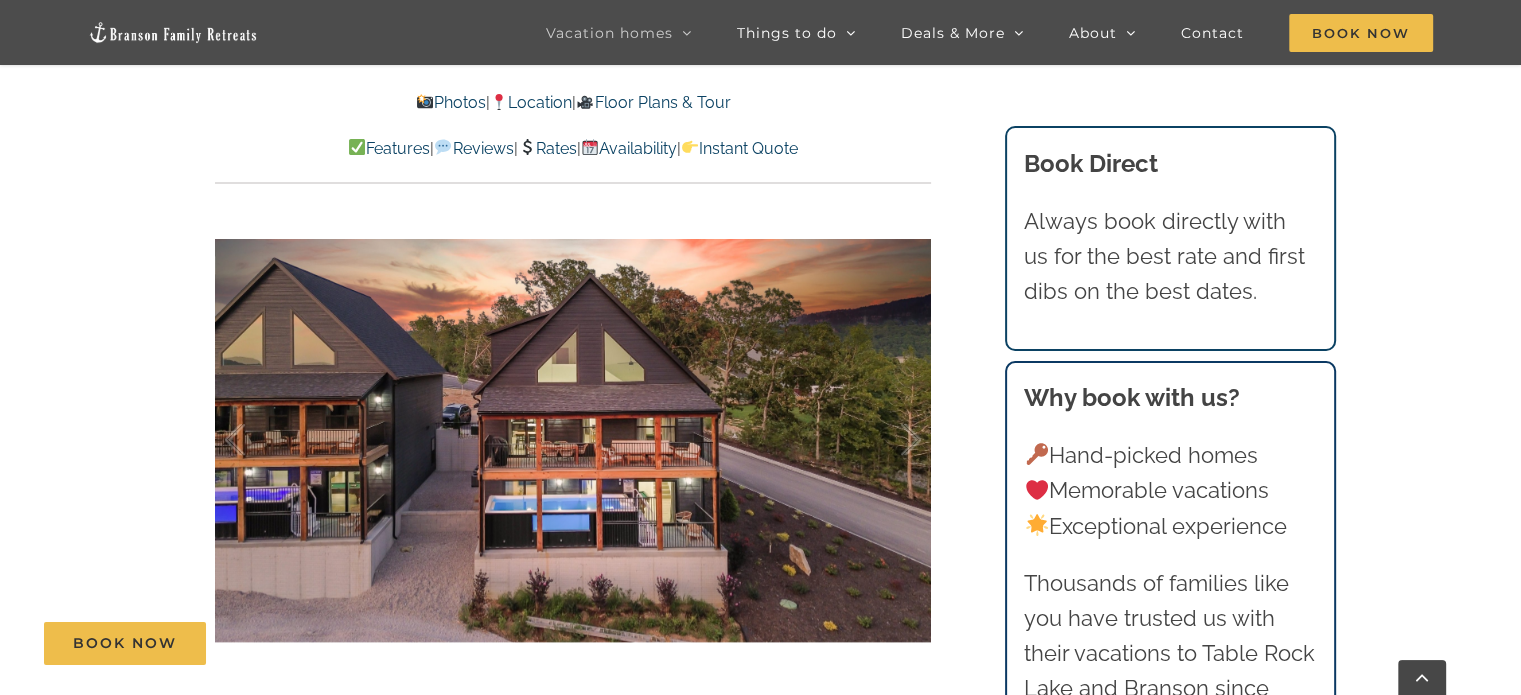 scroll, scrollTop: 1375, scrollLeft: 0, axis: vertical 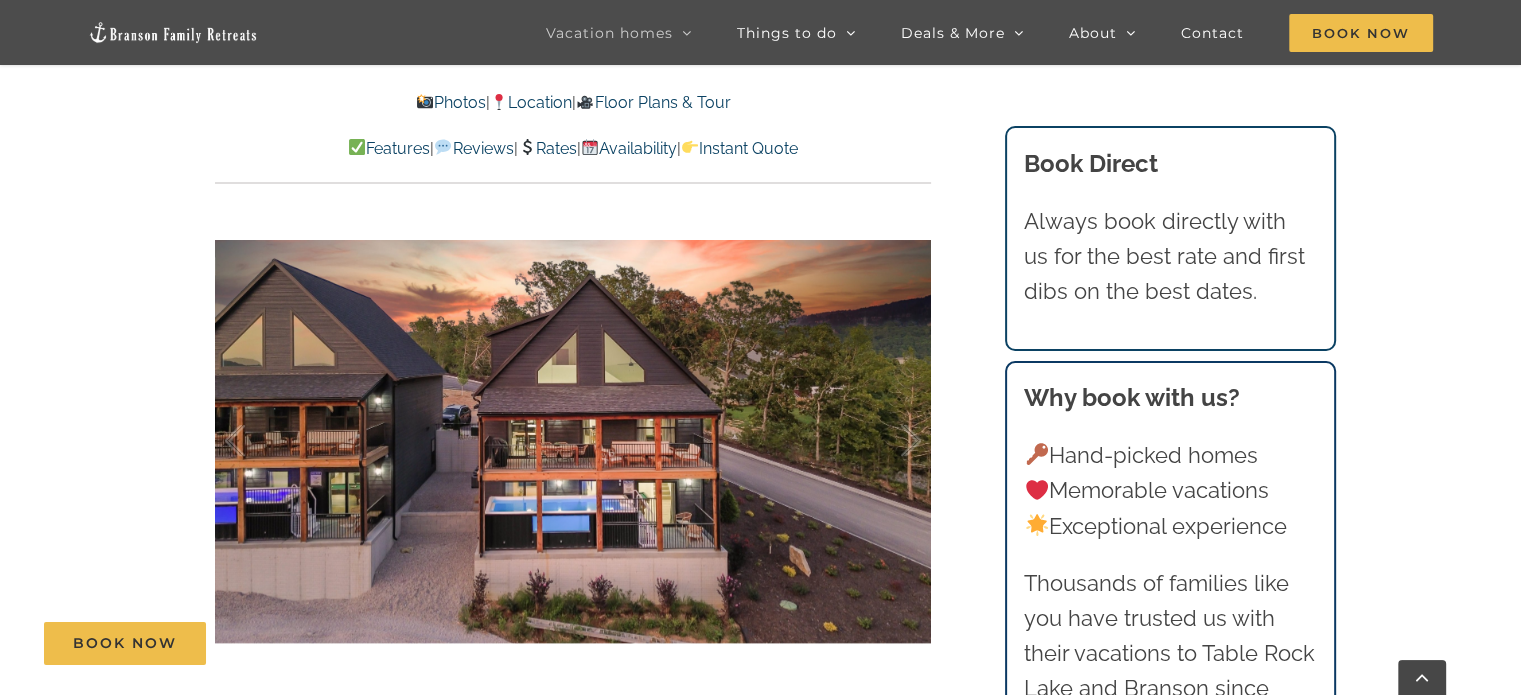 click at bounding box center (573, 441) 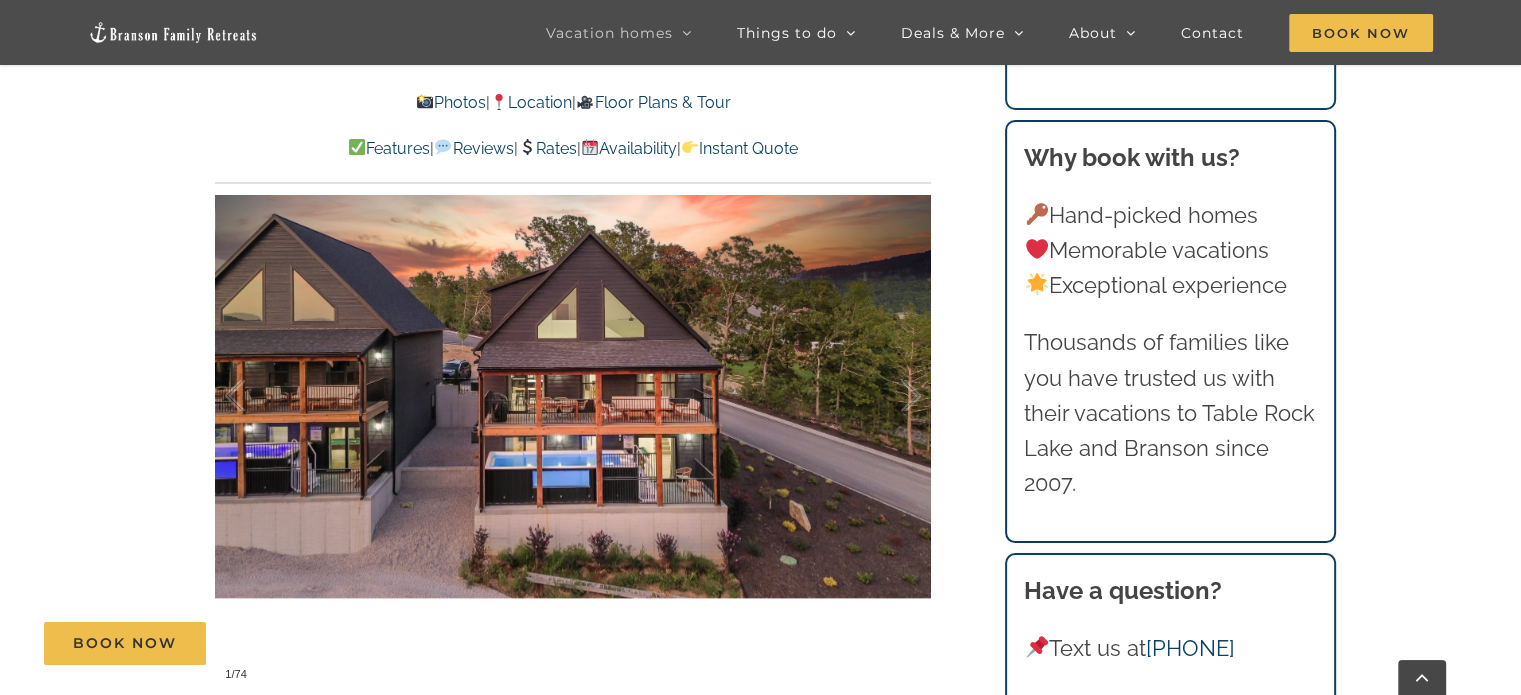 scroll, scrollTop: 1423, scrollLeft: 0, axis: vertical 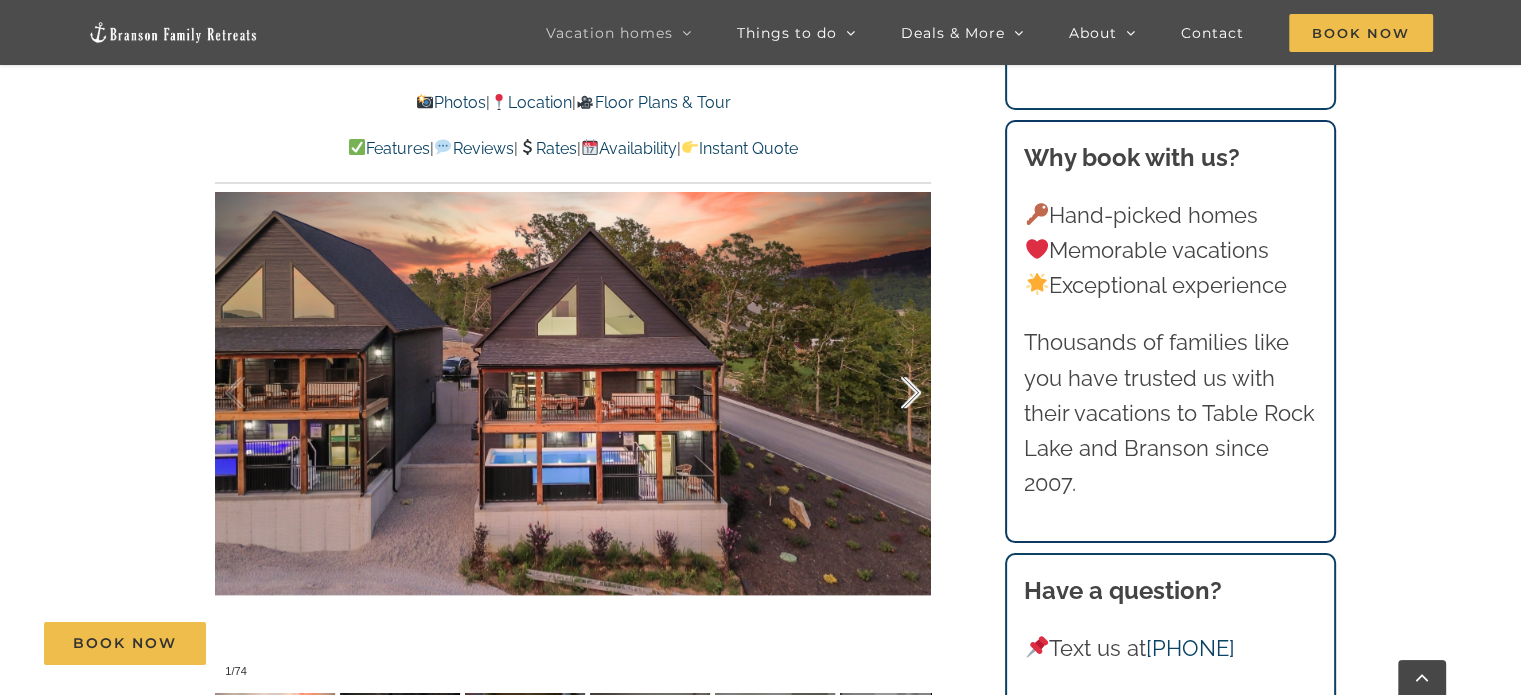 click at bounding box center (890, 393) 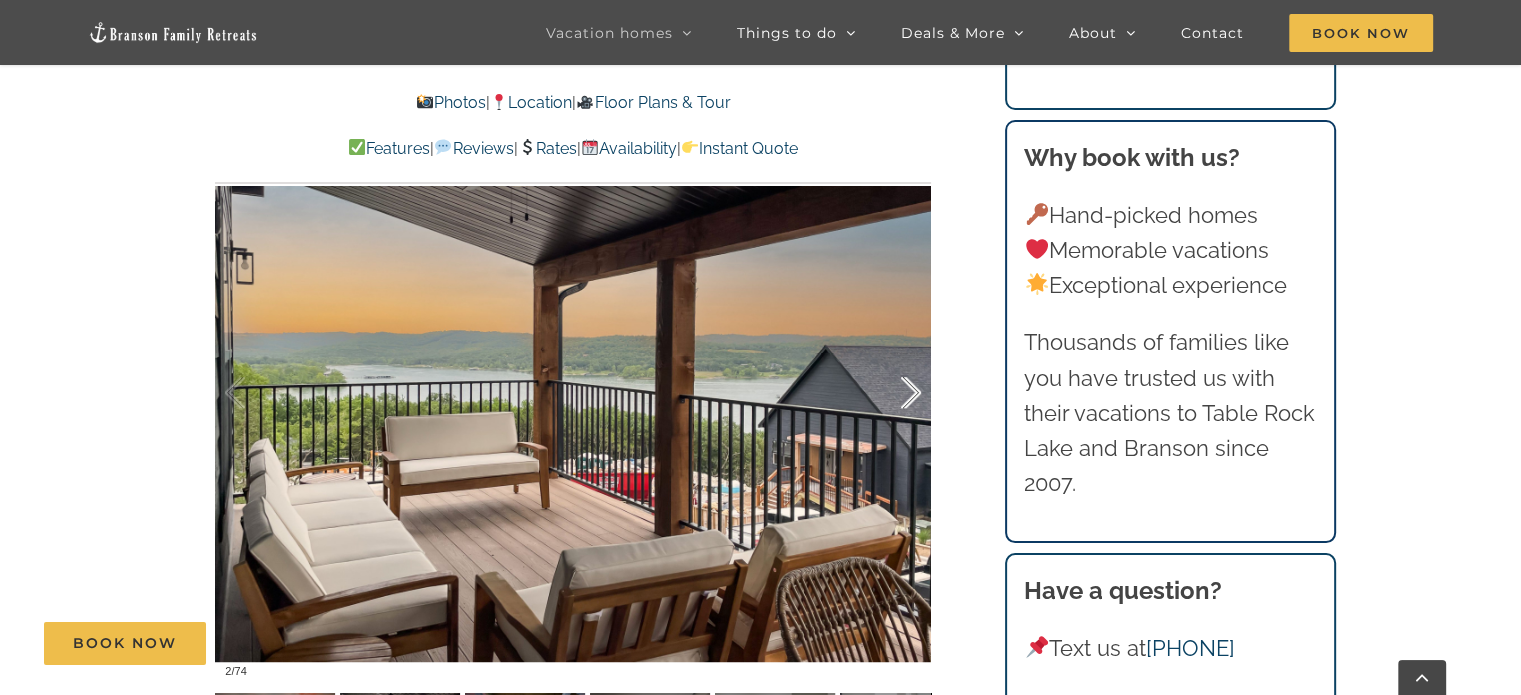 click at bounding box center [890, 393] 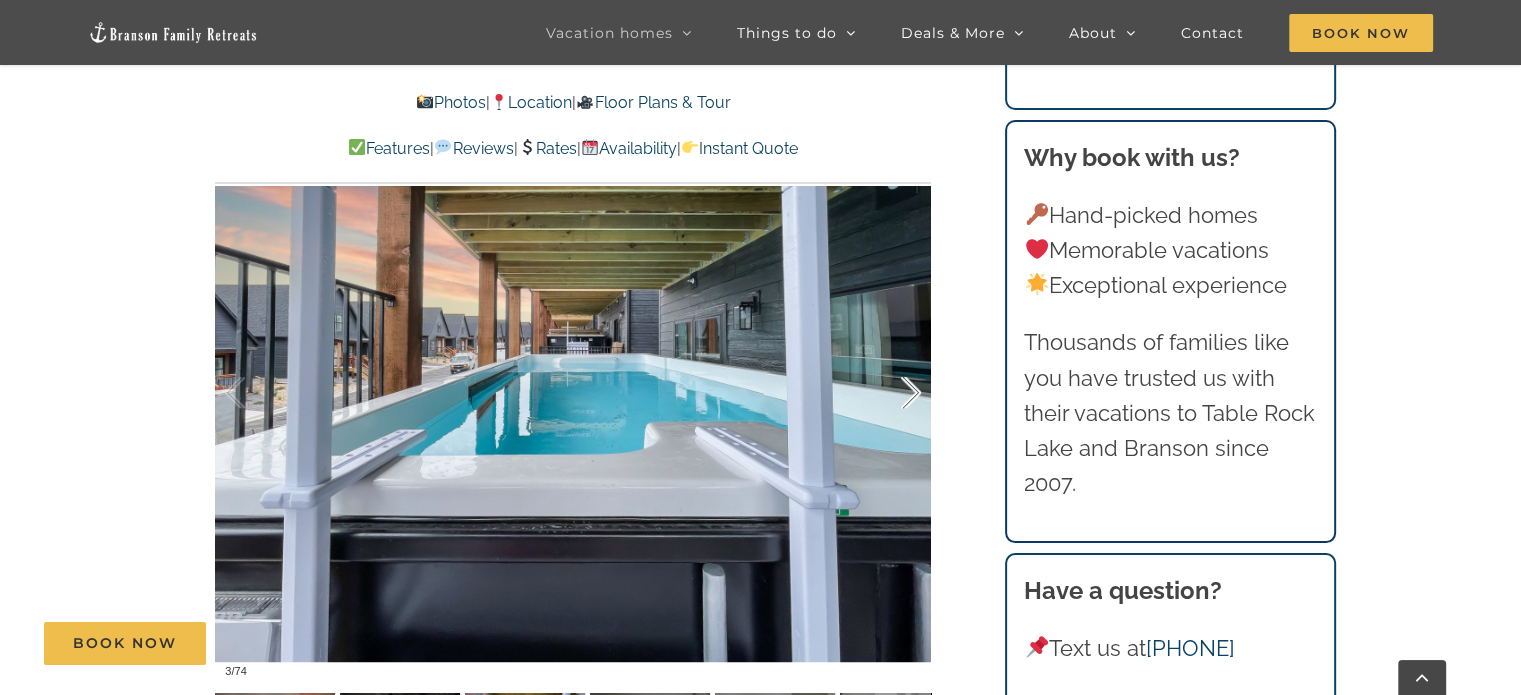 click at bounding box center (890, 393) 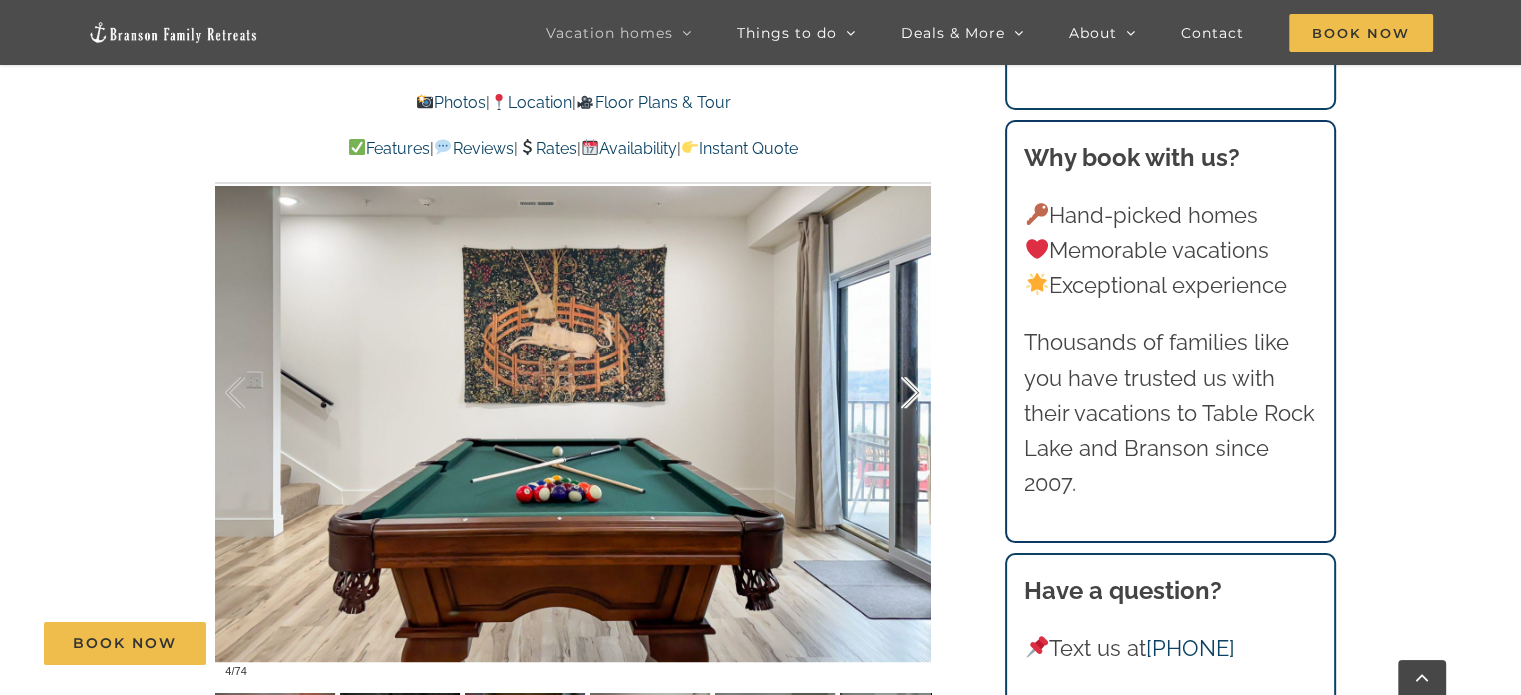 click at bounding box center (890, 393) 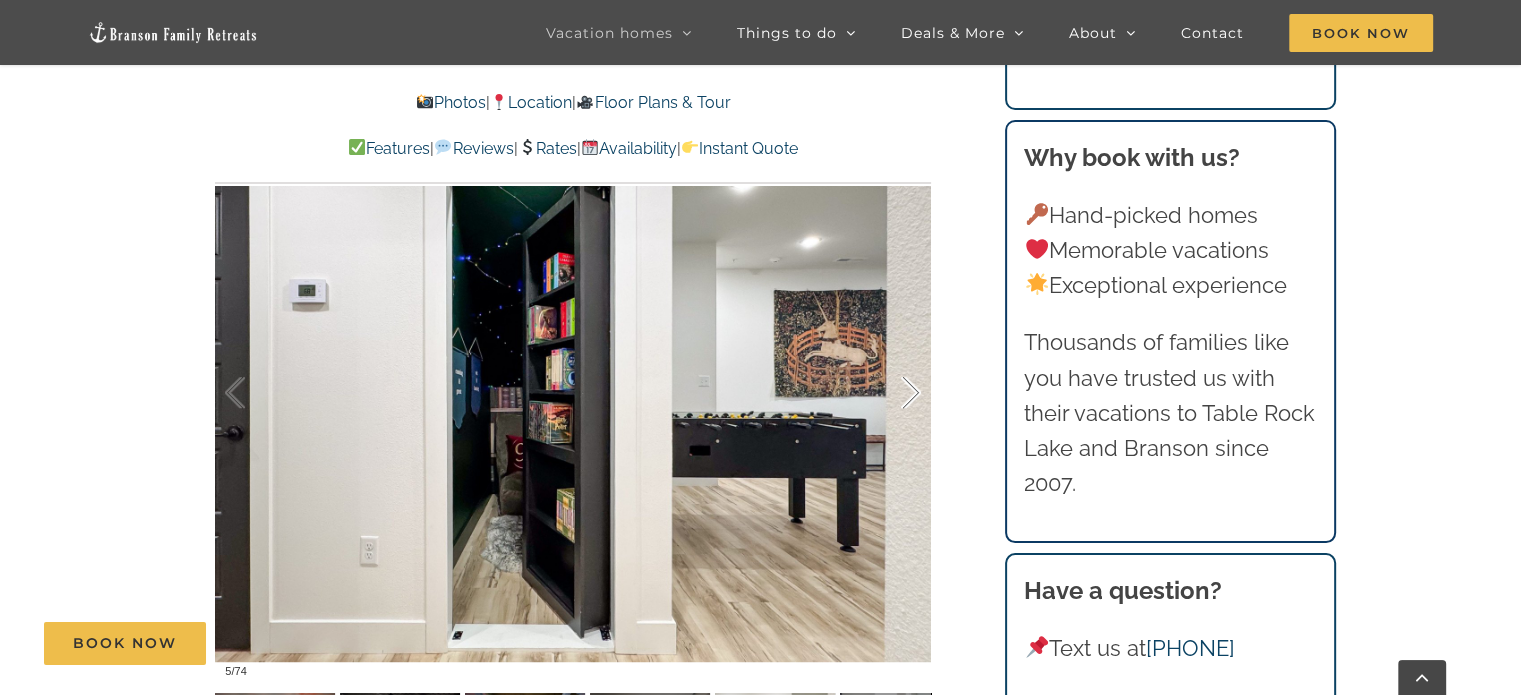 click at bounding box center (890, 393) 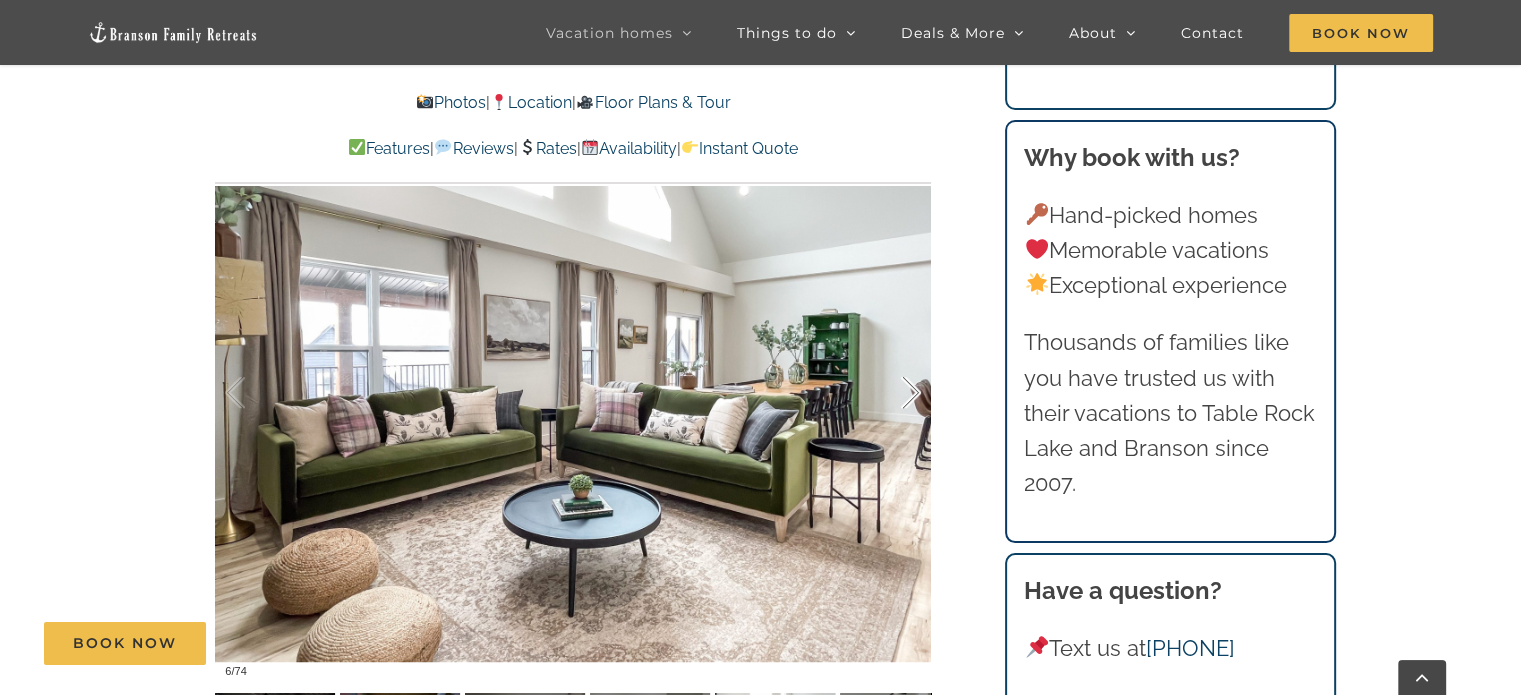 click at bounding box center (890, 393) 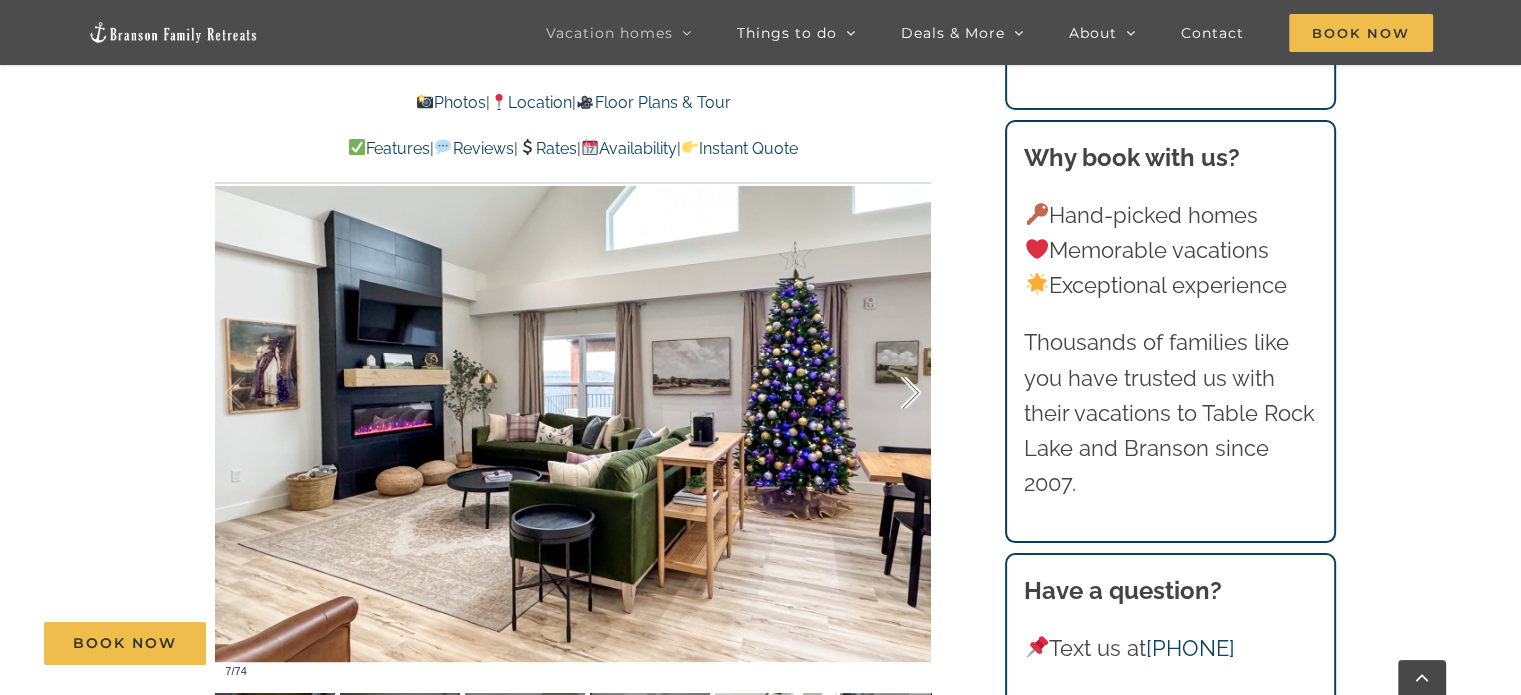 click at bounding box center (890, 393) 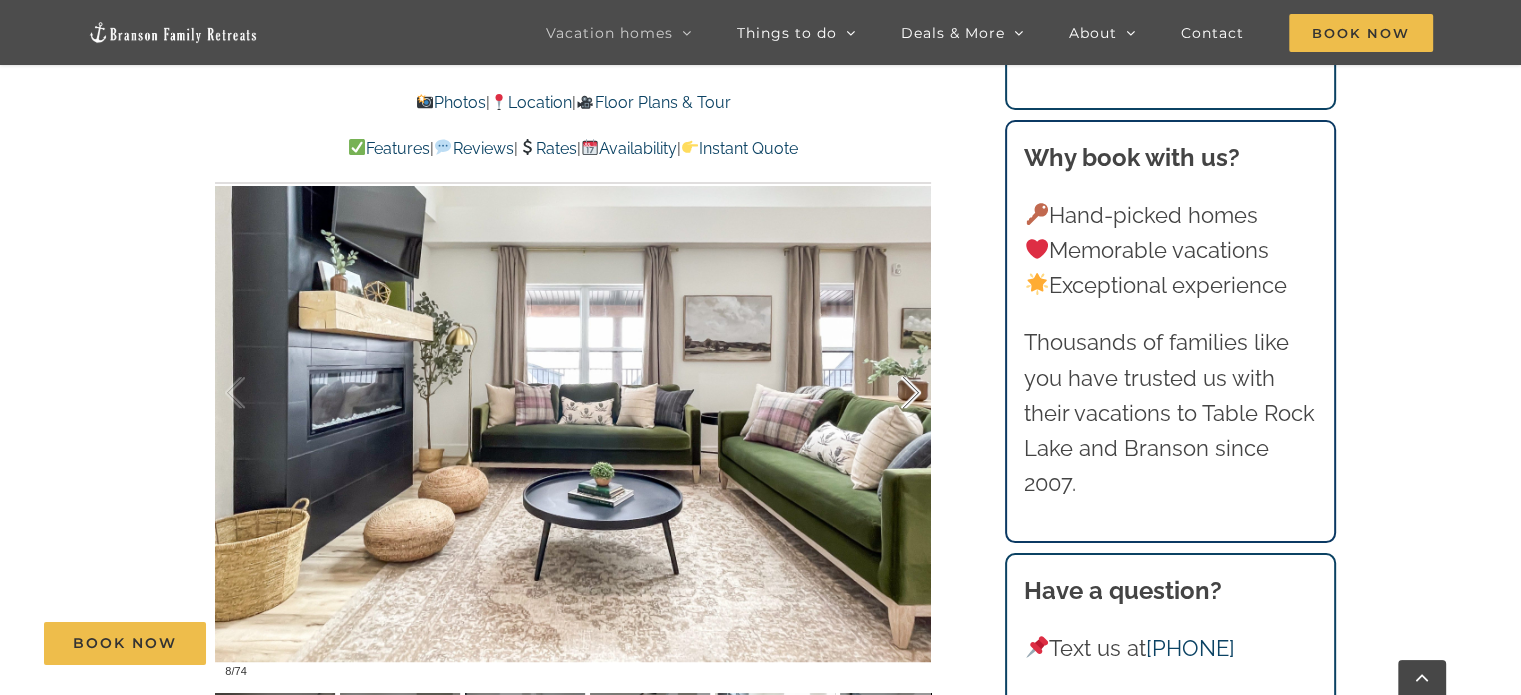 click at bounding box center (890, 393) 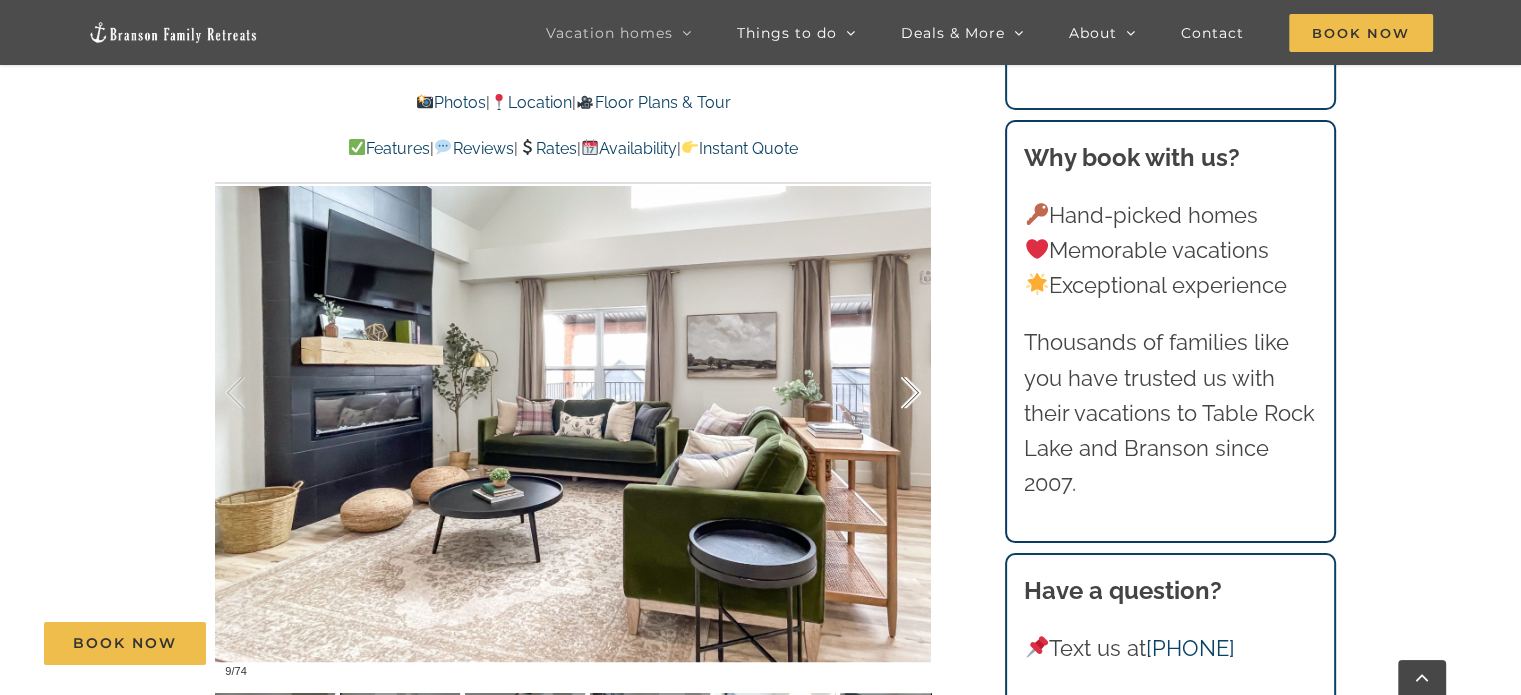 click at bounding box center (890, 393) 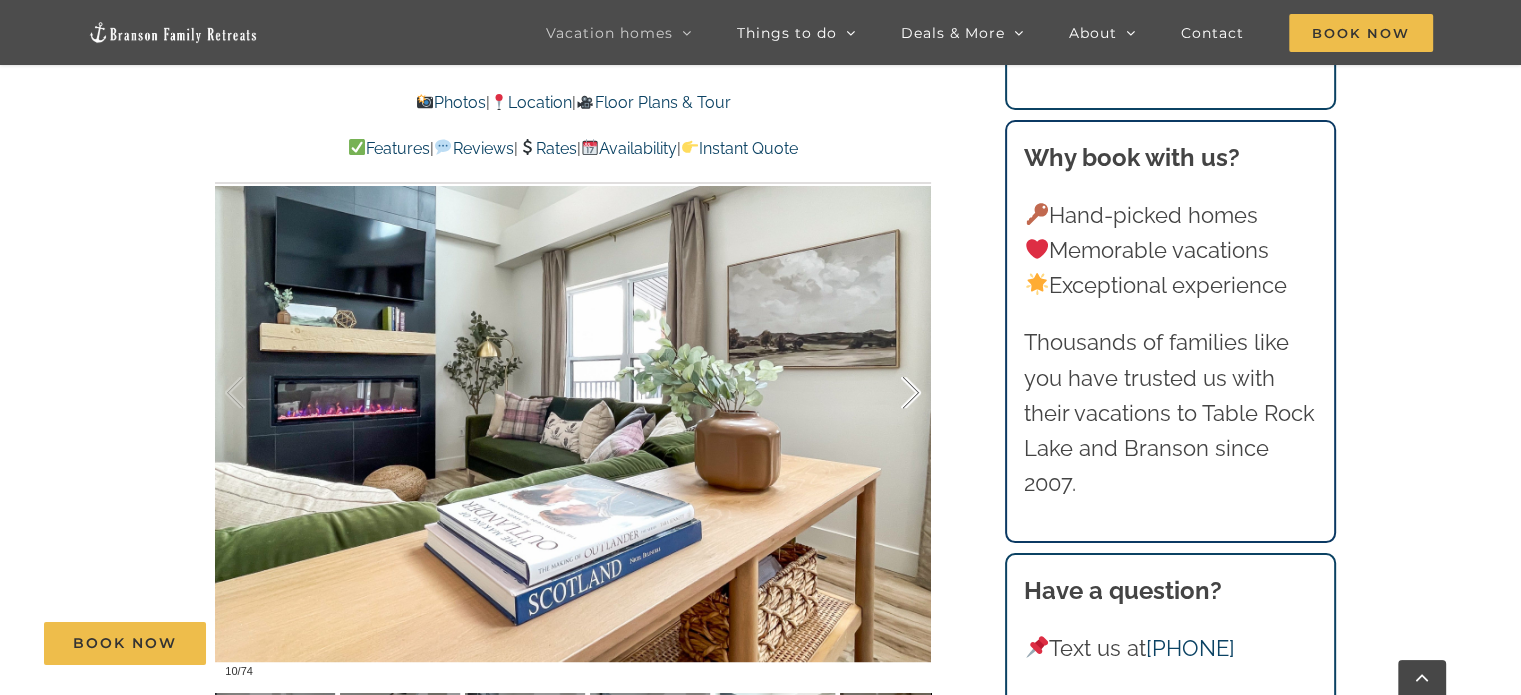 click at bounding box center (890, 393) 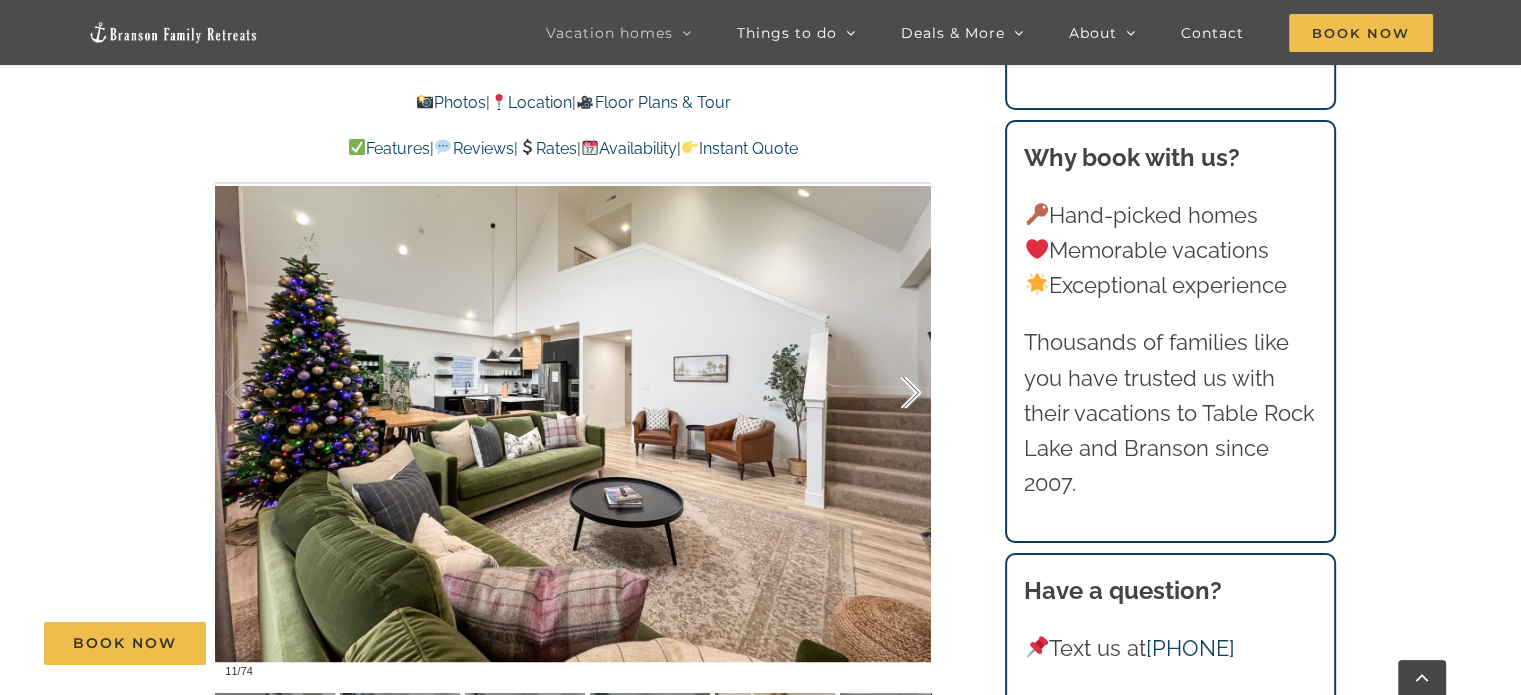 click at bounding box center (890, 393) 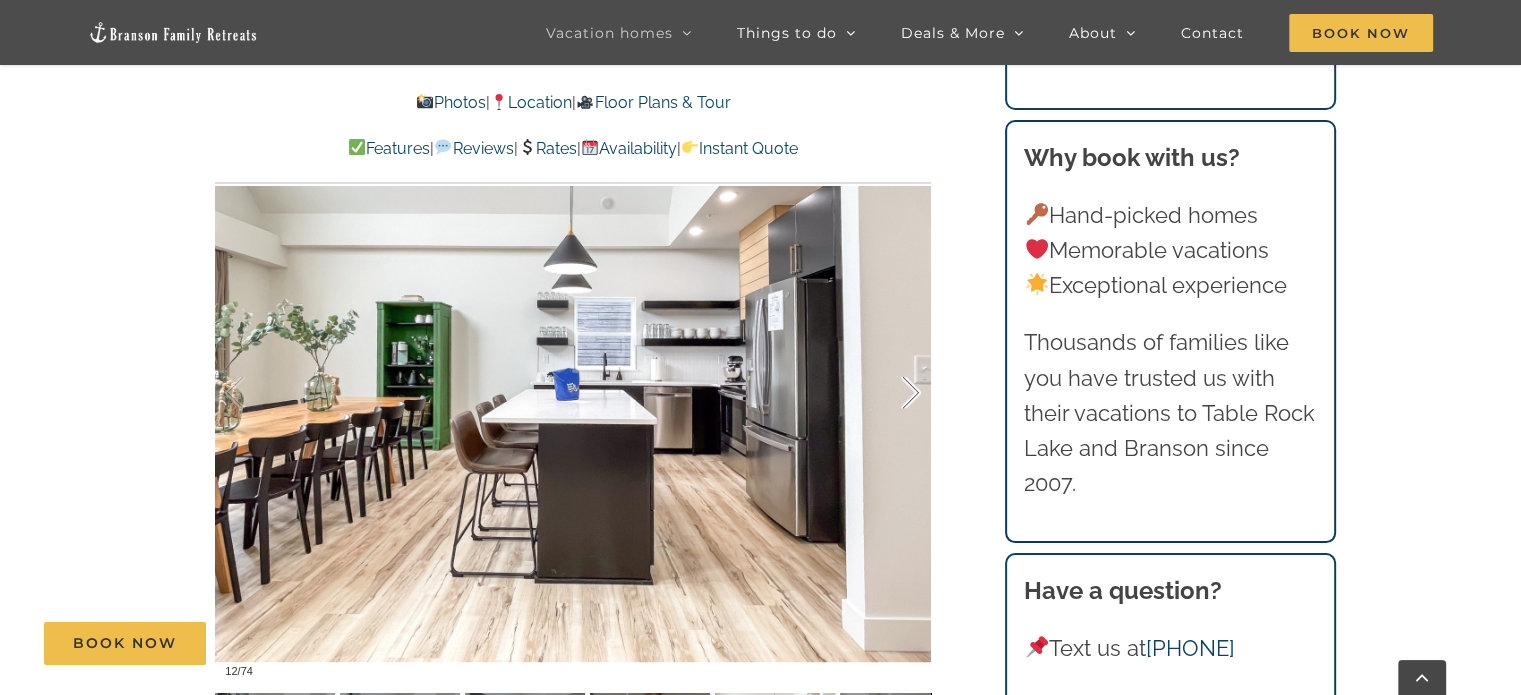 click at bounding box center (890, 393) 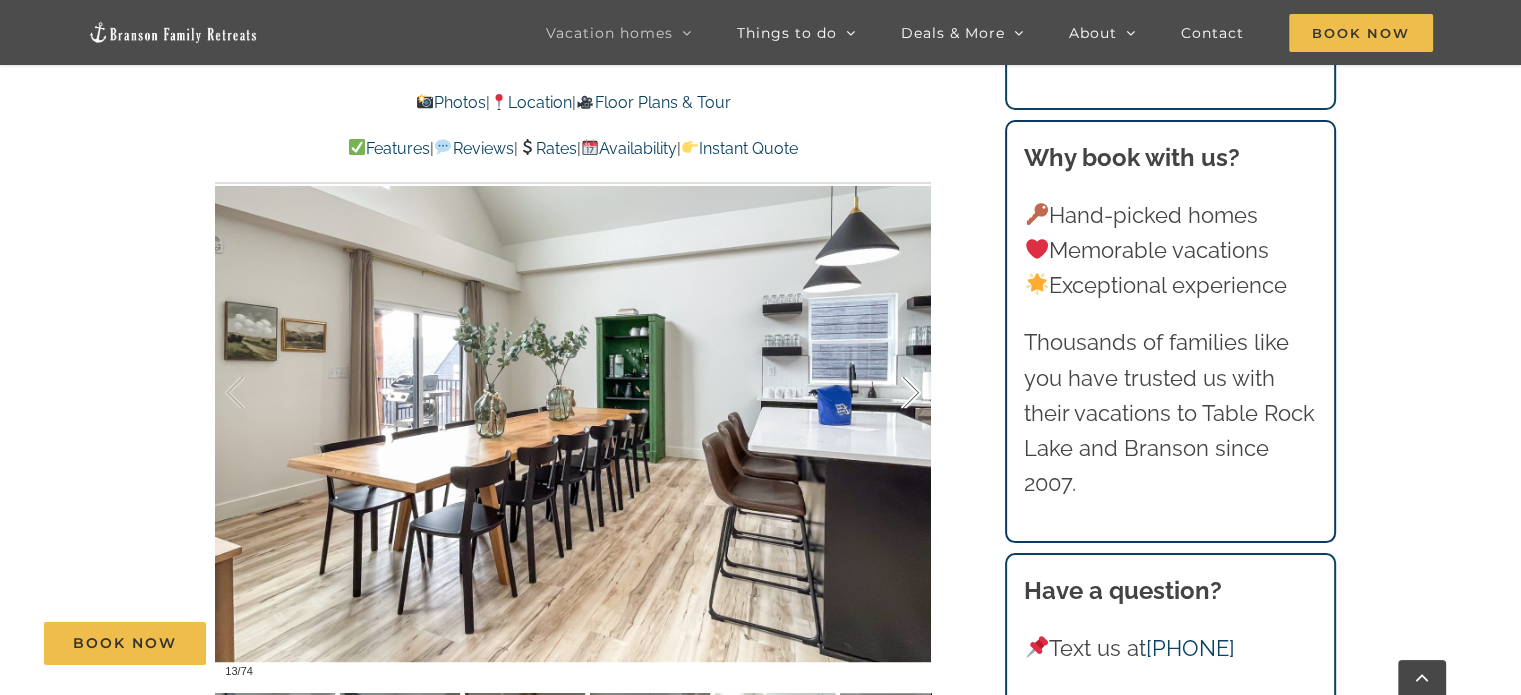 click at bounding box center [890, 393] 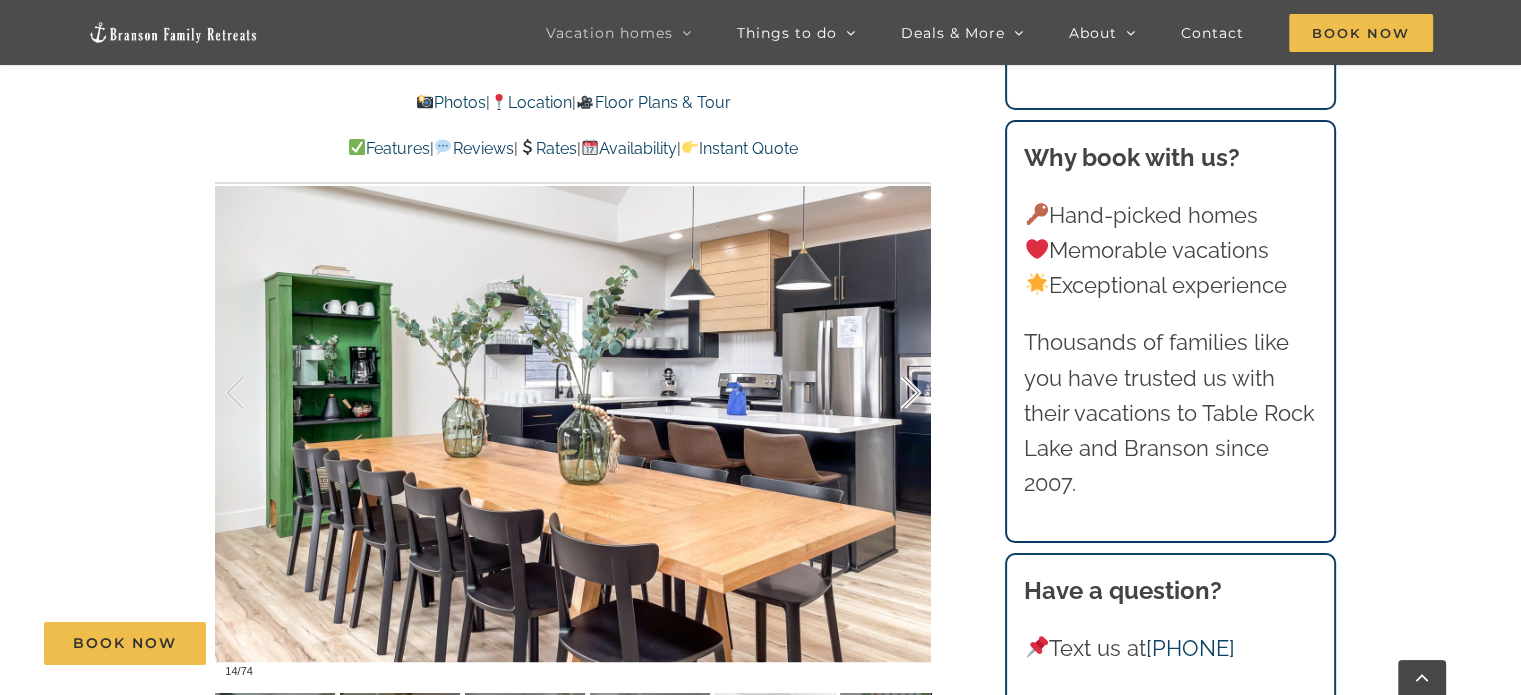 click at bounding box center (890, 393) 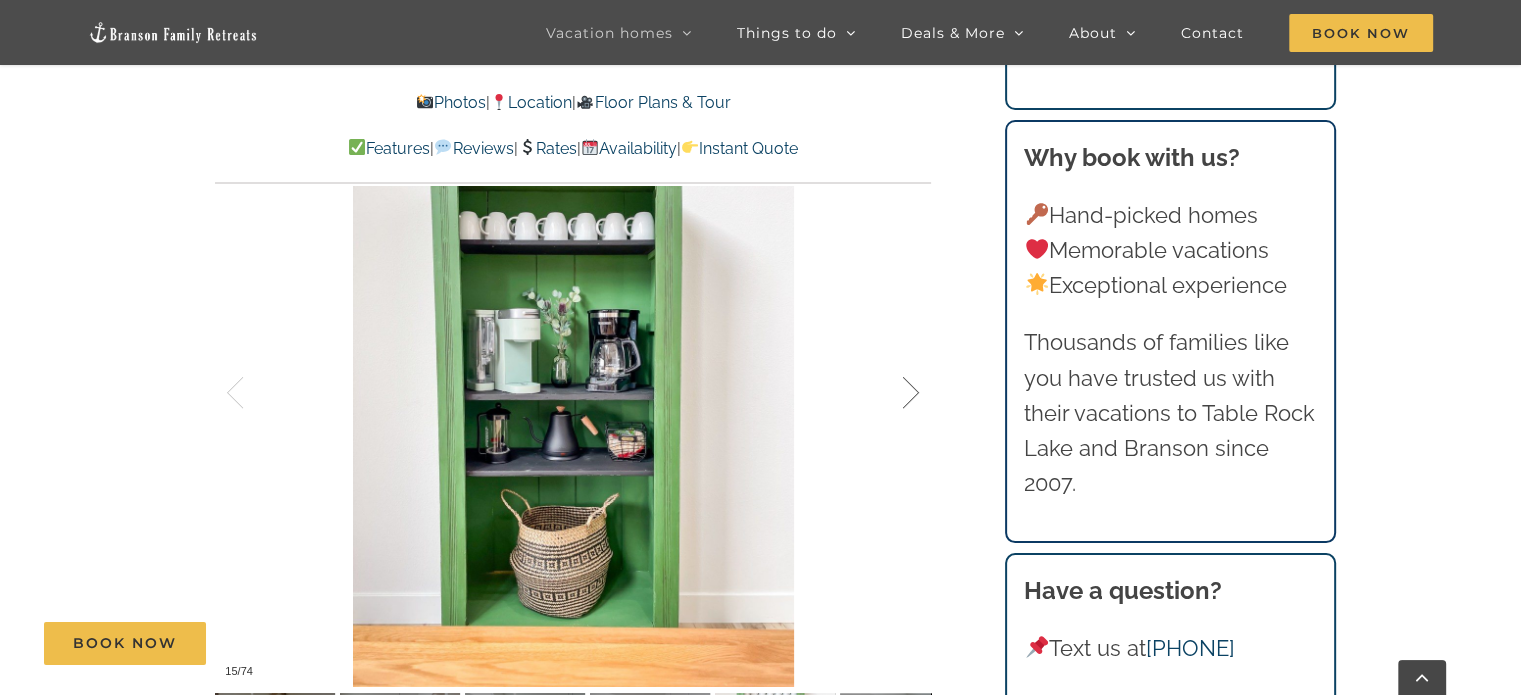click at bounding box center [890, 393] 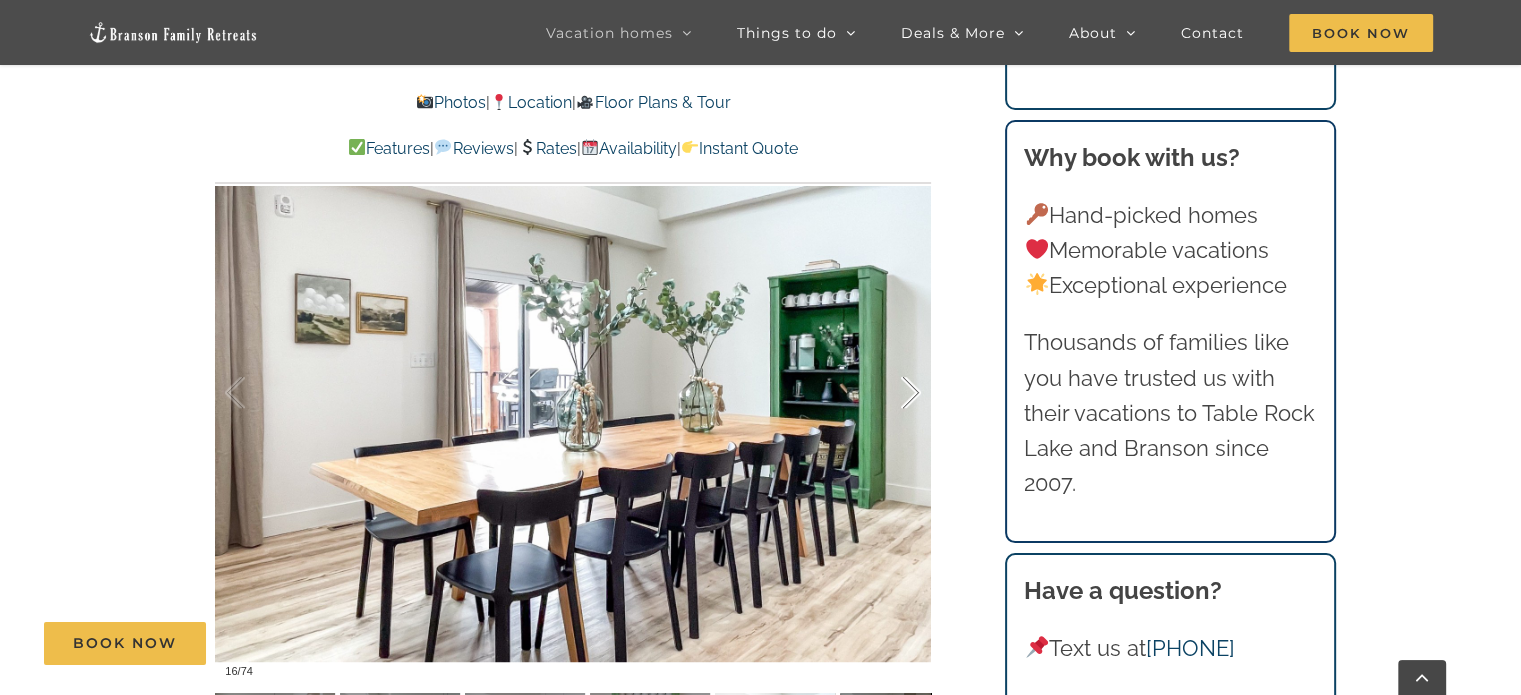 click at bounding box center [890, 393] 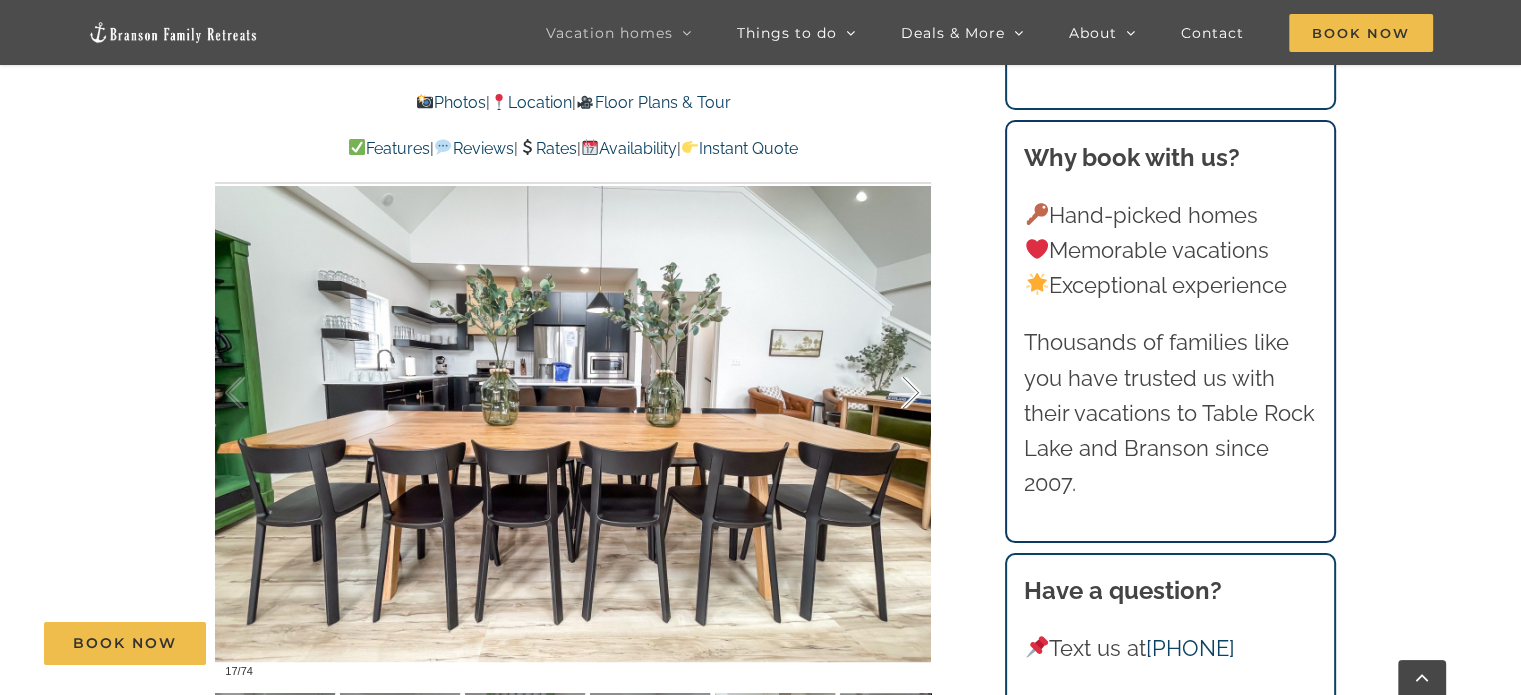 click at bounding box center (890, 393) 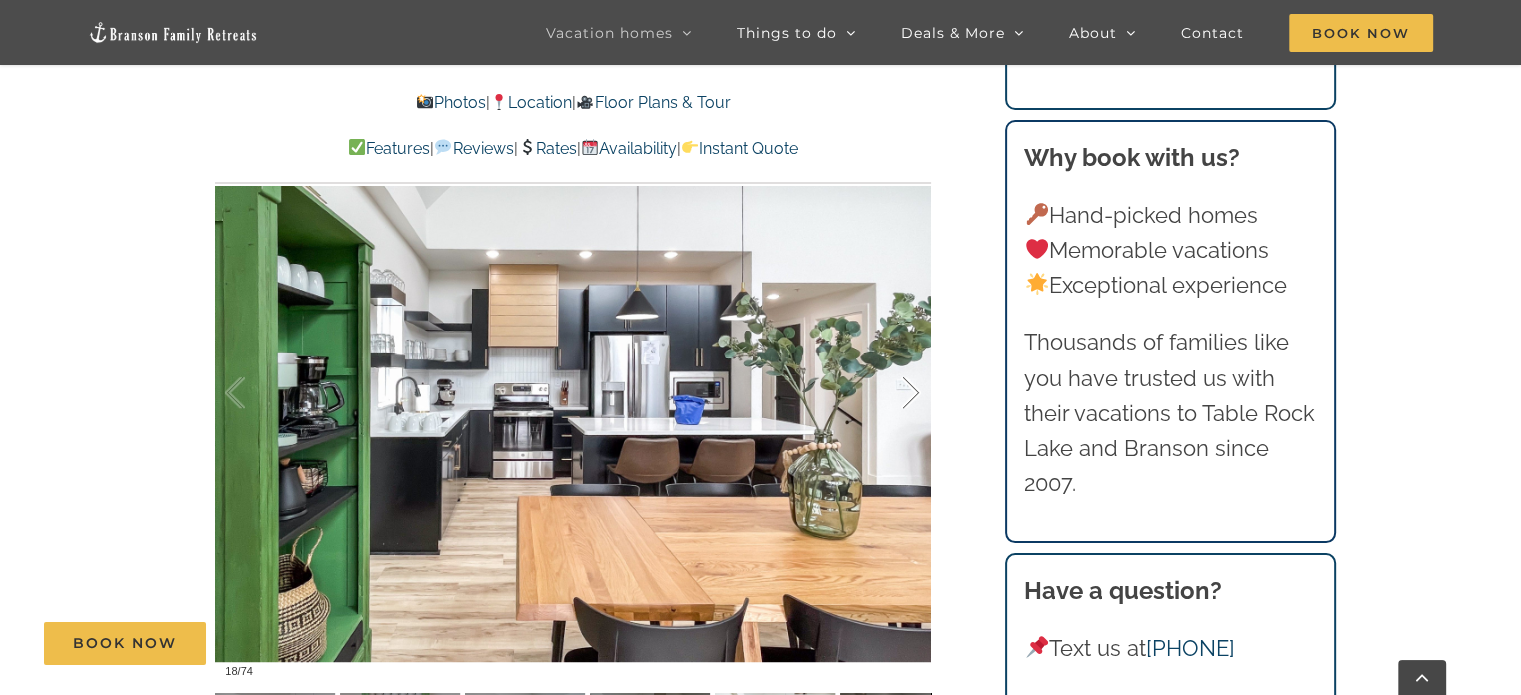 click at bounding box center [890, 393] 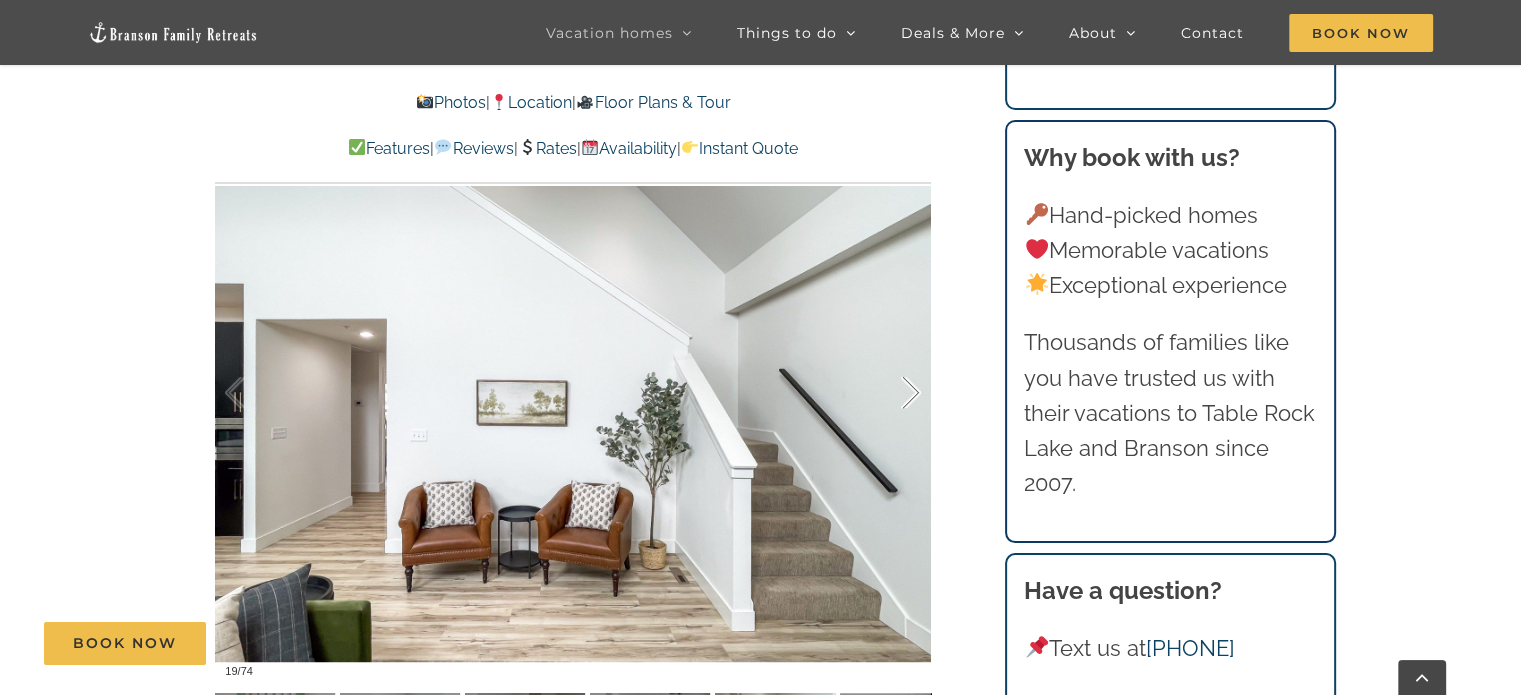 click at bounding box center (890, 393) 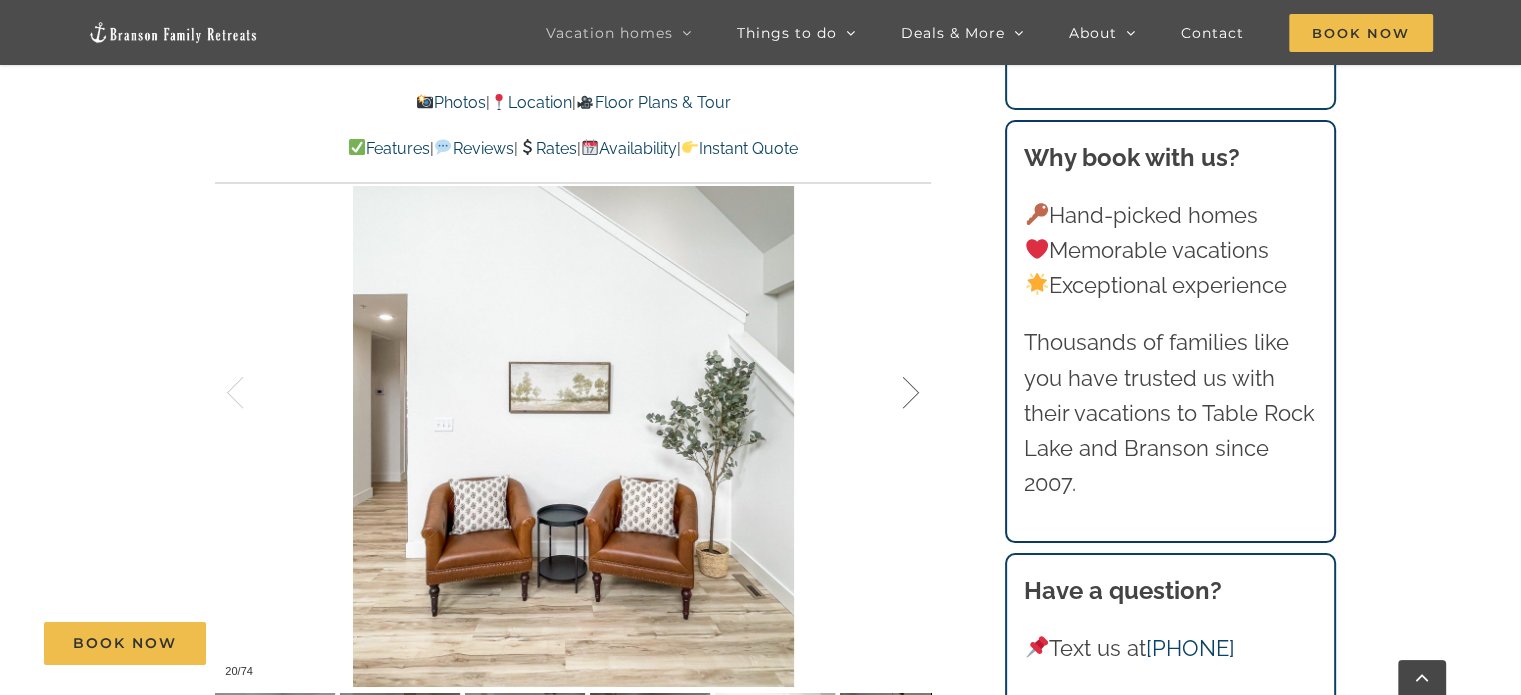 click at bounding box center (890, 393) 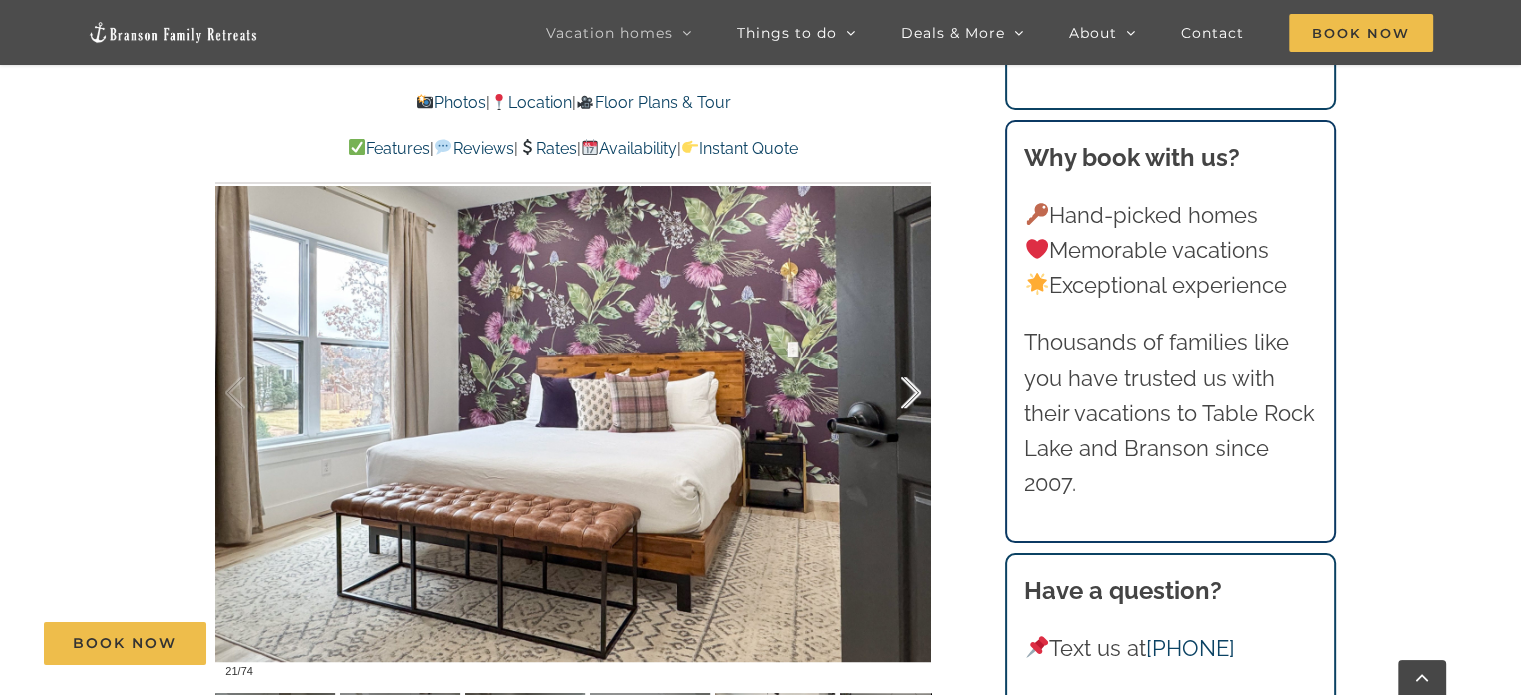 click at bounding box center (890, 393) 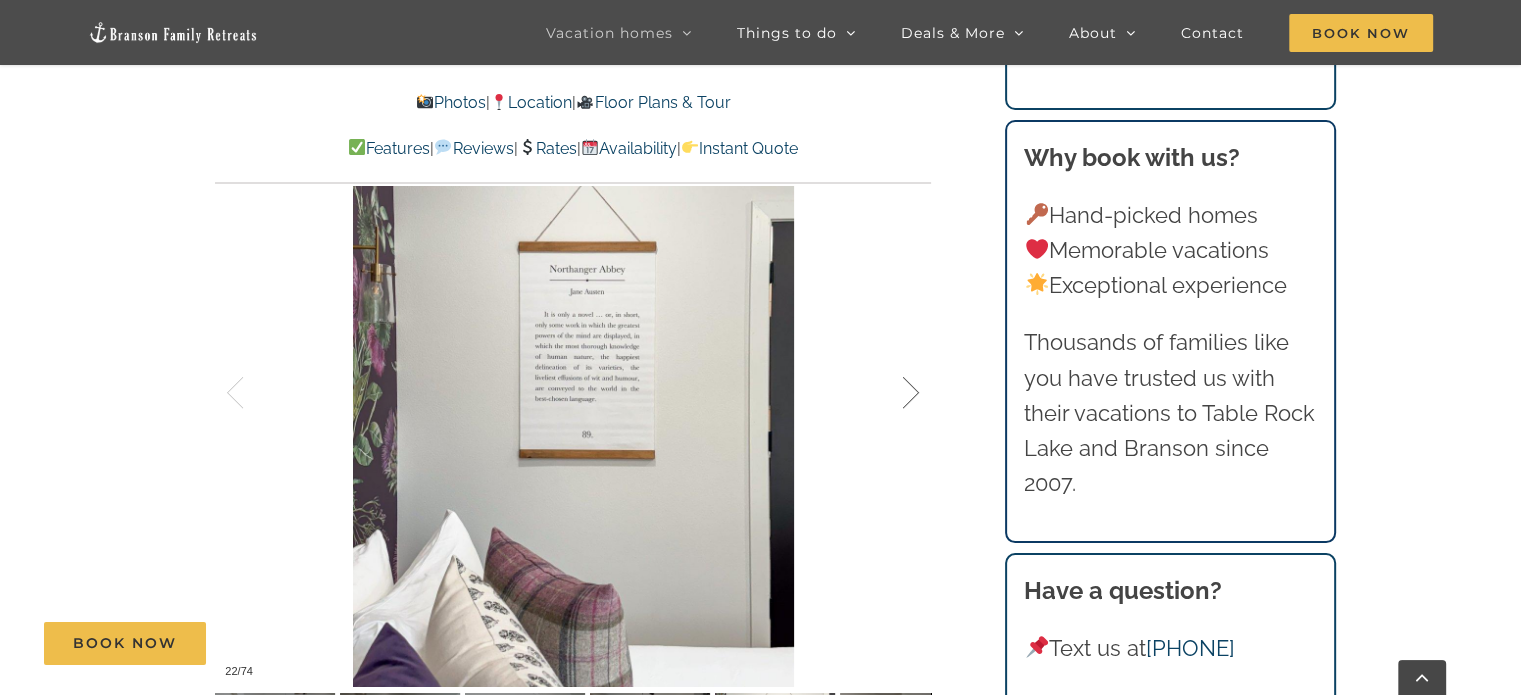 click at bounding box center [890, 393] 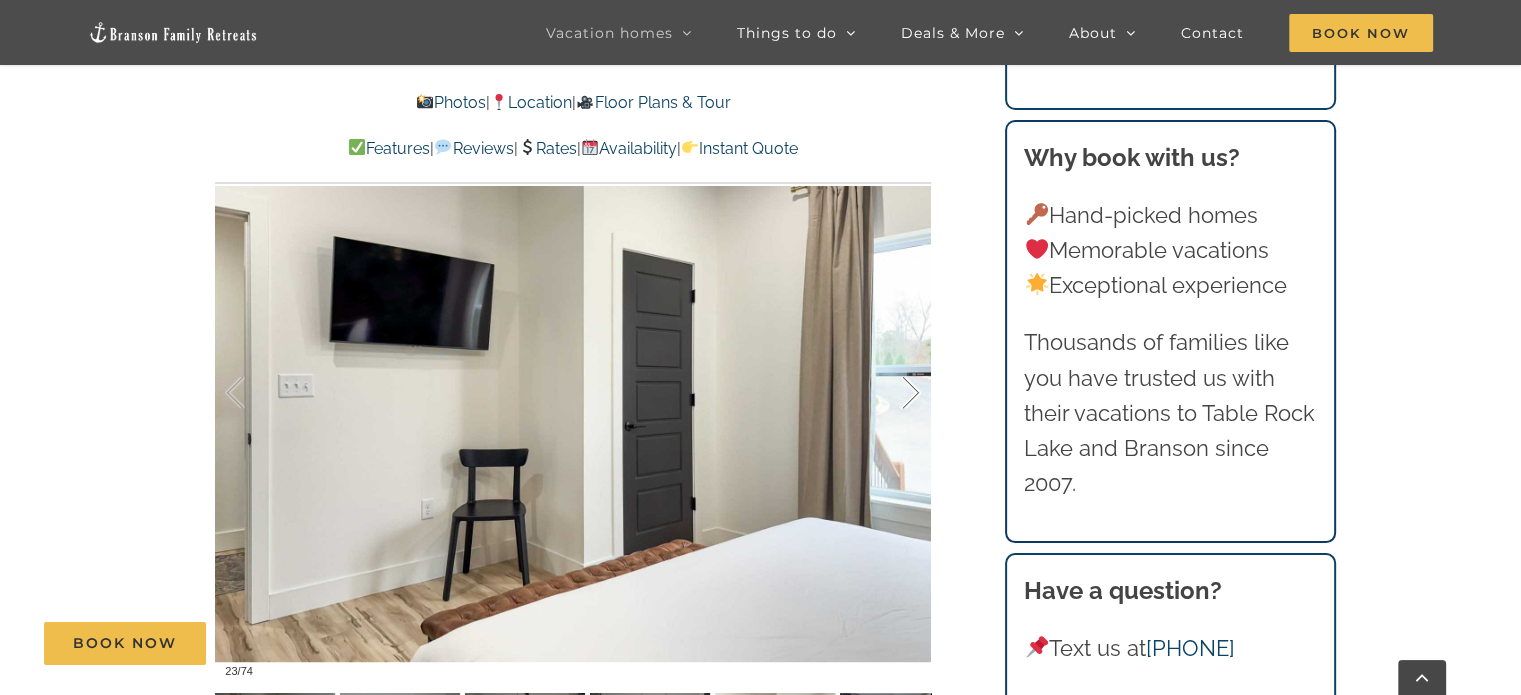 click at bounding box center (890, 393) 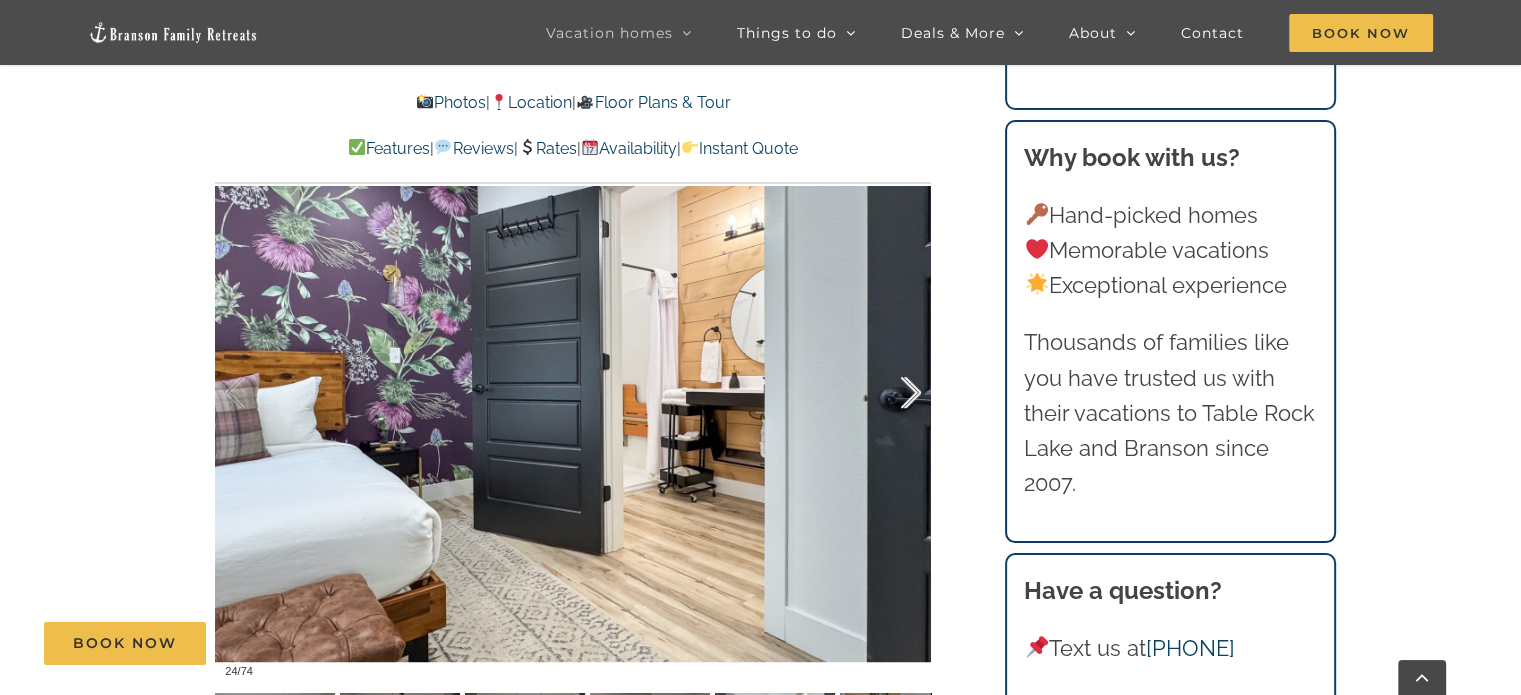 click at bounding box center [890, 393] 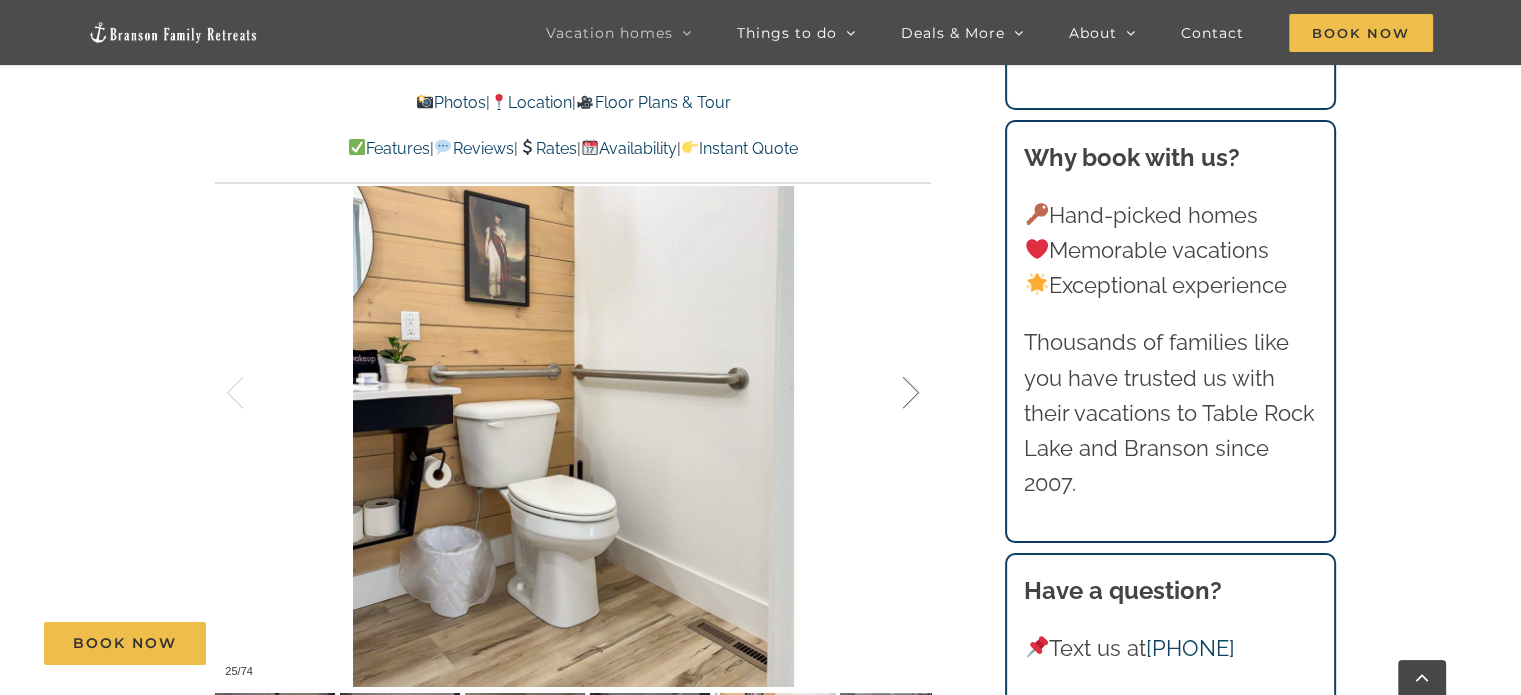 click at bounding box center (890, 393) 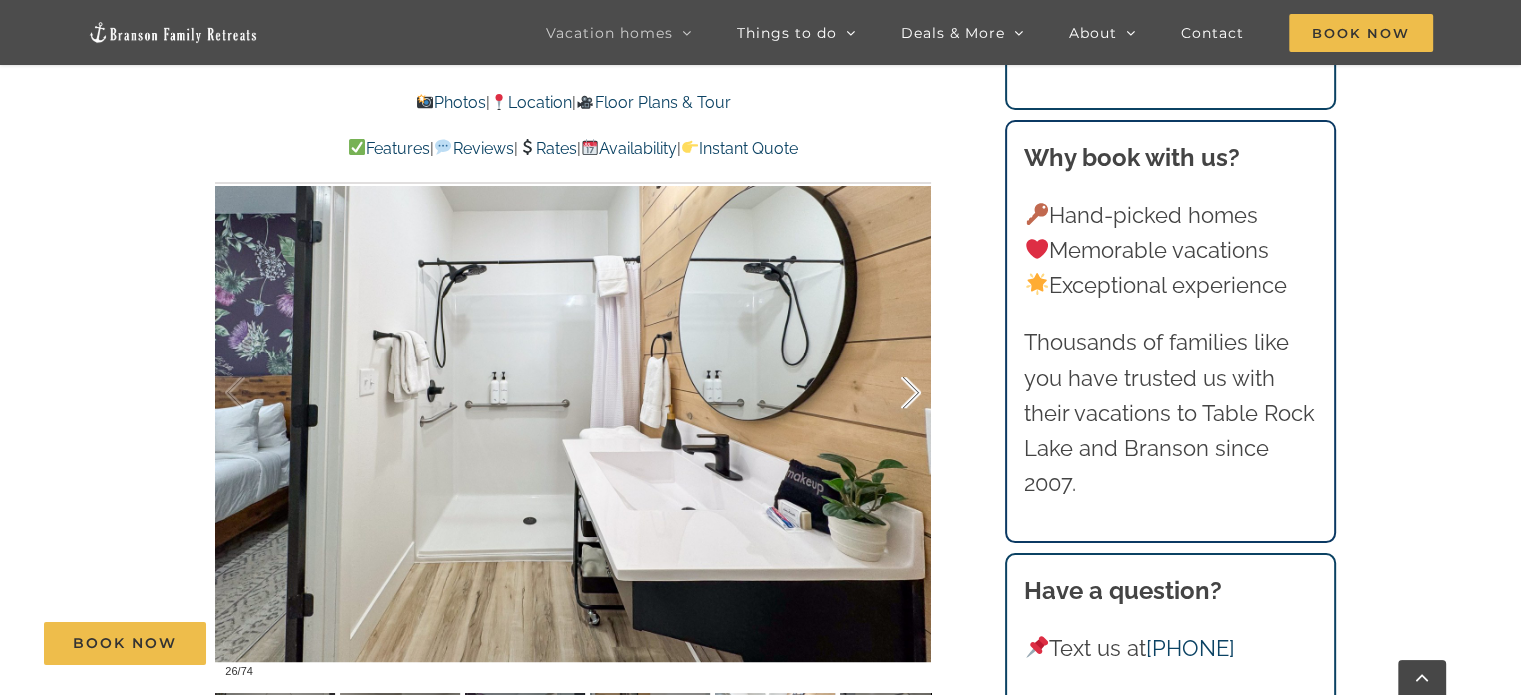 click at bounding box center (890, 393) 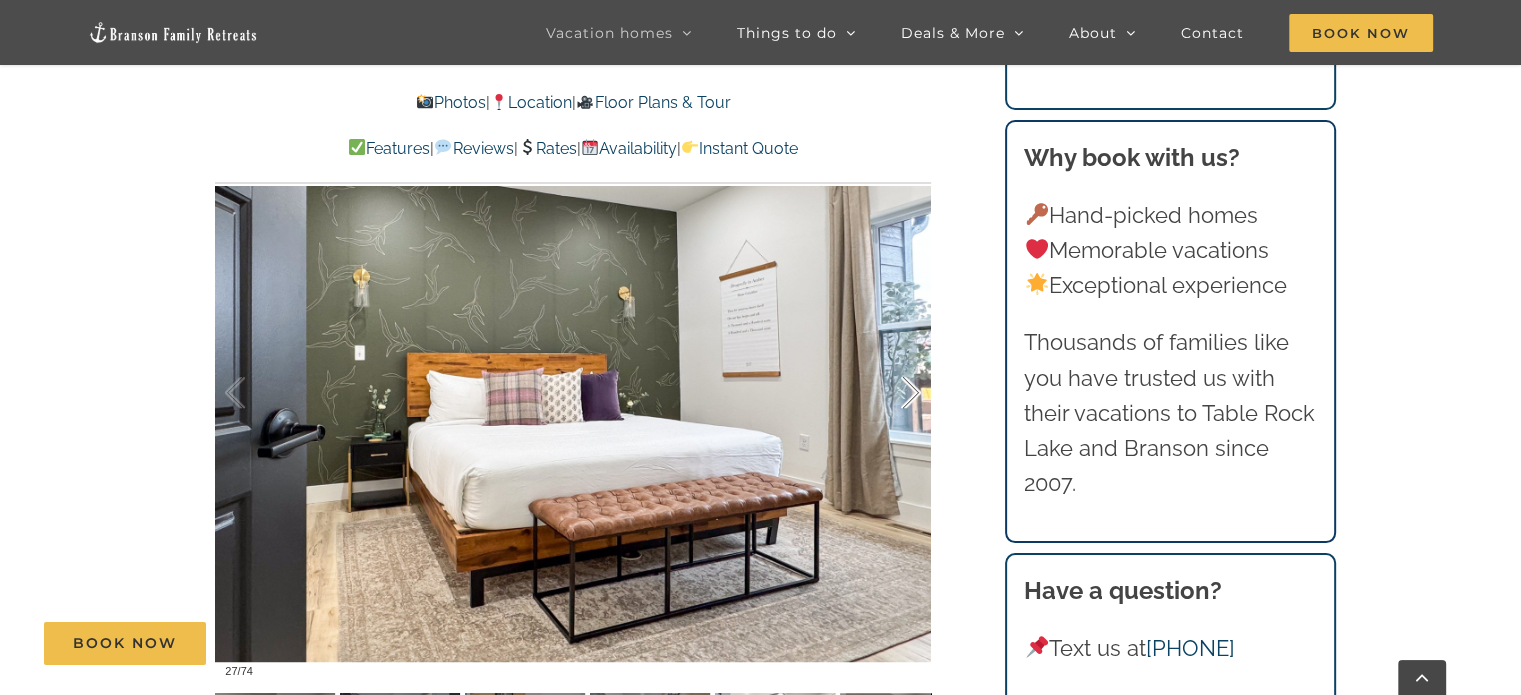 click at bounding box center [890, 393] 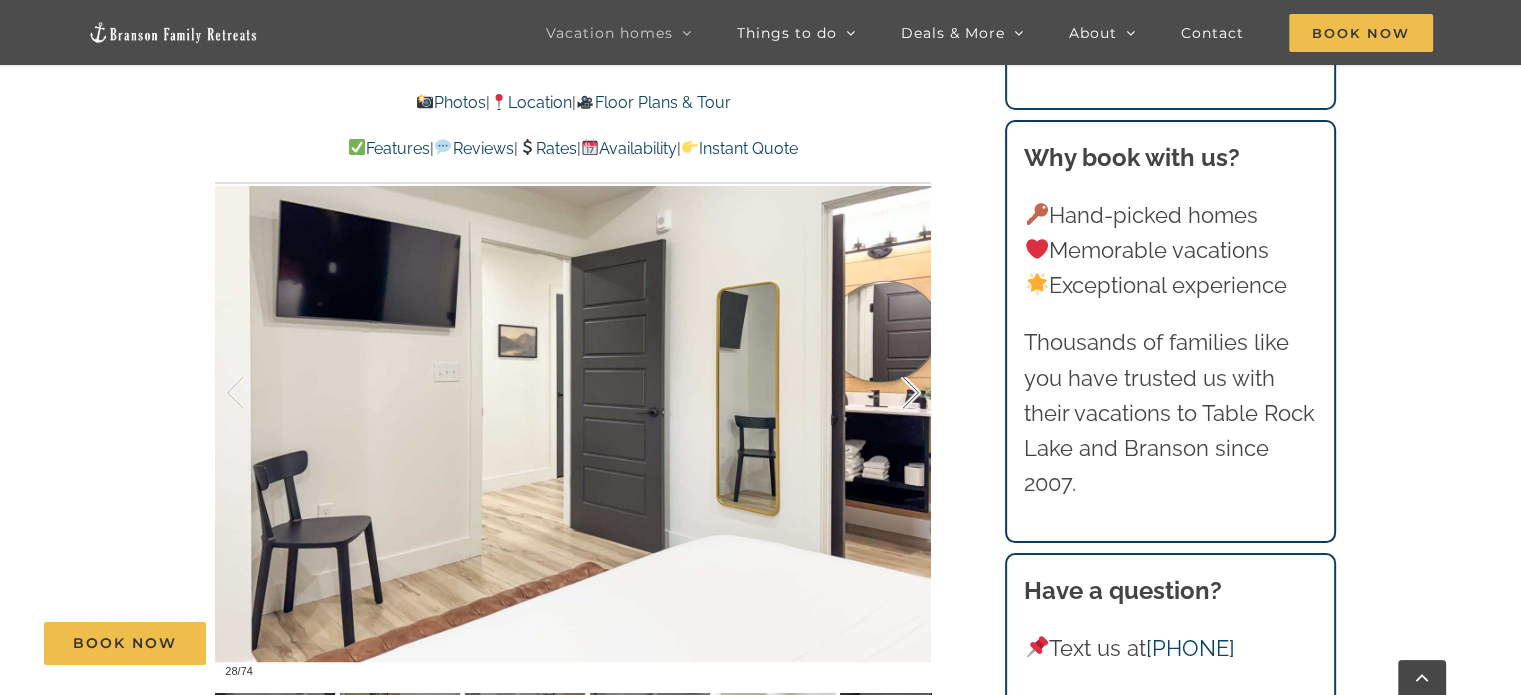 click at bounding box center (890, 393) 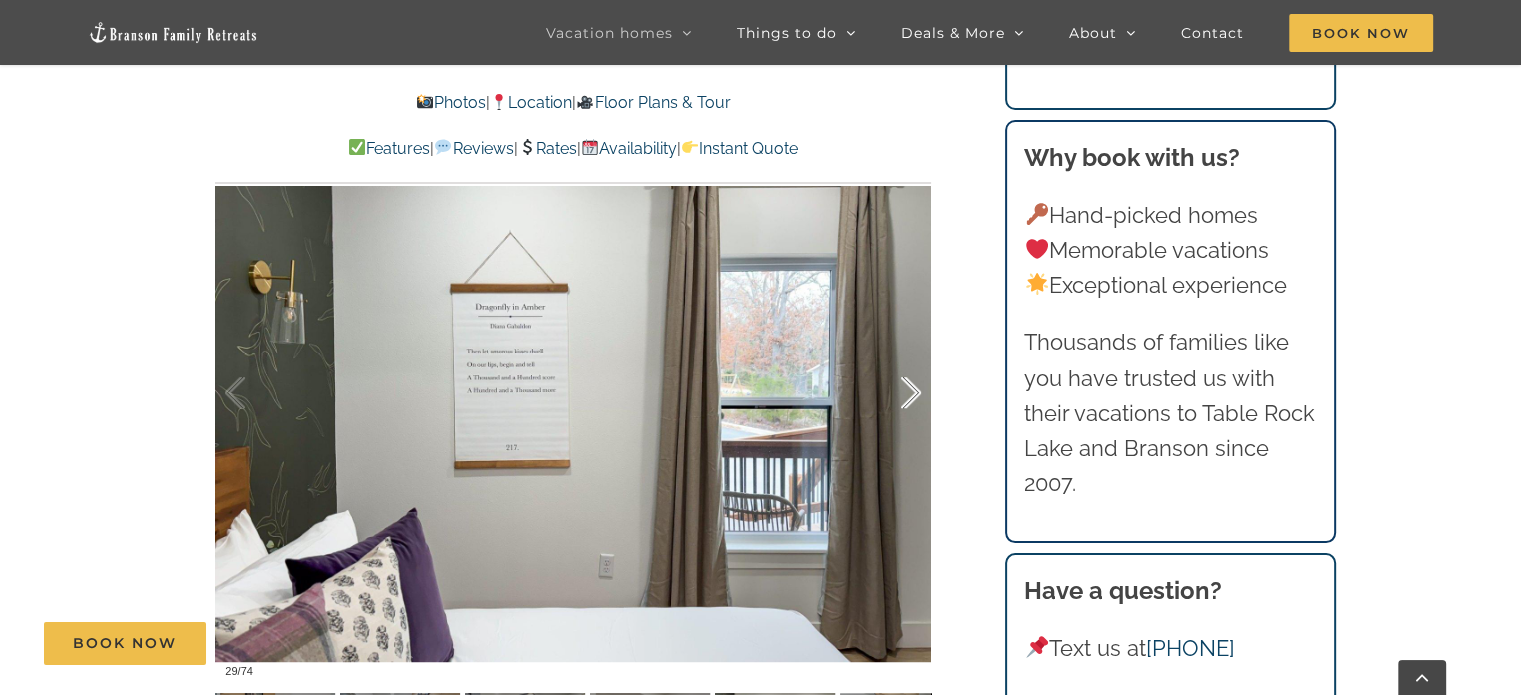 click at bounding box center (890, 393) 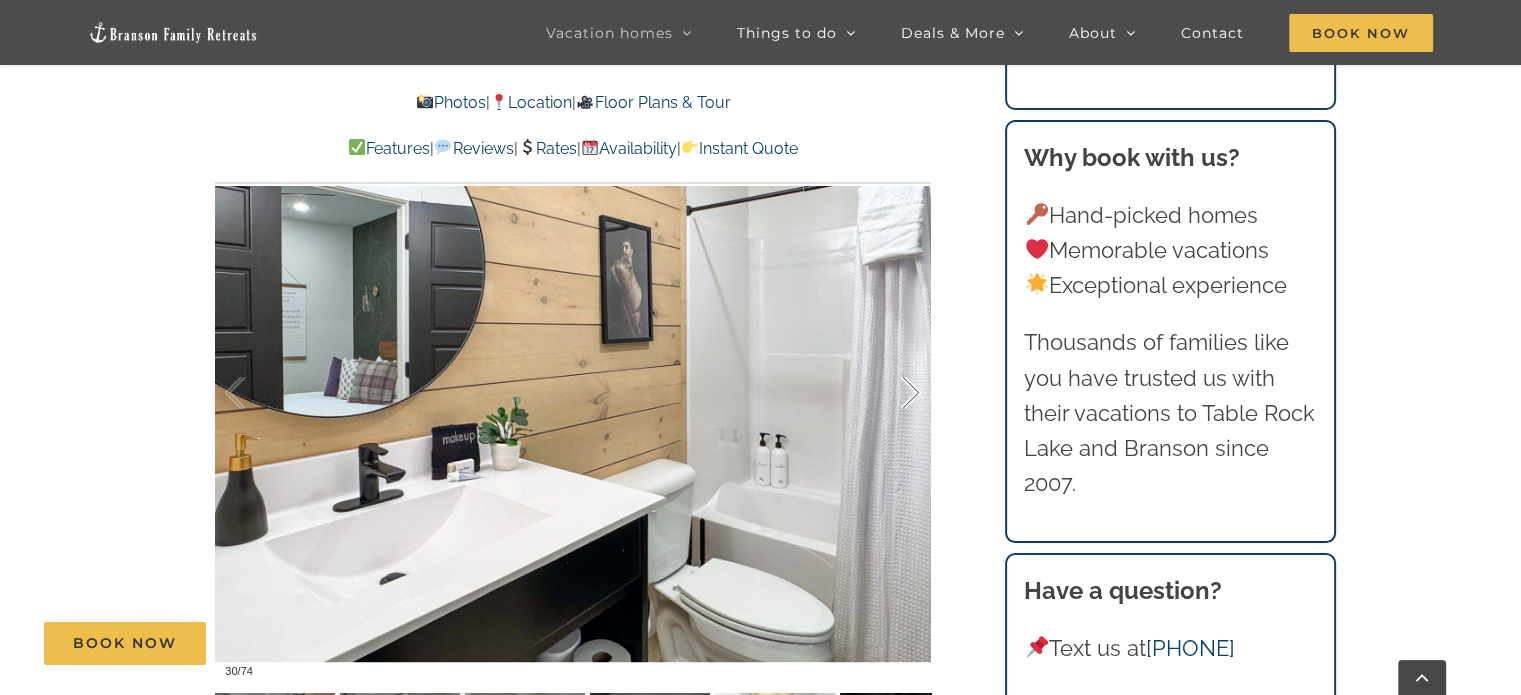 click at bounding box center (890, 393) 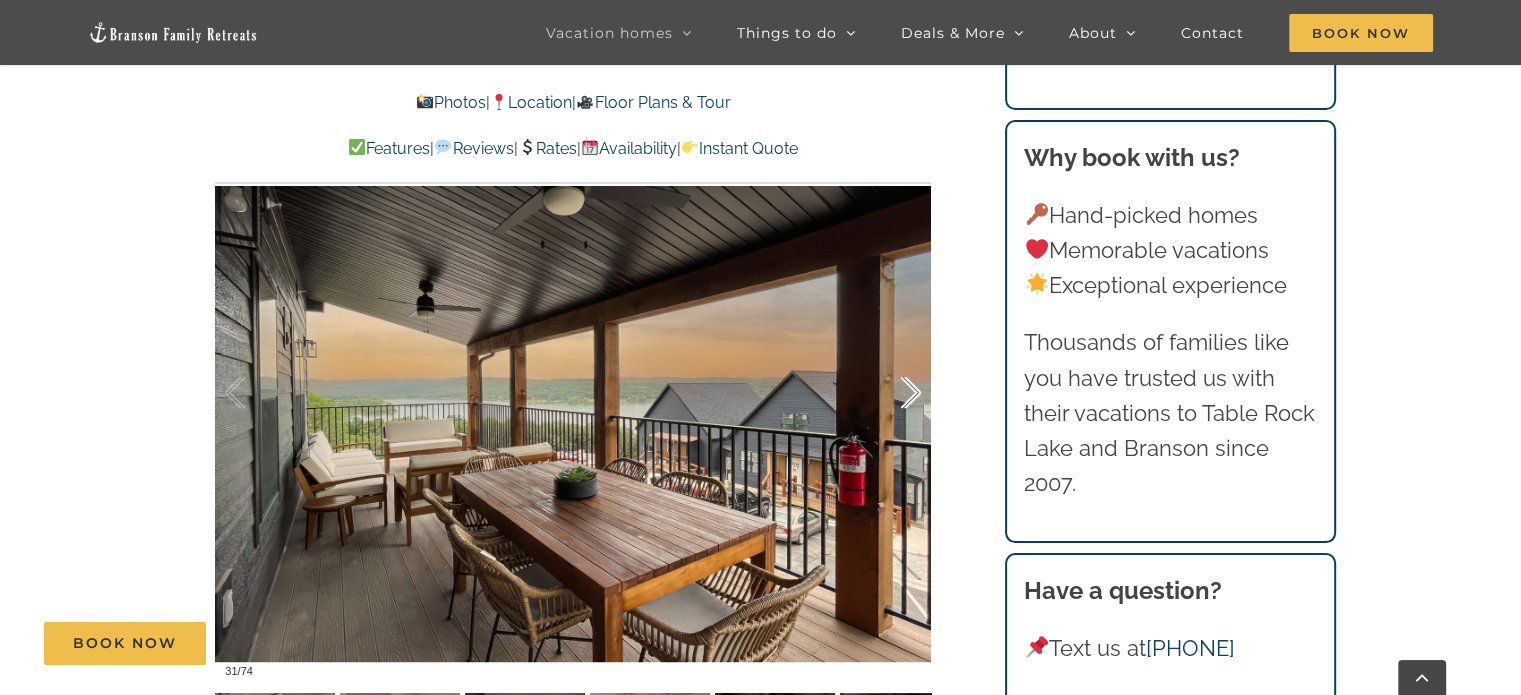 click at bounding box center (890, 393) 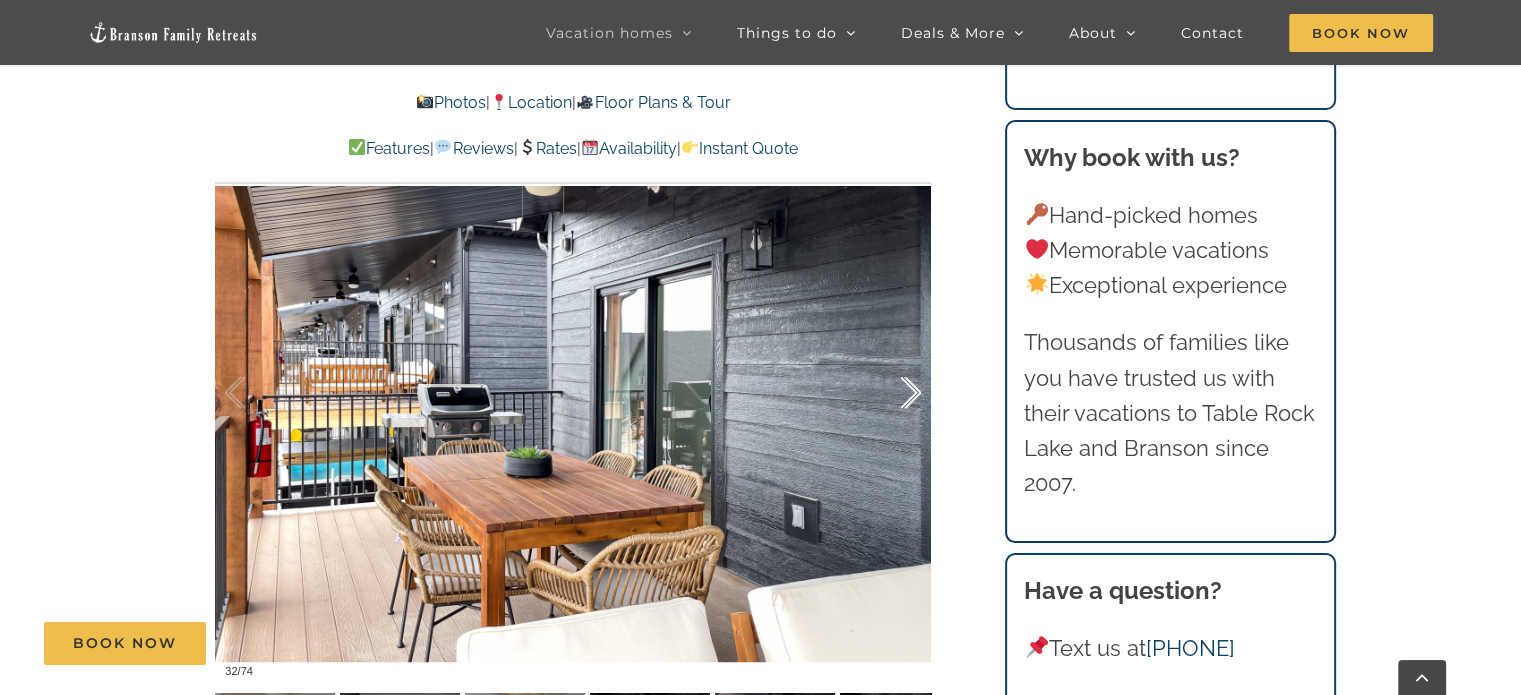 click at bounding box center (890, 393) 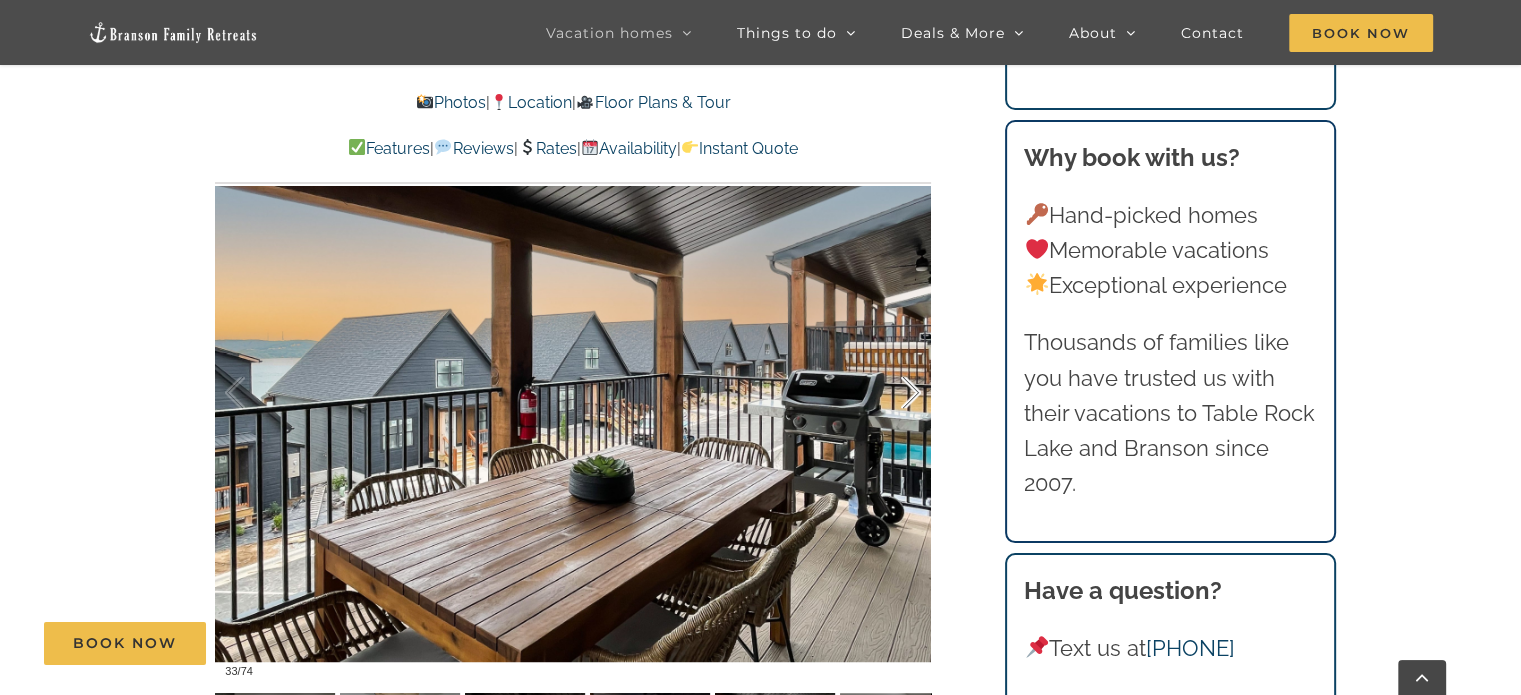 click at bounding box center (890, 393) 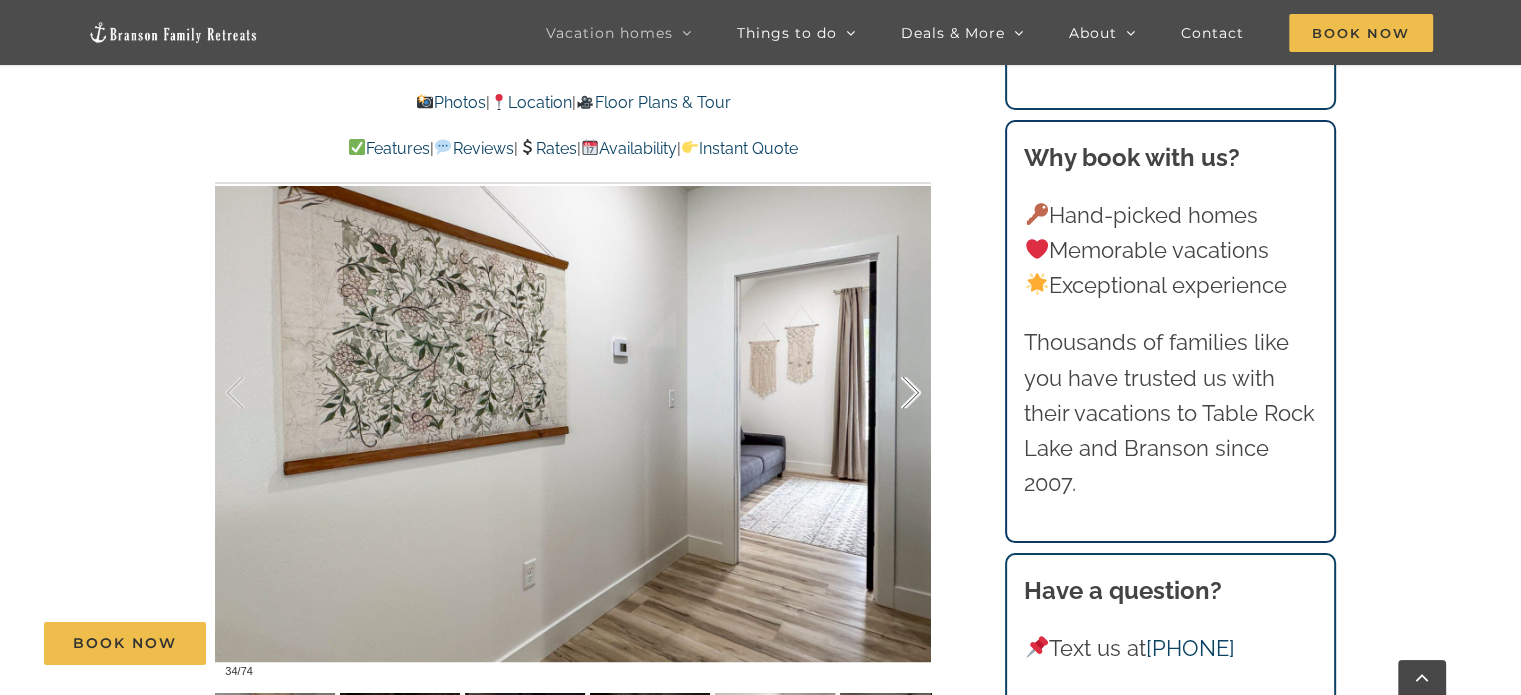 click at bounding box center [890, 393] 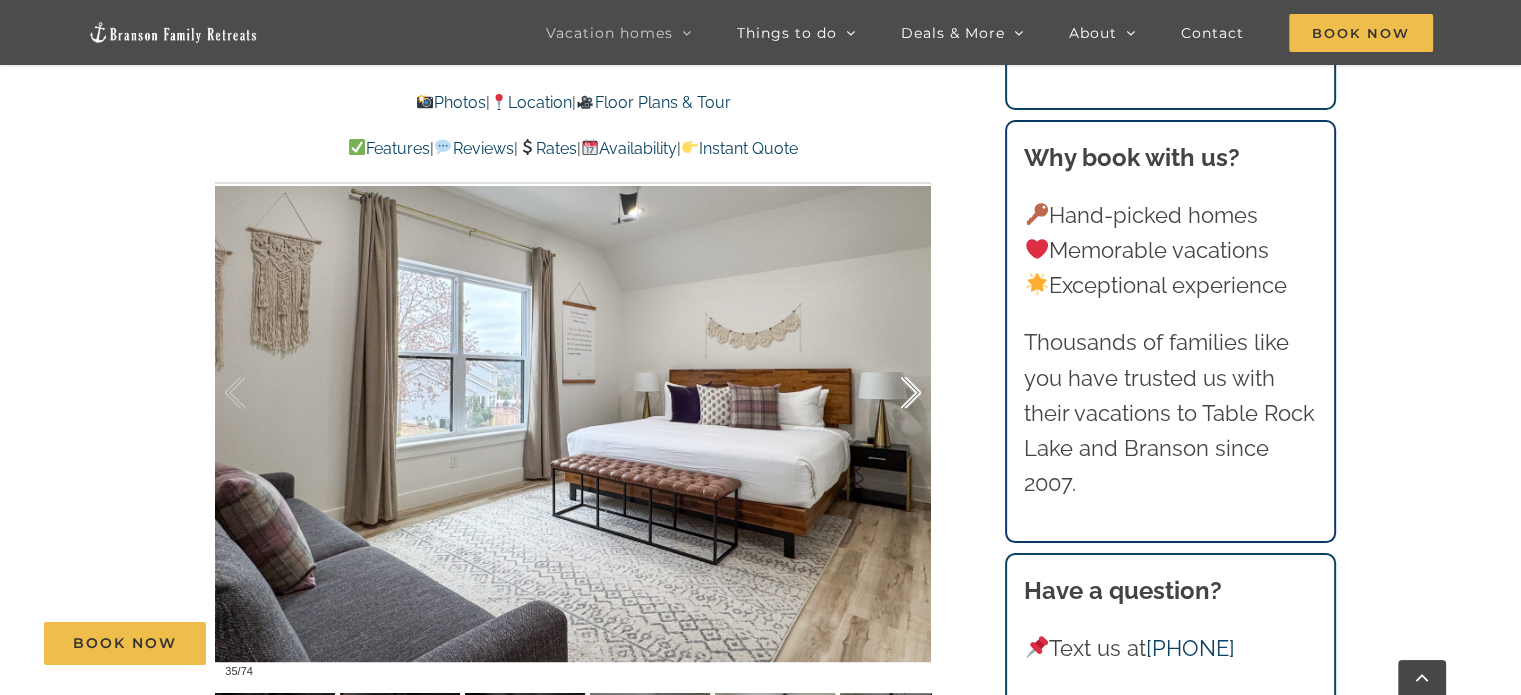click at bounding box center (890, 393) 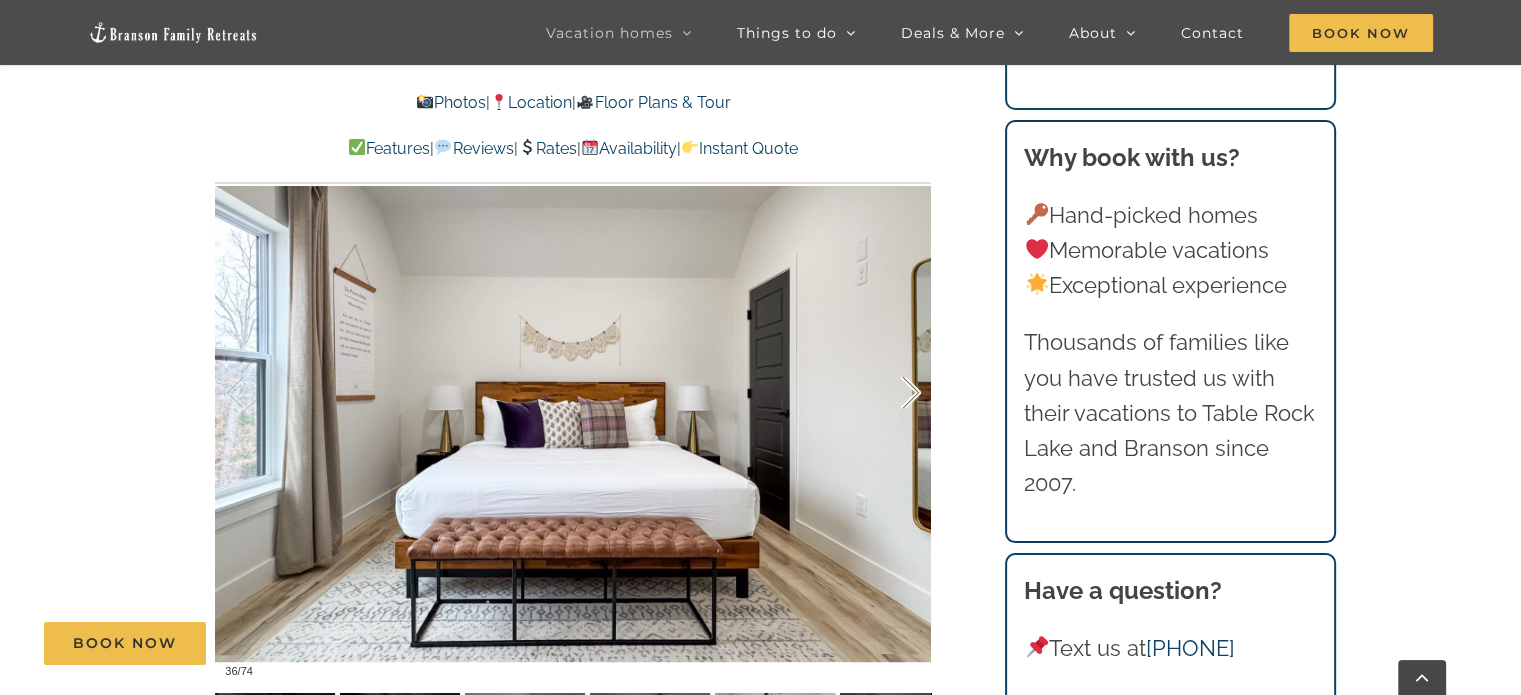 click at bounding box center (890, 393) 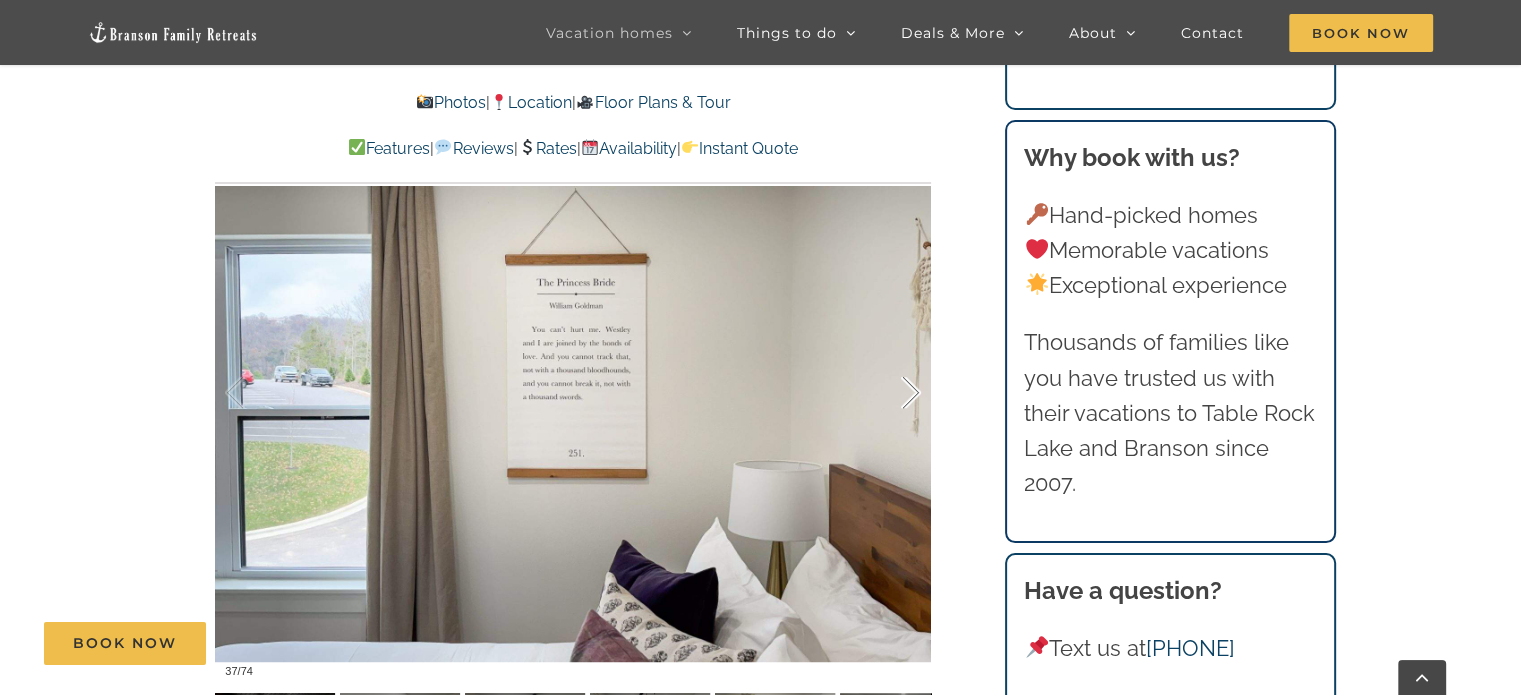 click at bounding box center [890, 393] 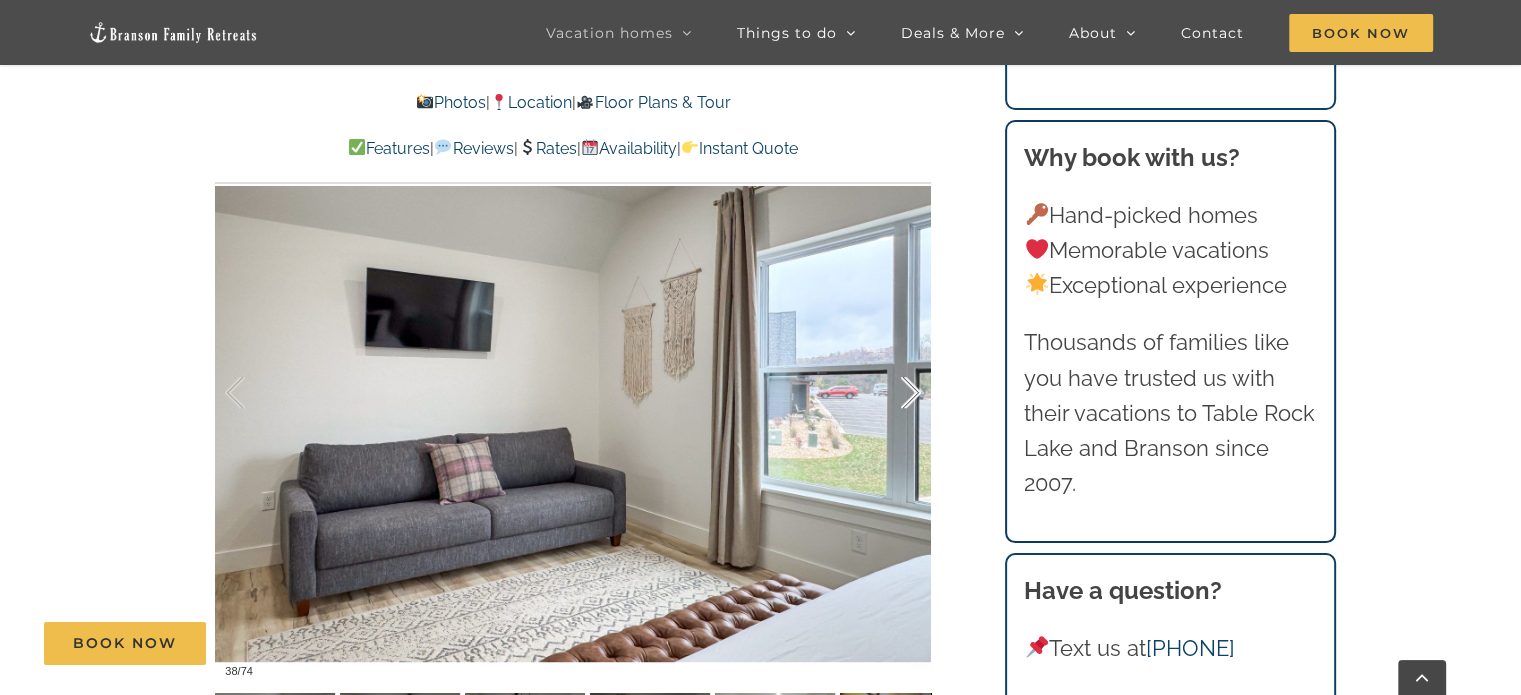 click at bounding box center (890, 393) 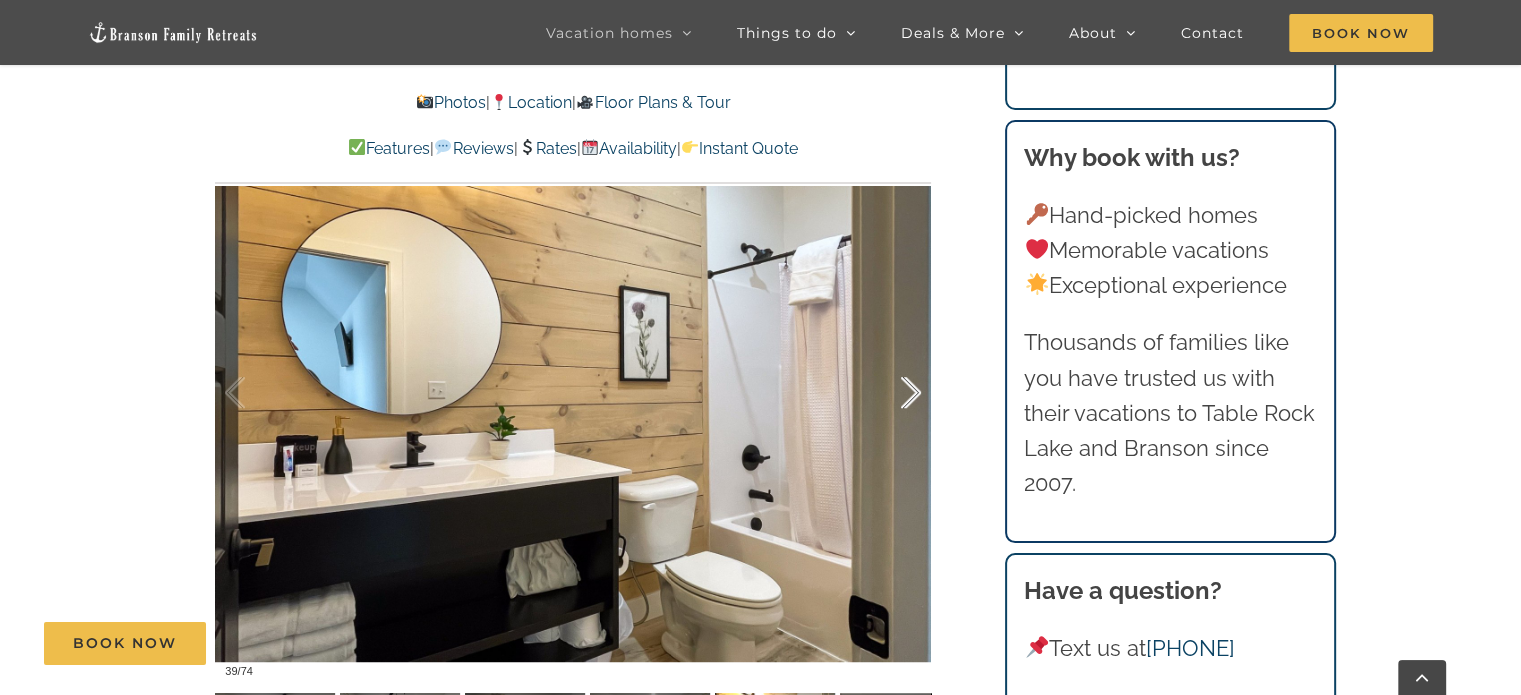 click at bounding box center (890, 393) 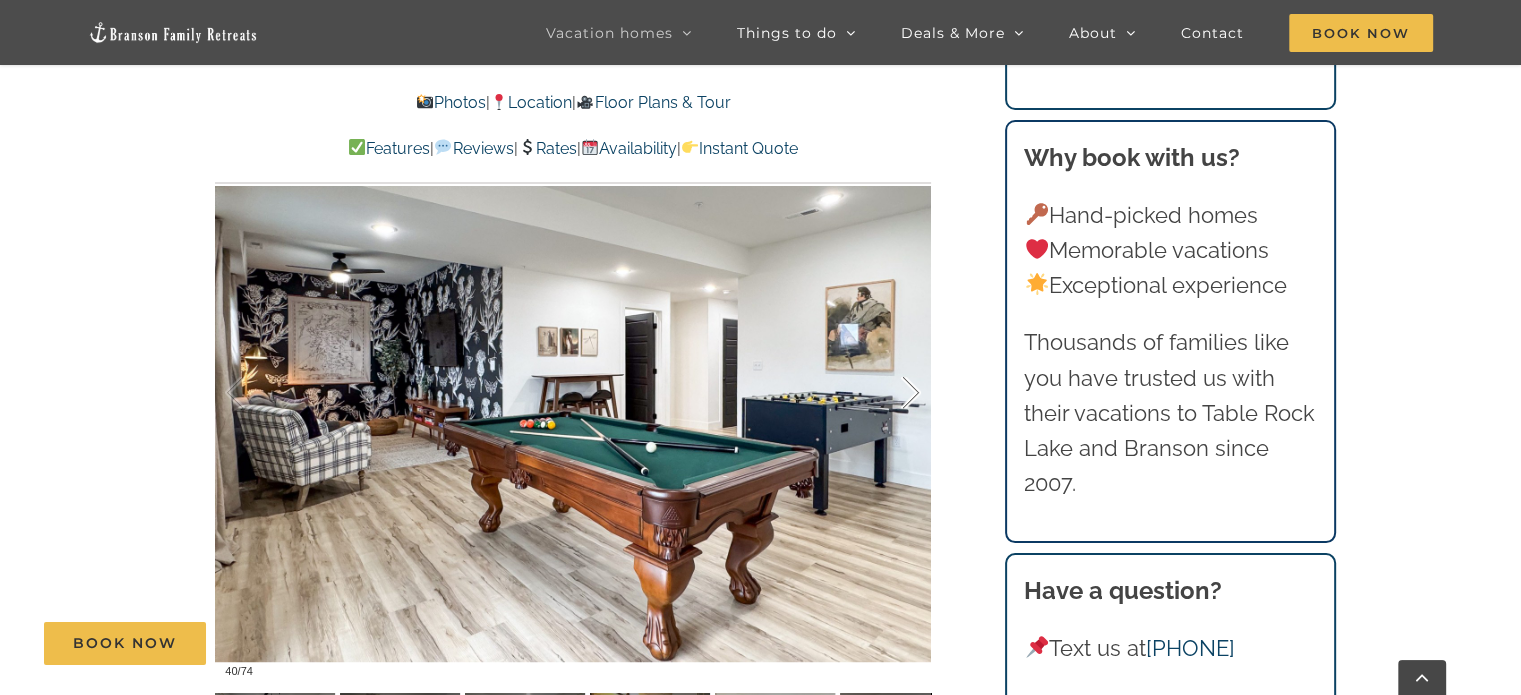 click at bounding box center [890, 393] 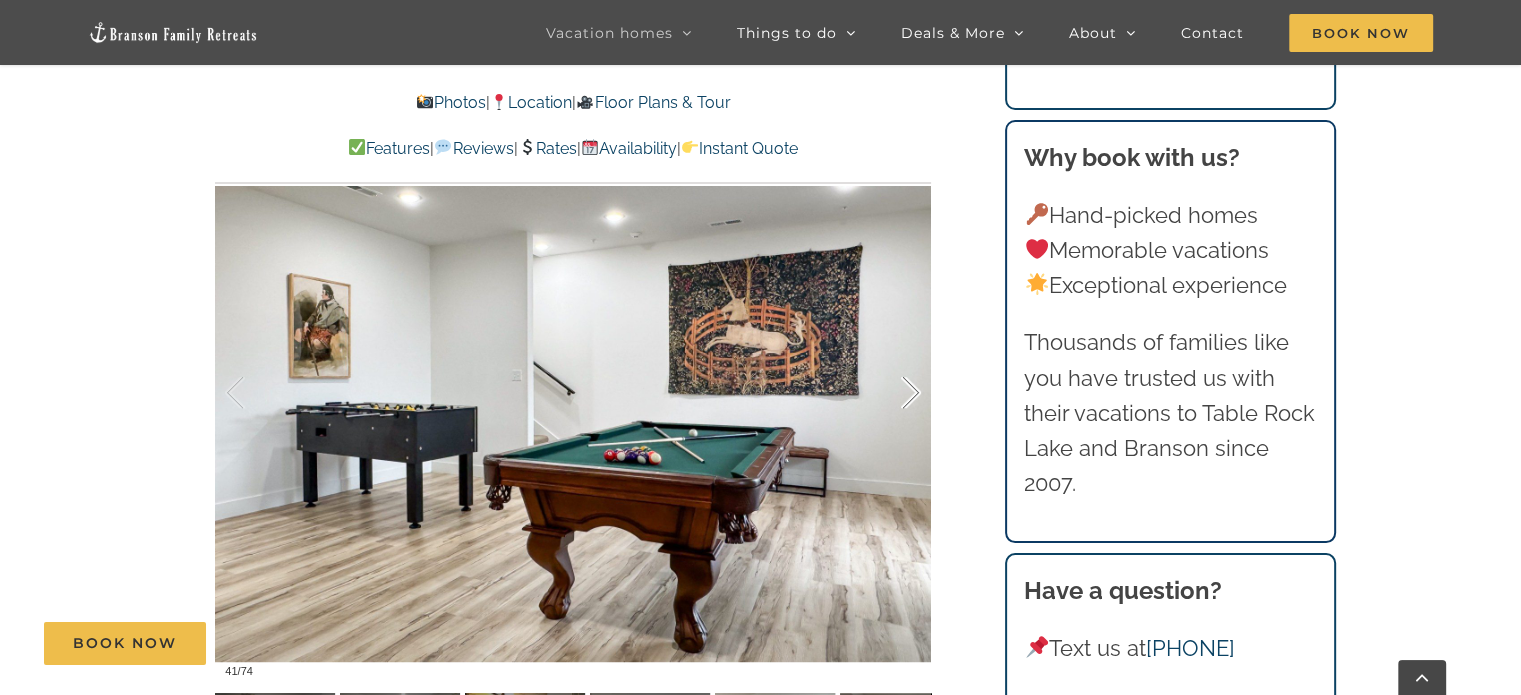 click at bounding box center (890, 393) 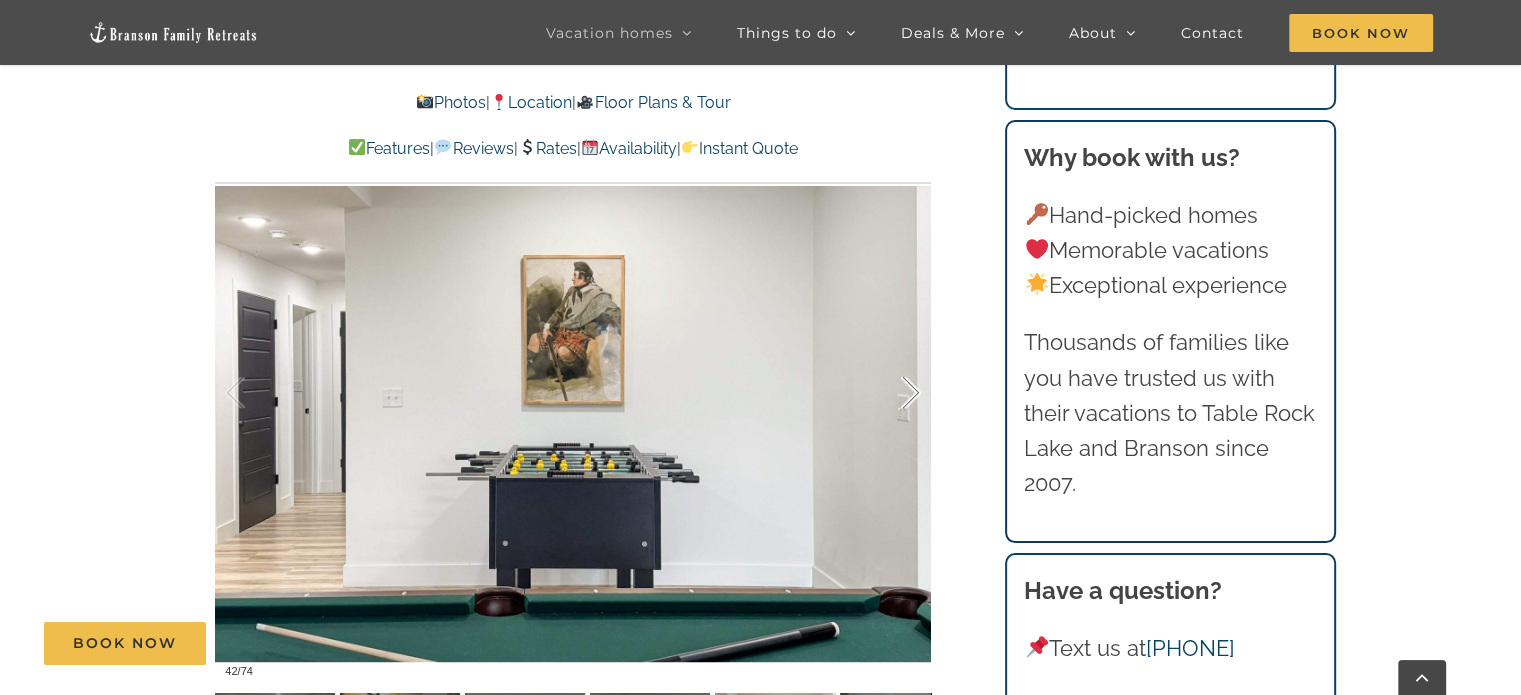 click at bounding box center [890, 393] 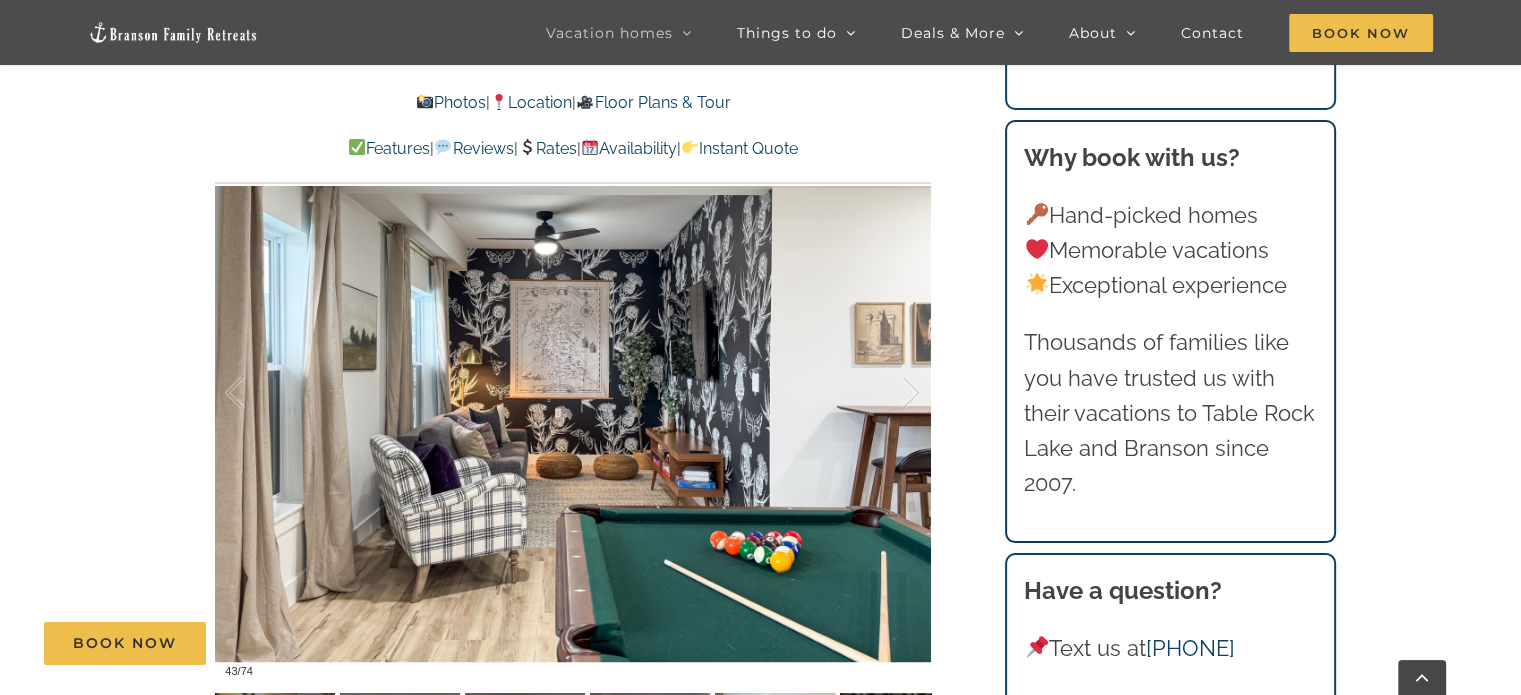 click on "Reviews" at bounding box center (473, 148) 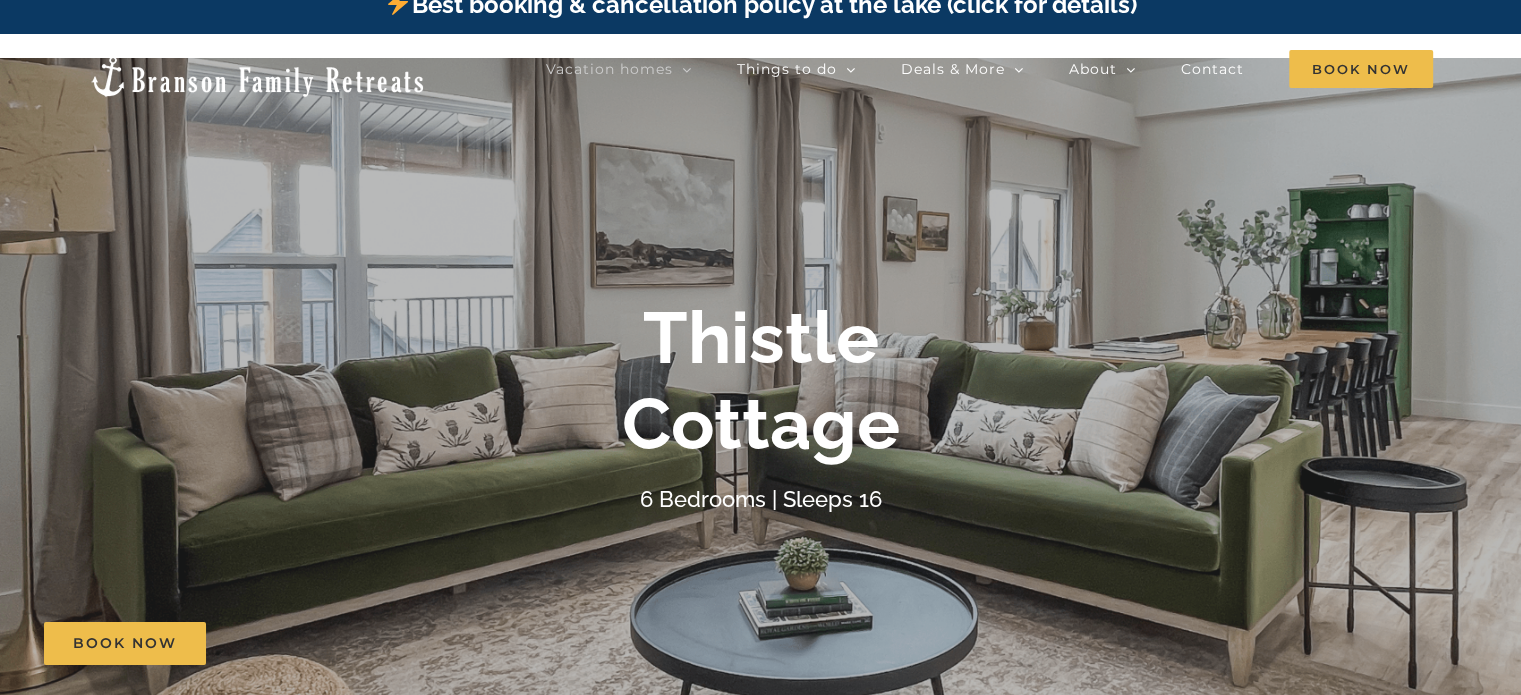 scroll, scrollTop: 0, scrollLeft: 0, axis: both 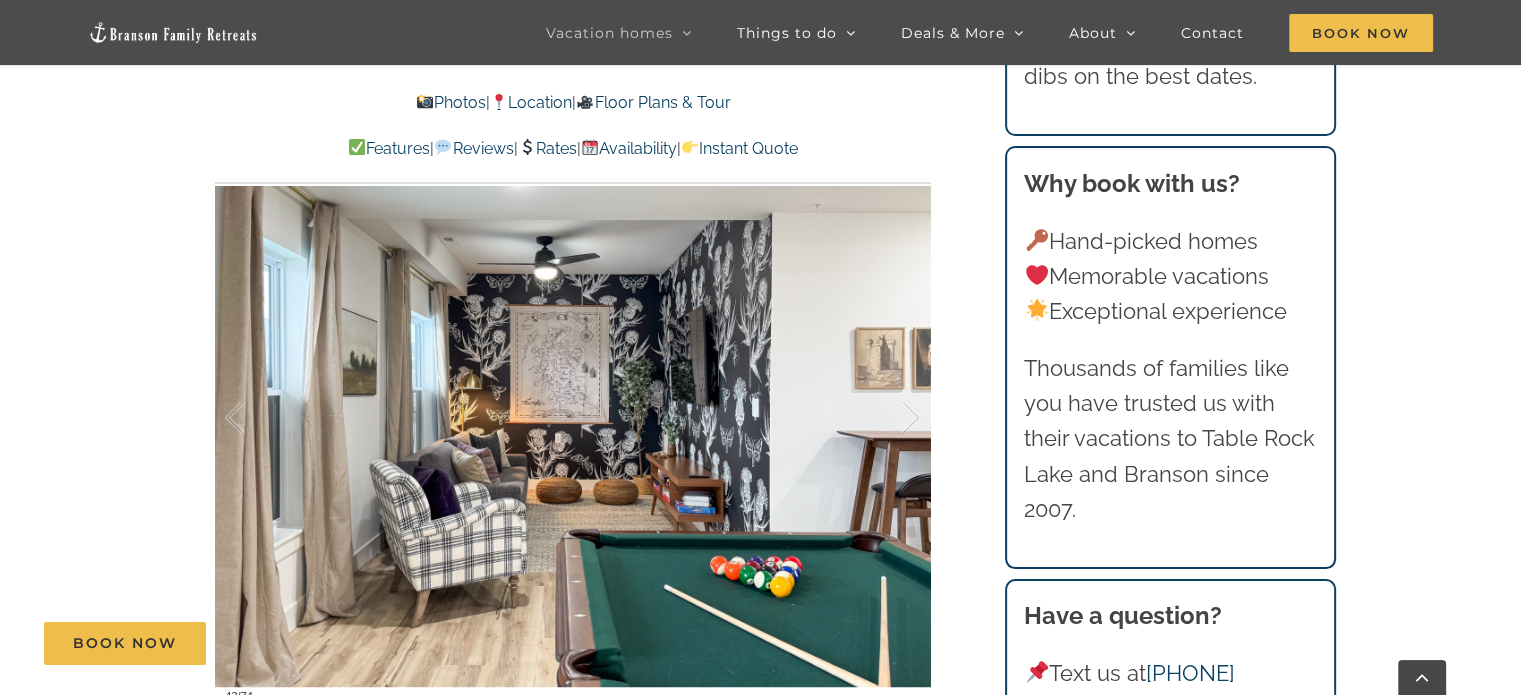 click on "Floor Plans & Tour" at bounding box center (653, 102) 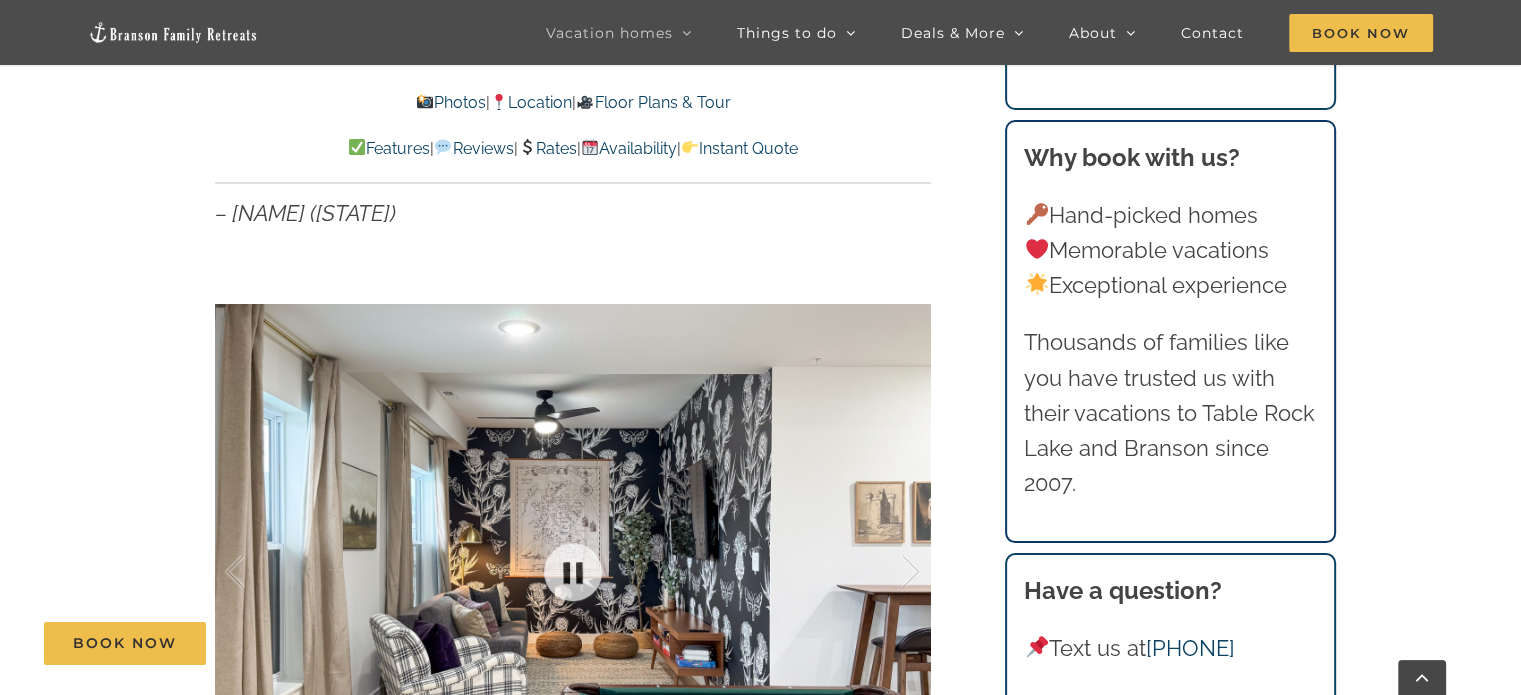 scroll, scrollTop: 1324, scrollLeft: 0, axis: vertical 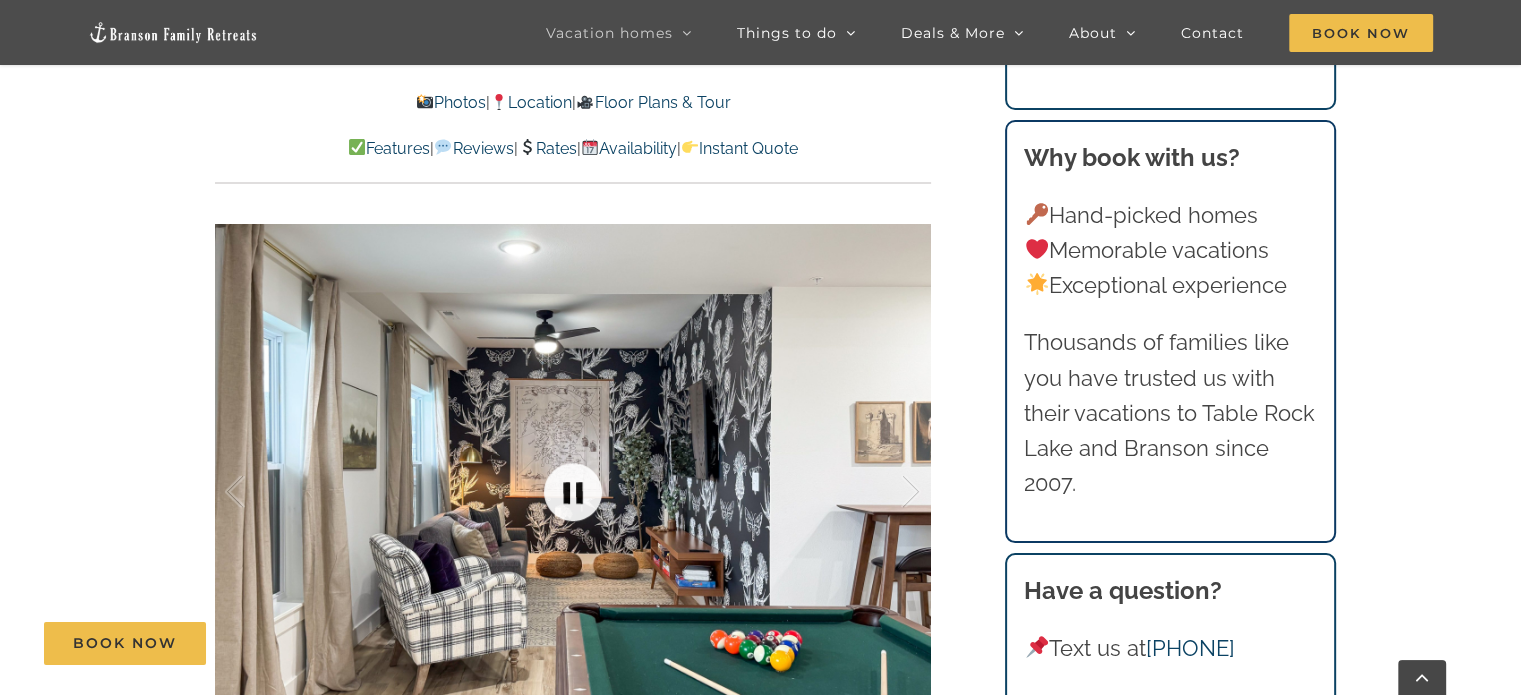 click at bounding box center [573, 492] 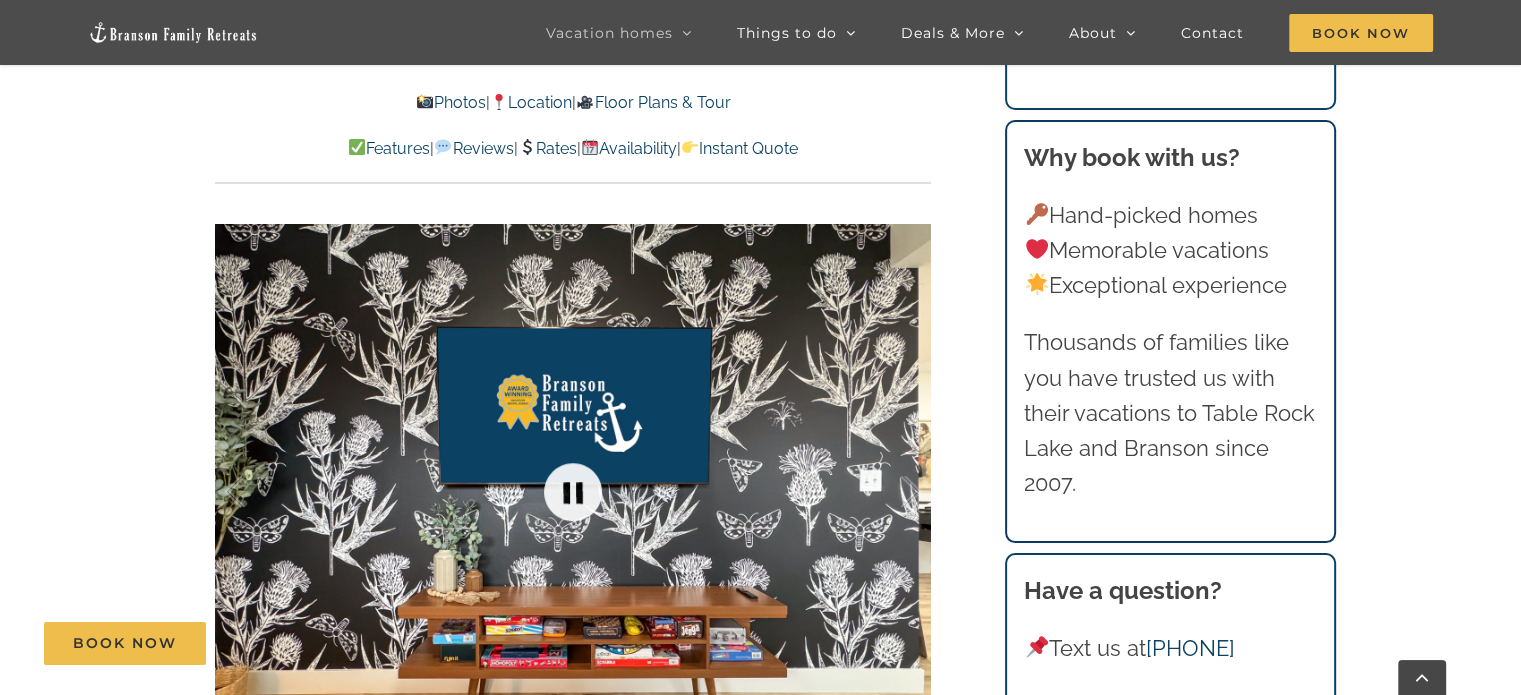 click at bounding box center [573, 492] 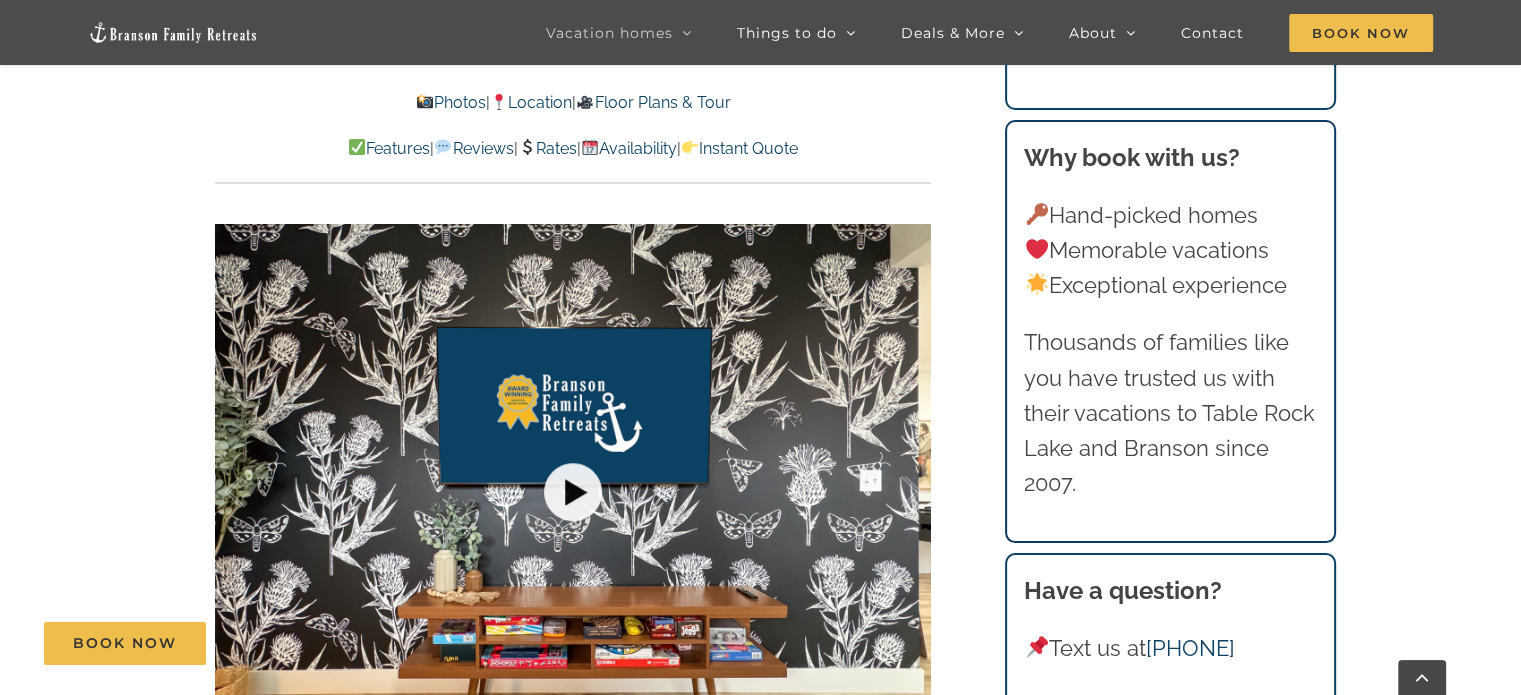 click at bounding box center [573, 492] 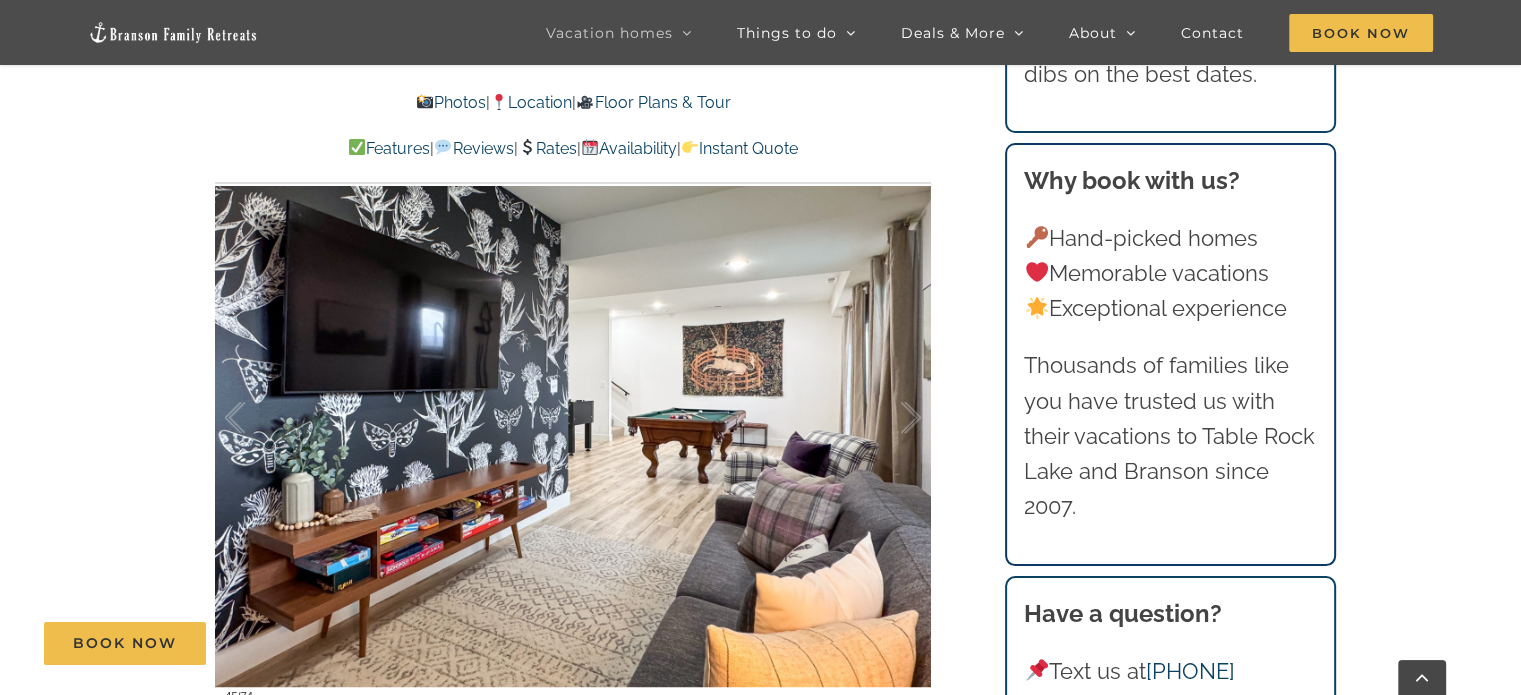 scroll, scrollTop: 1375, scrollLeft: 0, axis: vertical 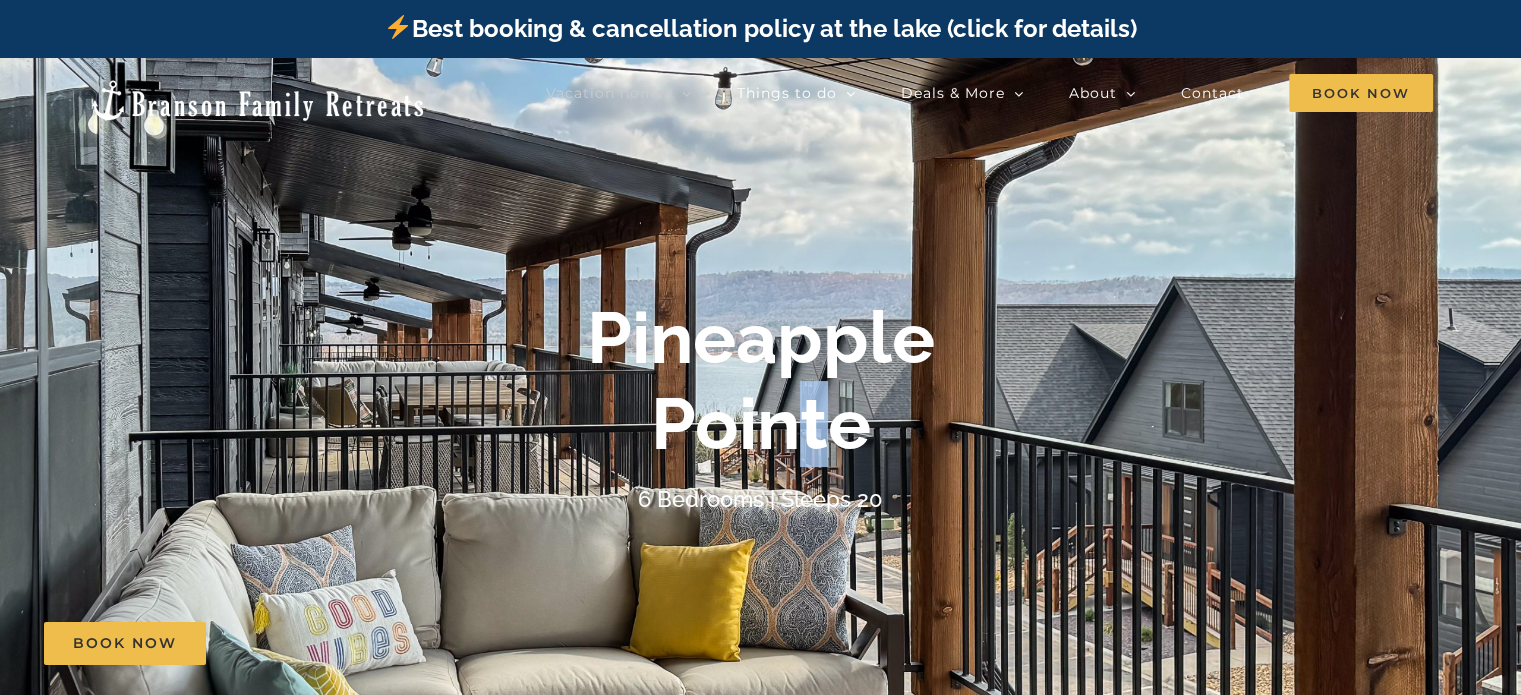 click on "Pineapple
Pointe" at bounding box center [761, 380] 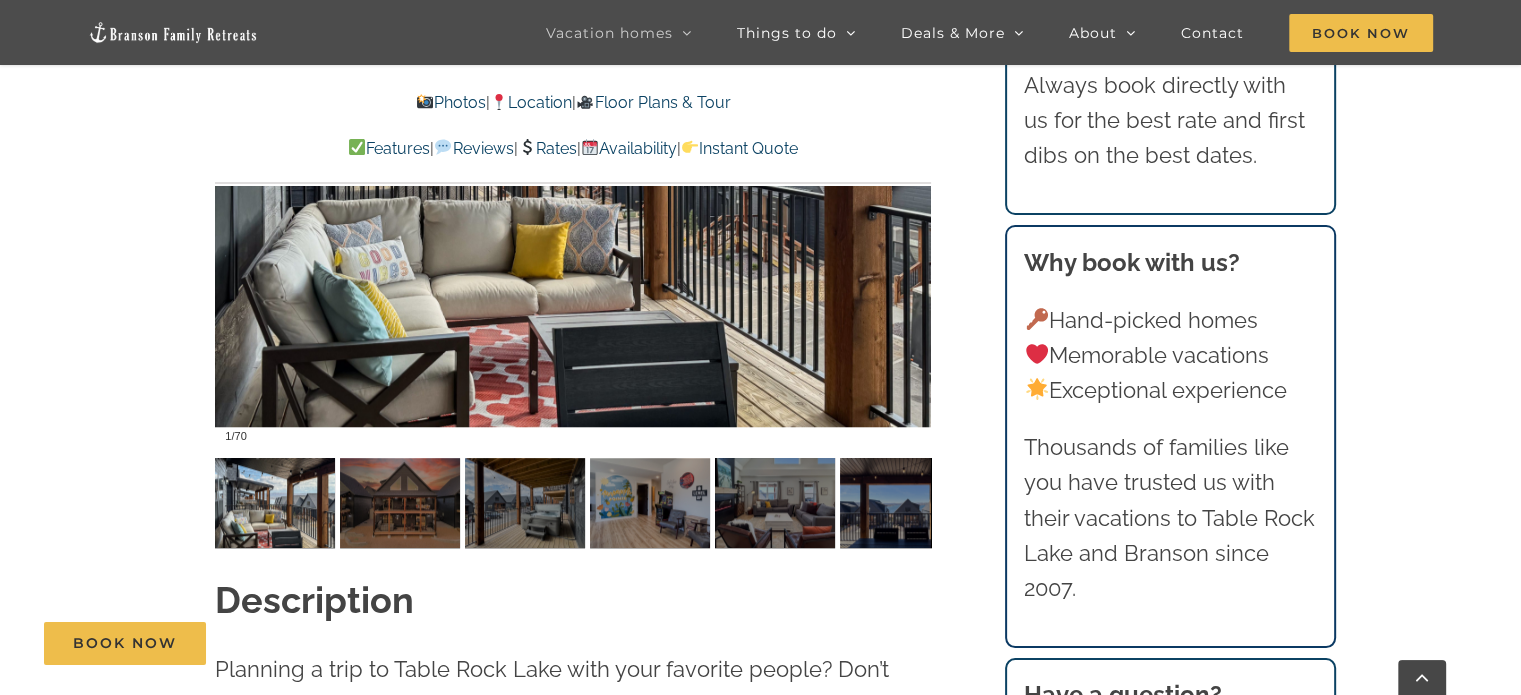 scroll, scrollTop: 1450, scrollLeft: 0, axis: vertical 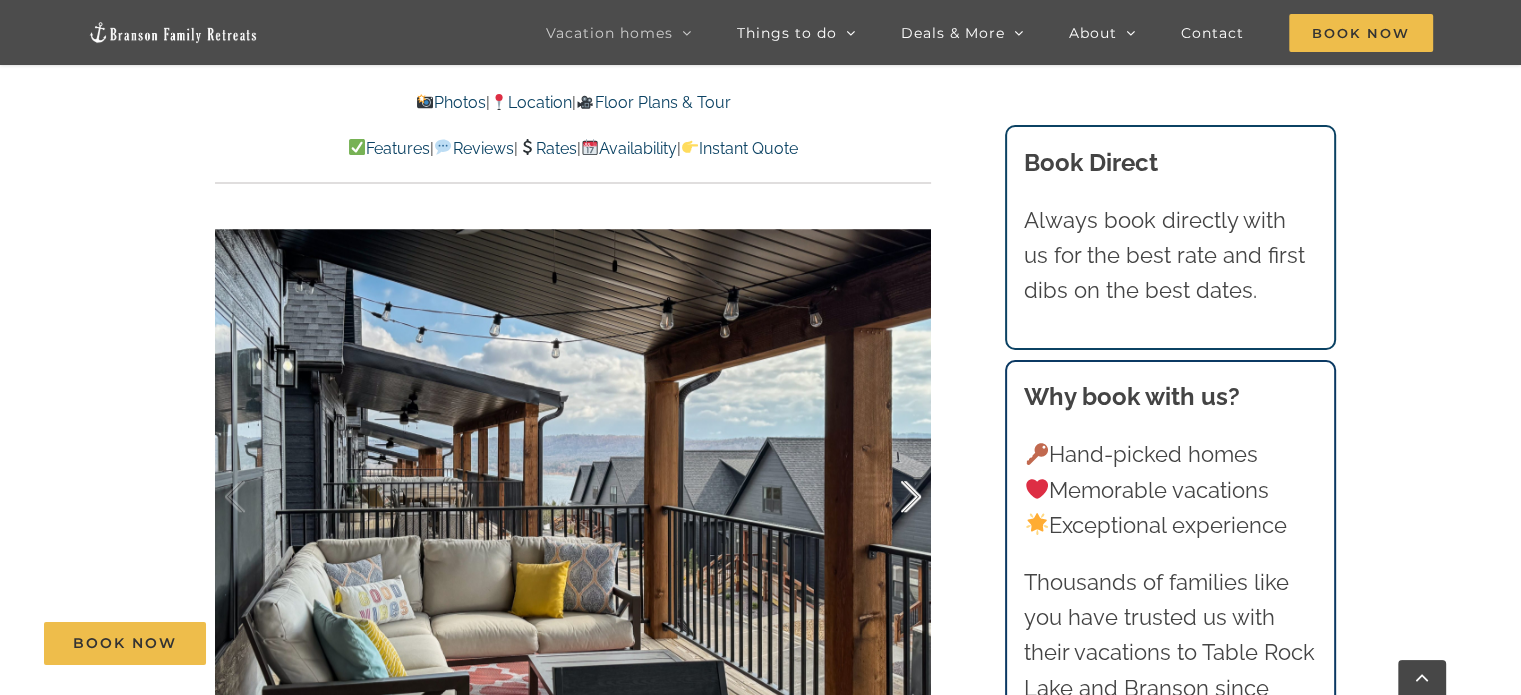 click at bounding box center [890, 497] 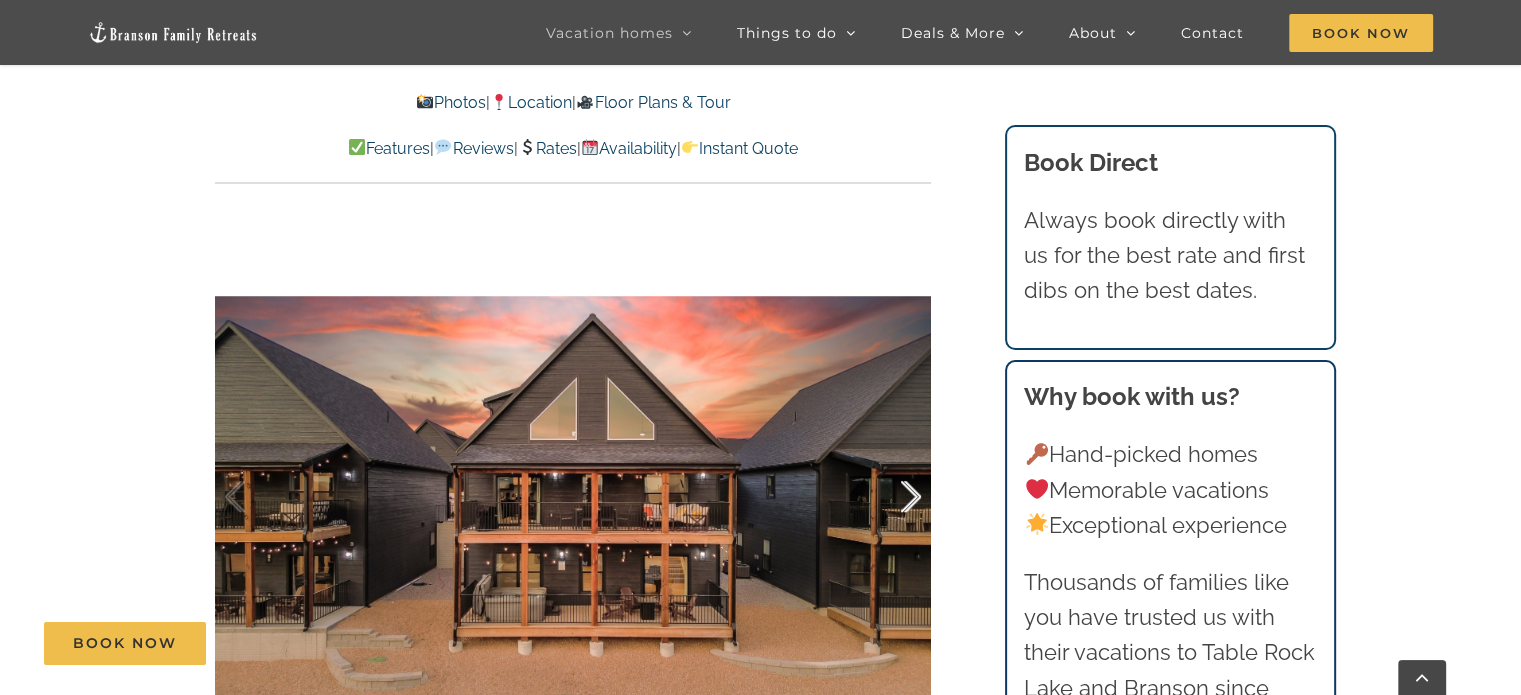 click at bounding box center (890, 497) 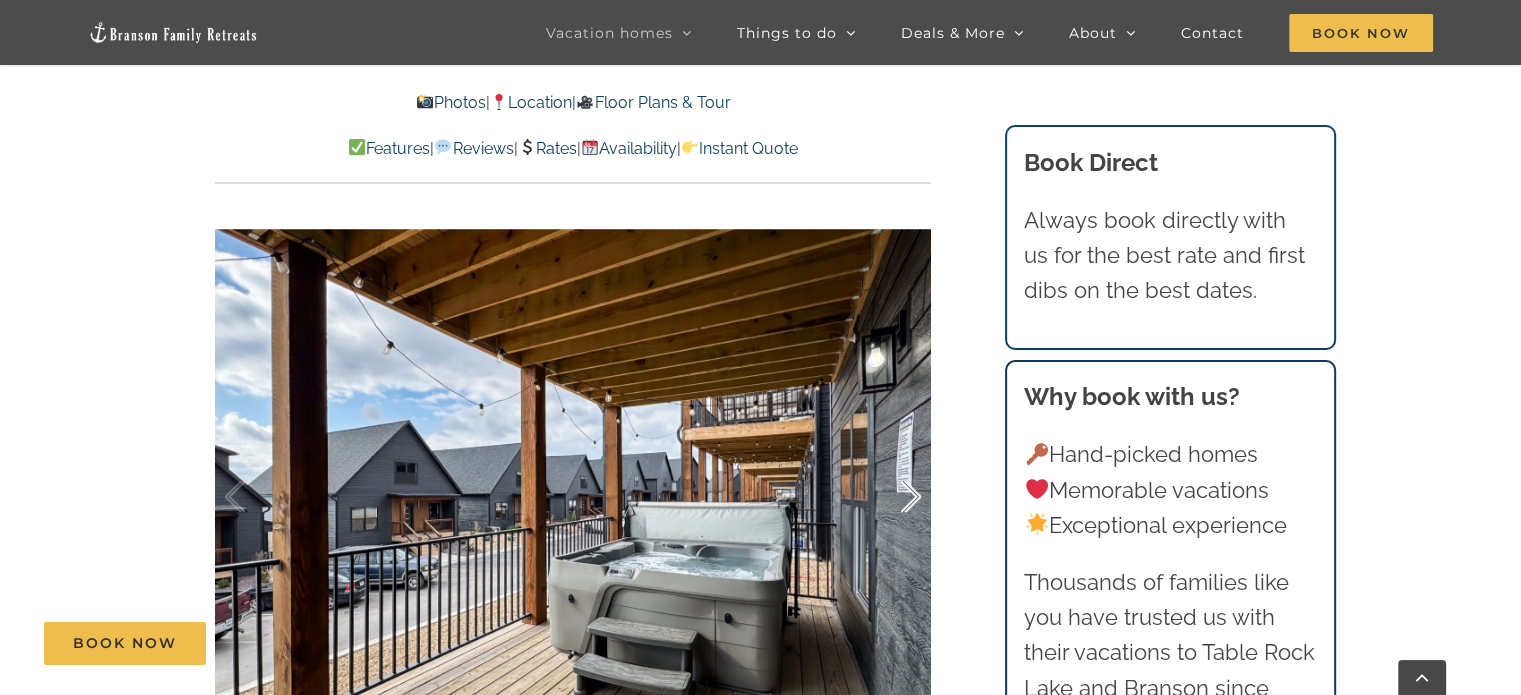 click at bounding box center [890, 497] 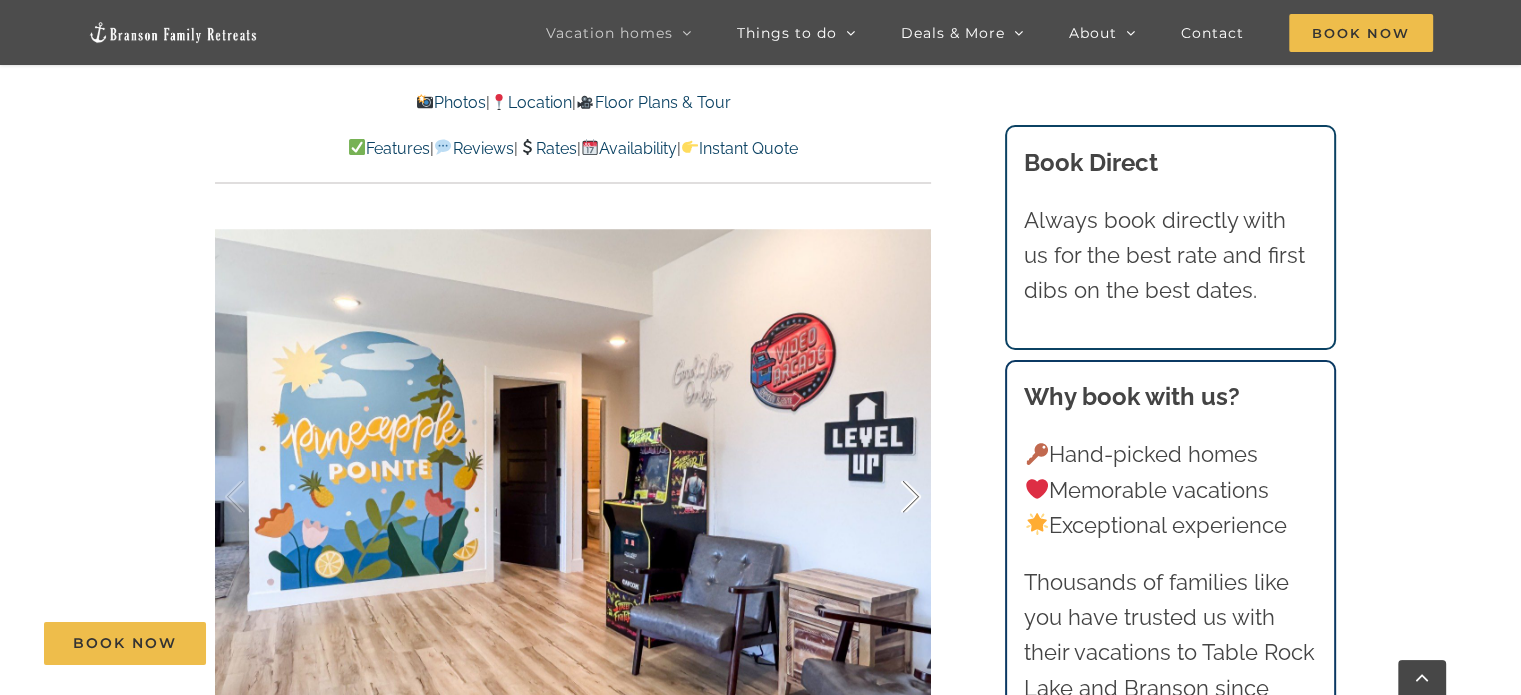 click at bounding box center [890, 497] 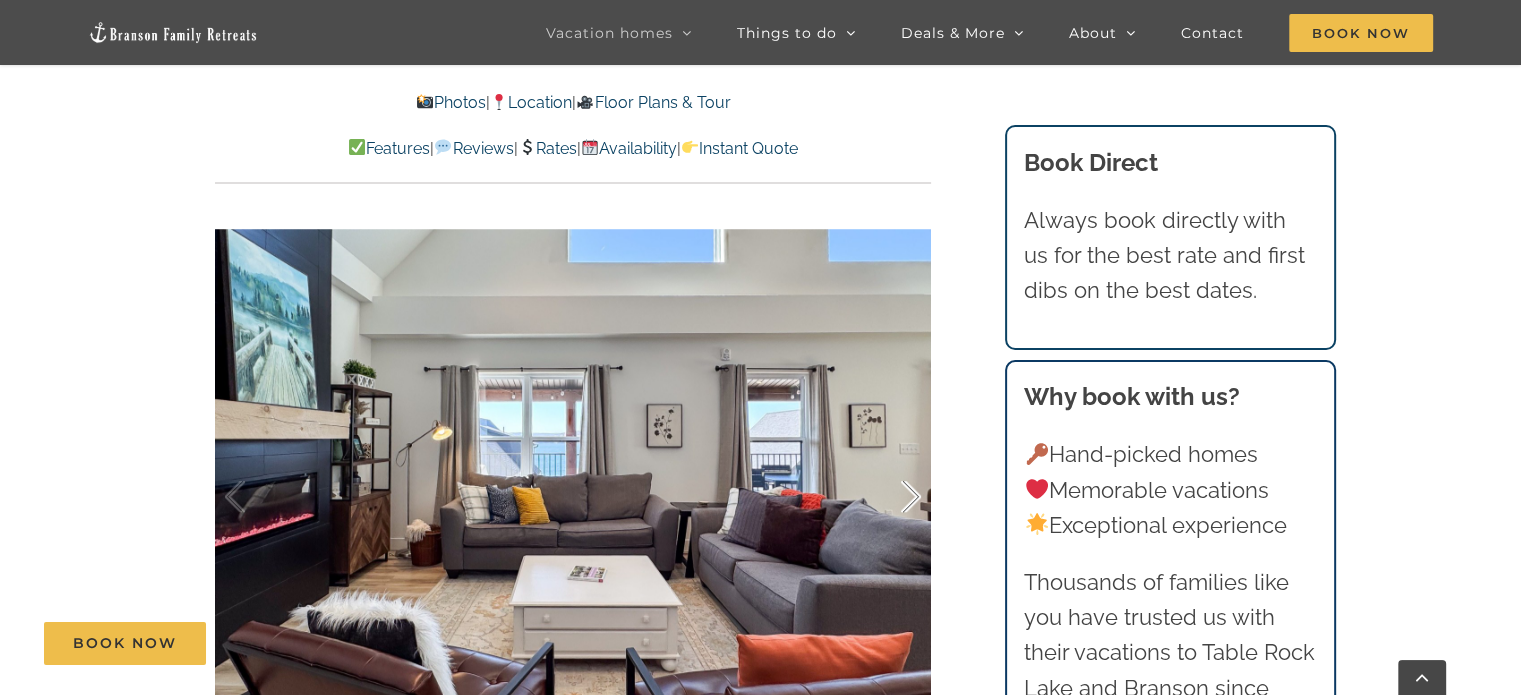 click at bounding box center (890, 497) 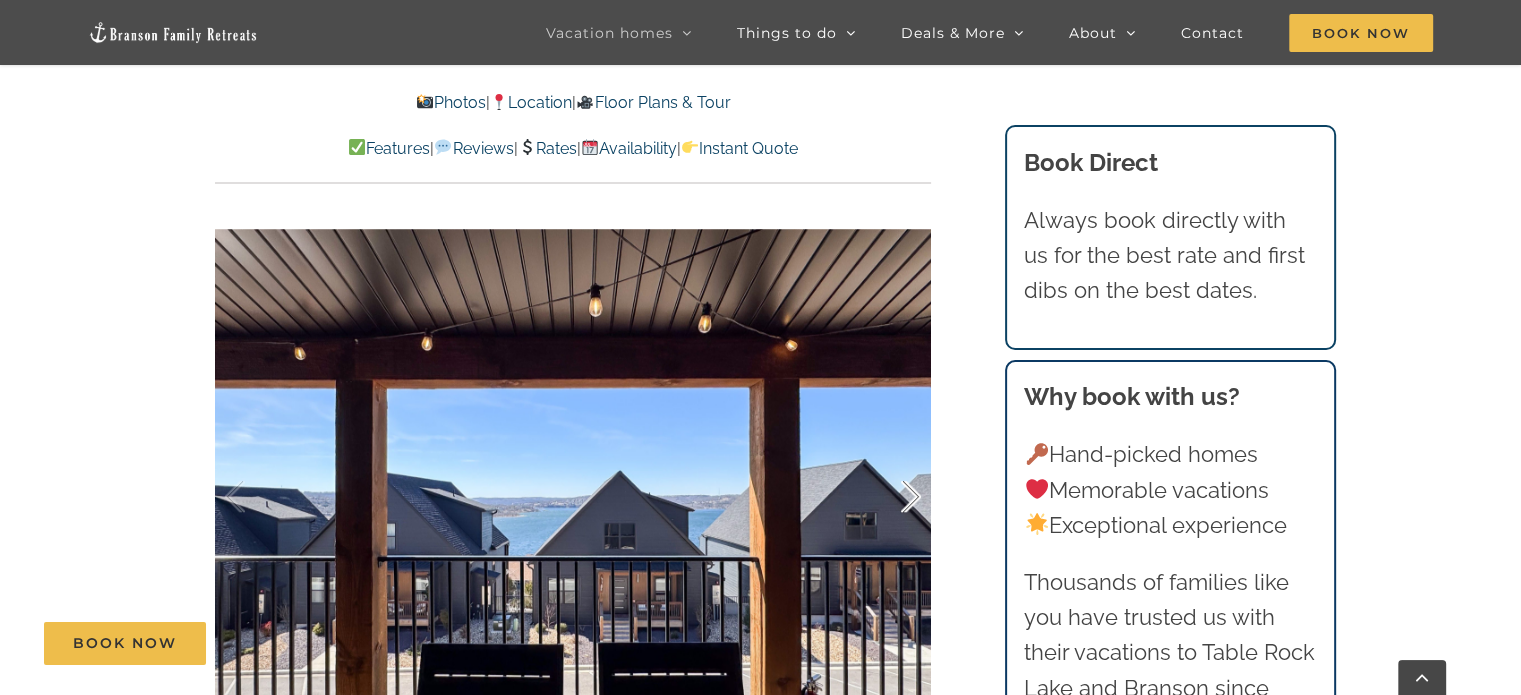 click at bounding box center (890, 497) 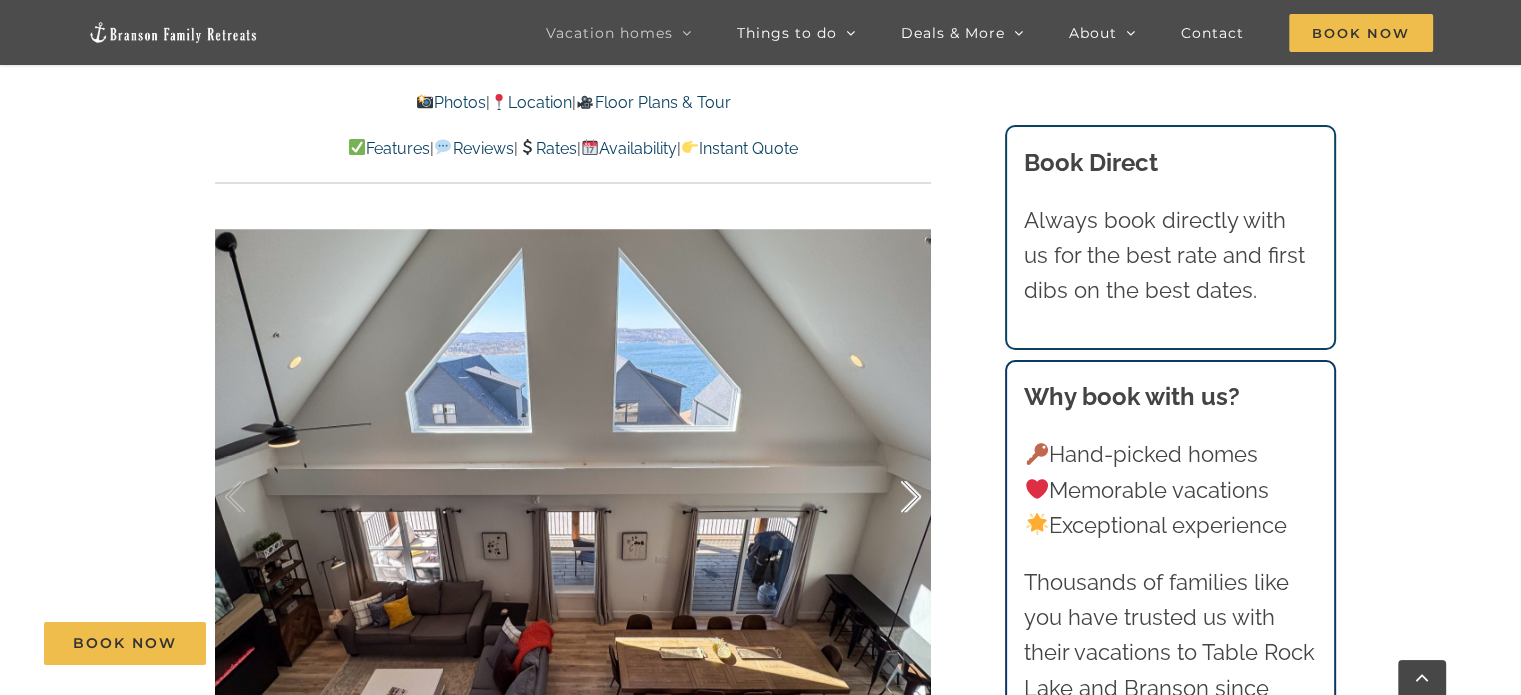 click at bounding box center (890, 497) 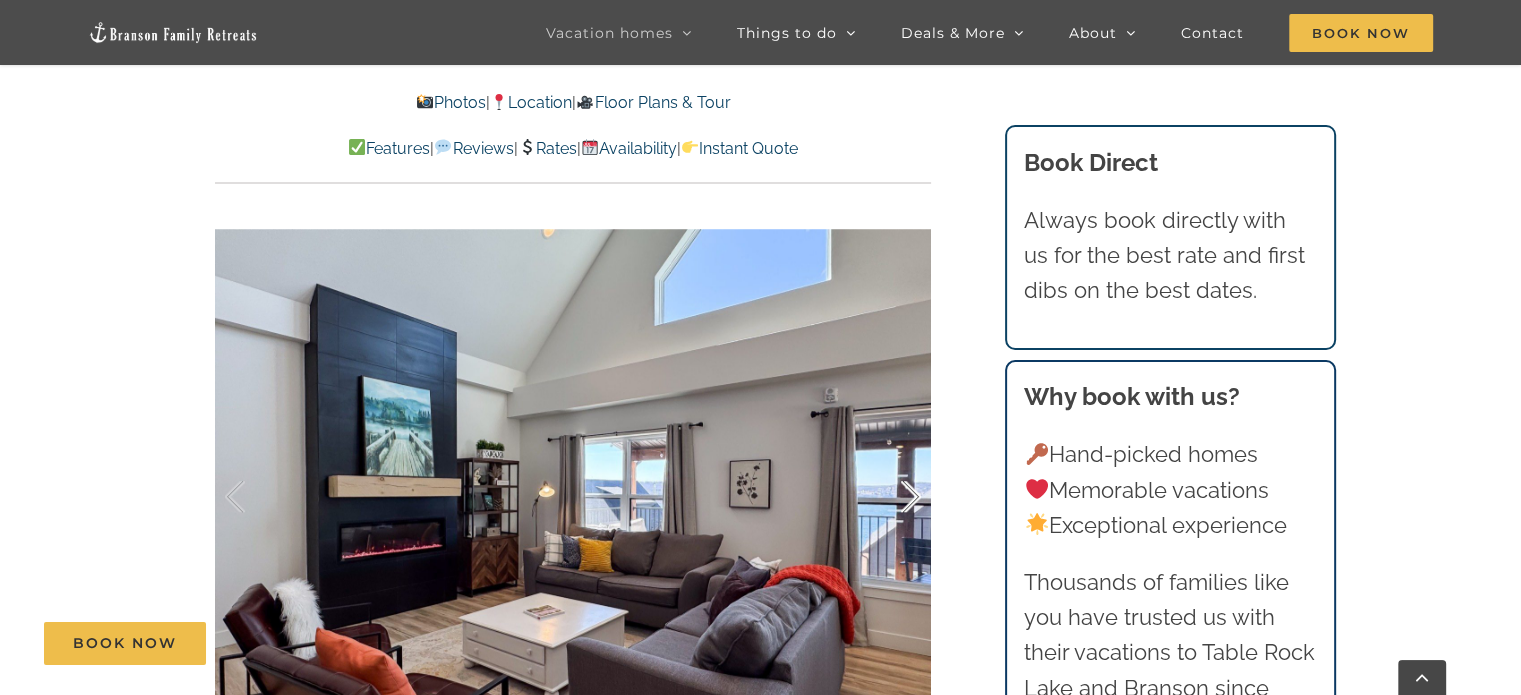 click at bounding box center [890, 497] 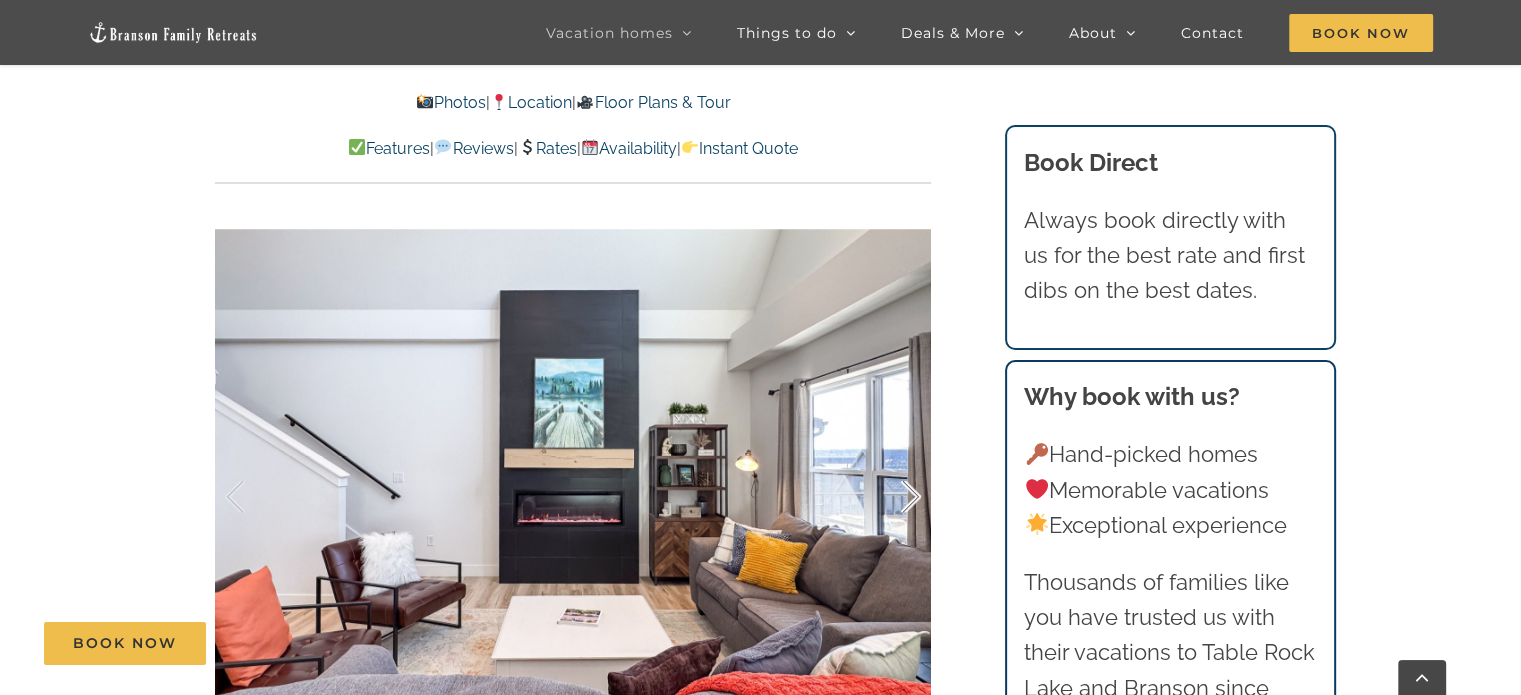 click at bounding box center (890, 497) 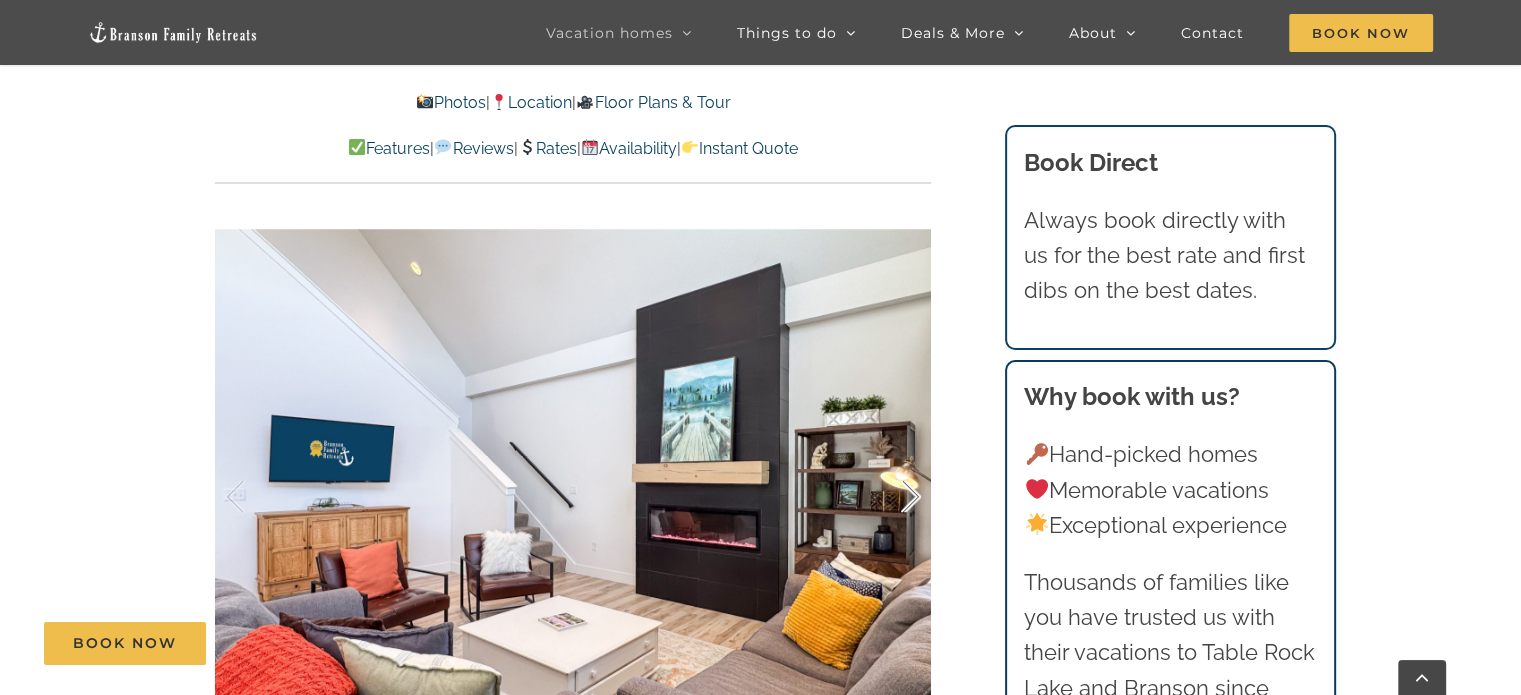 click at bounding box center (890, 497) 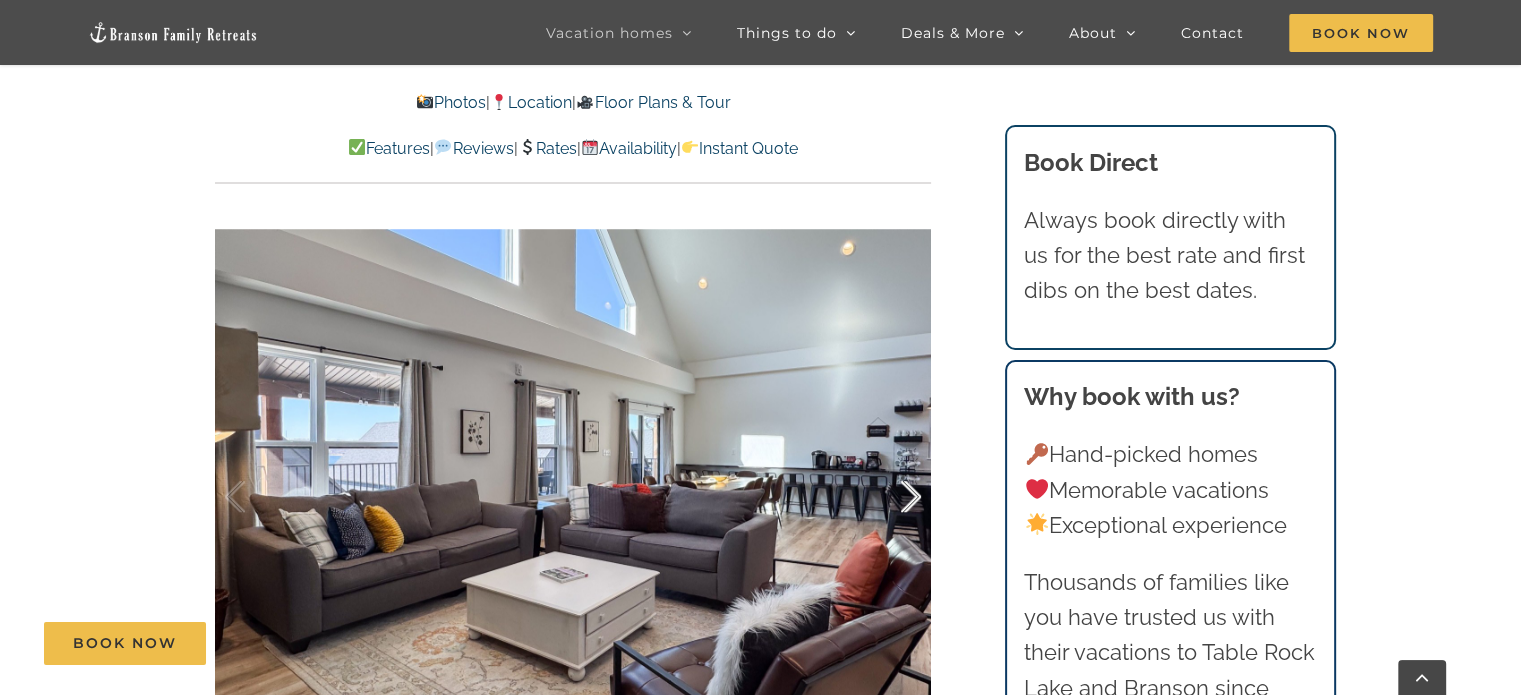 click at bounding box center [890, 497] 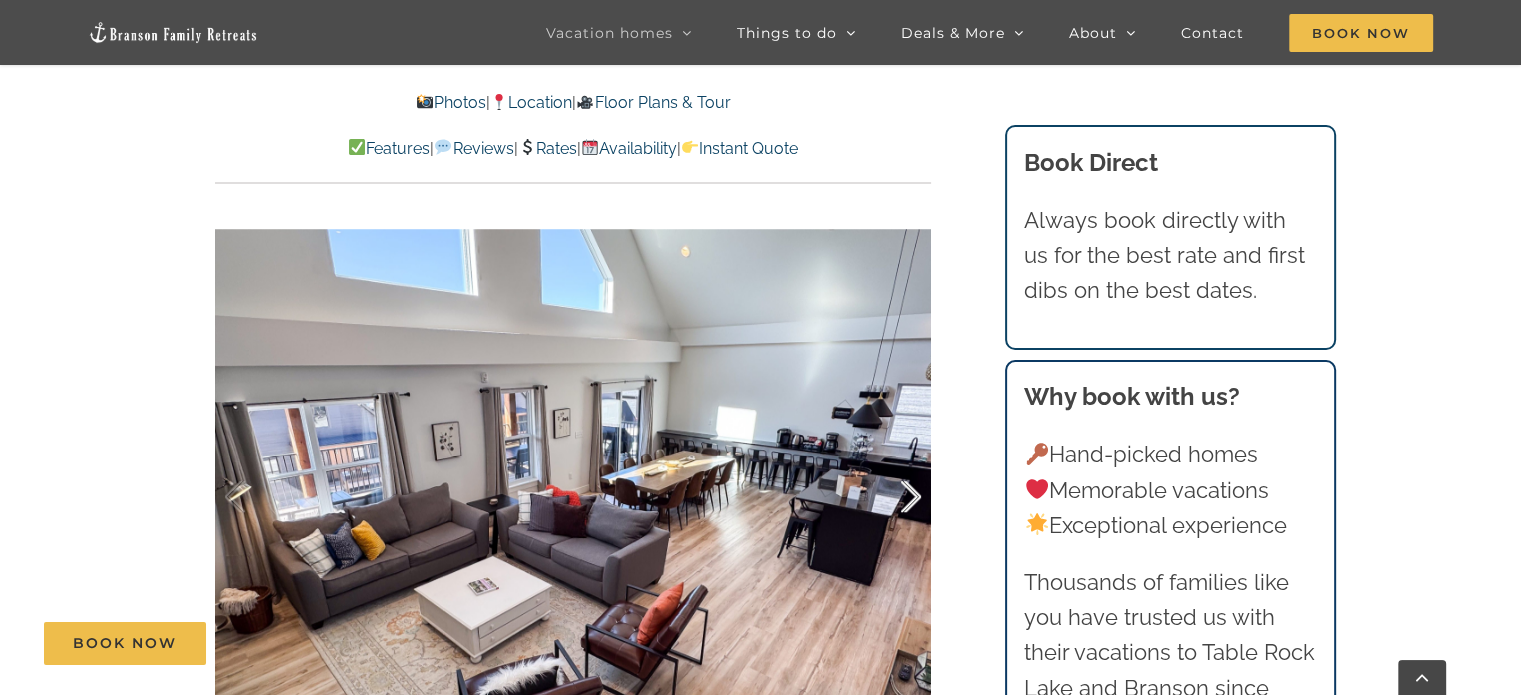 click at bounding box center (890, 497) 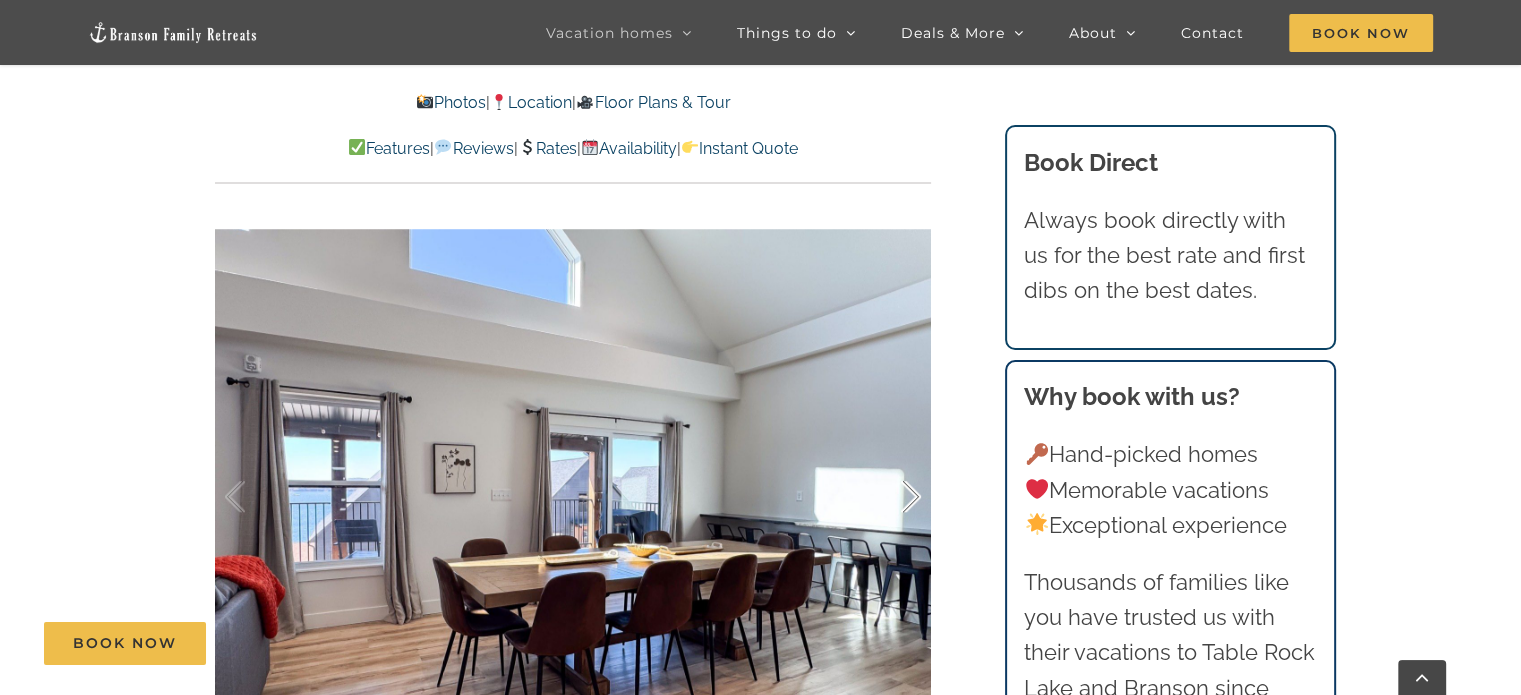 click at bounding box center (890, 497) 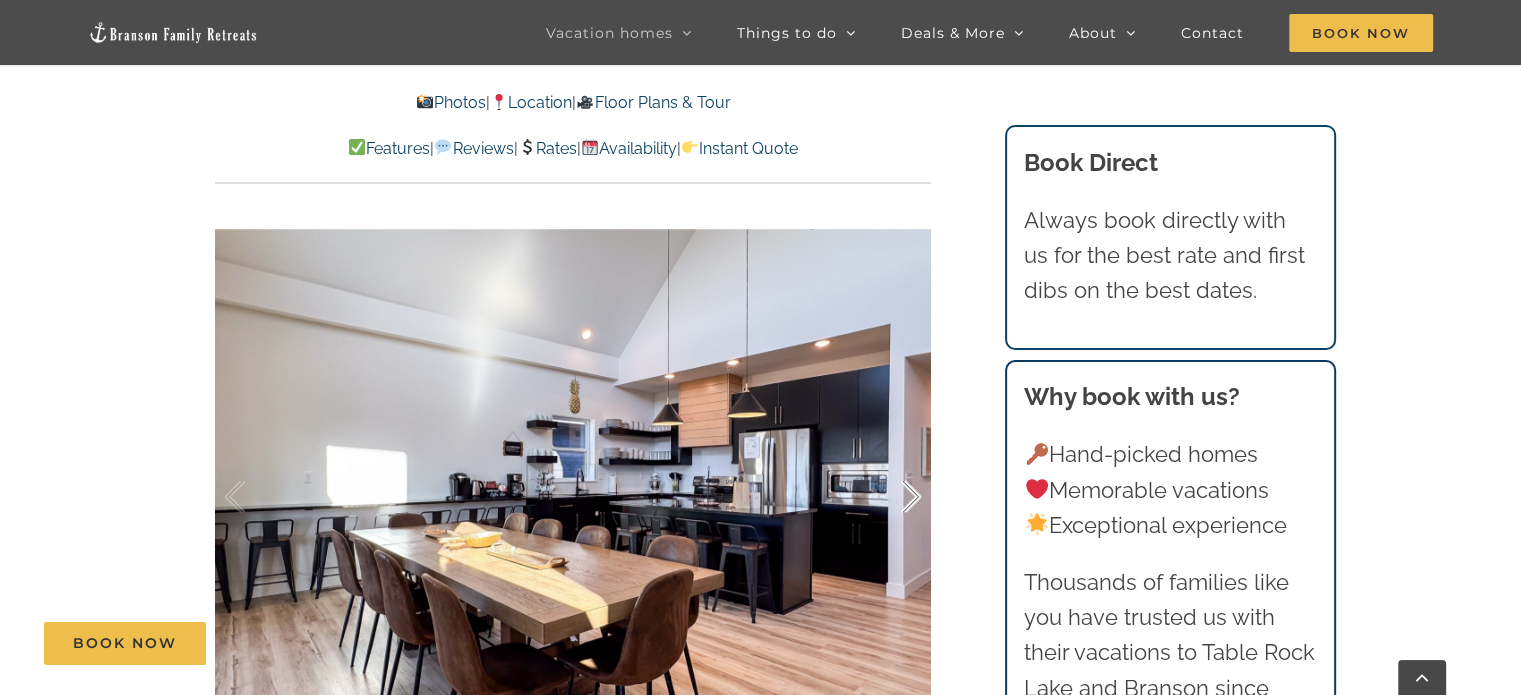 click at bounding box center [890, 497] 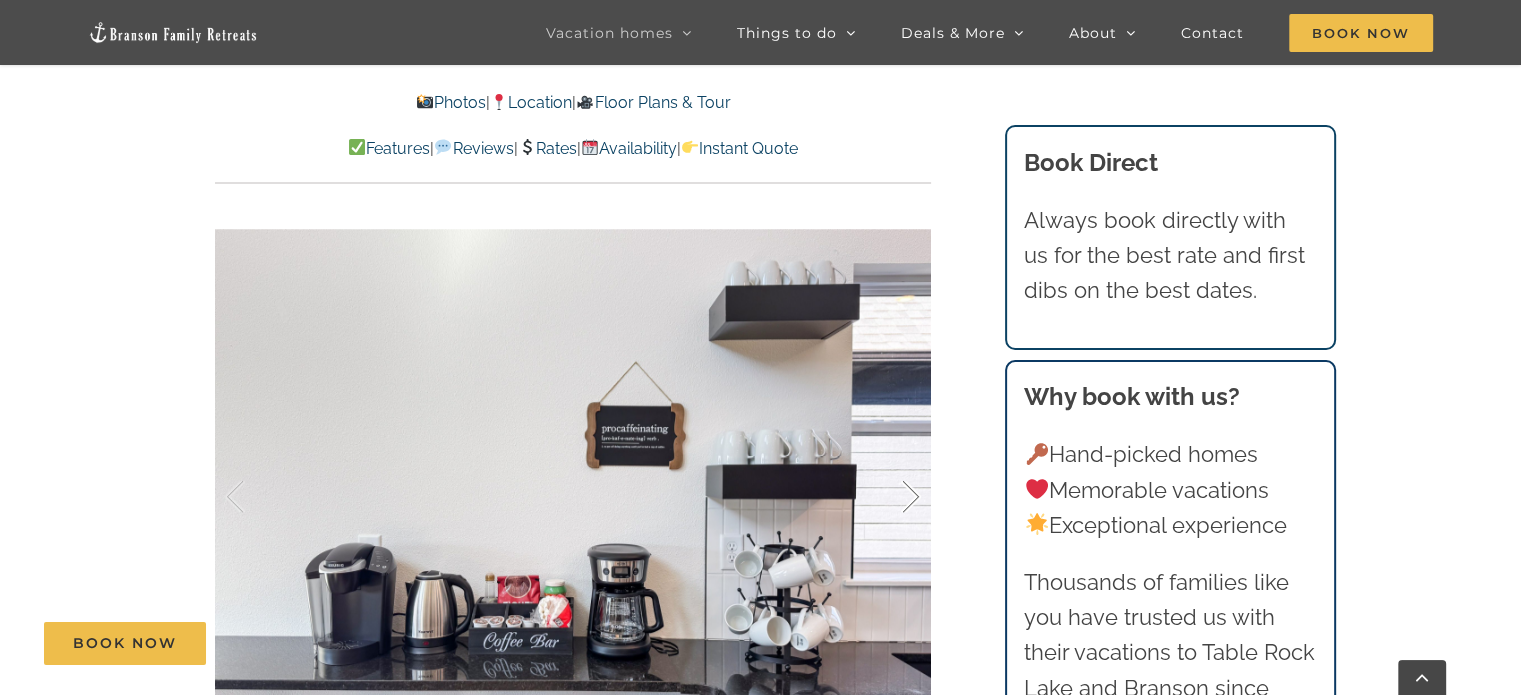 click at bounding box center [890, 497] 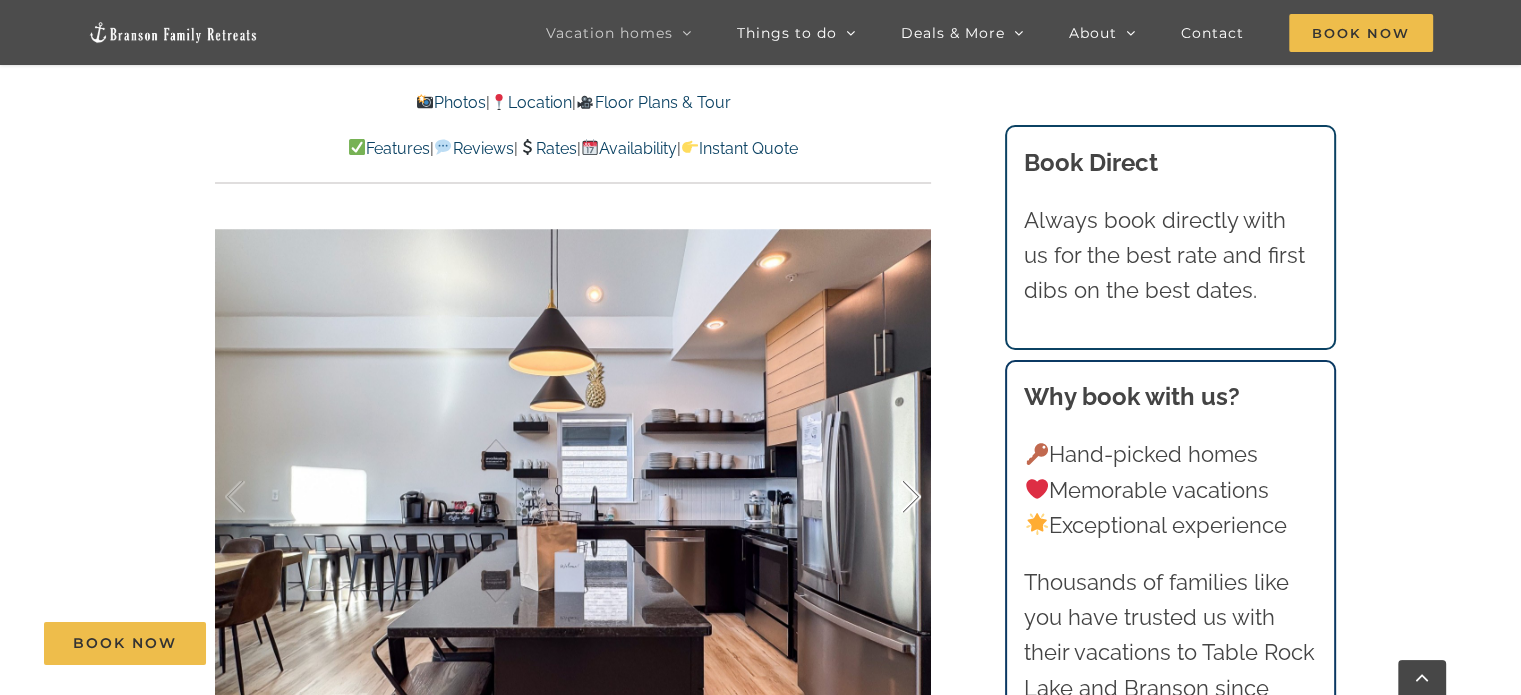 click at bounding box center [890, 497] 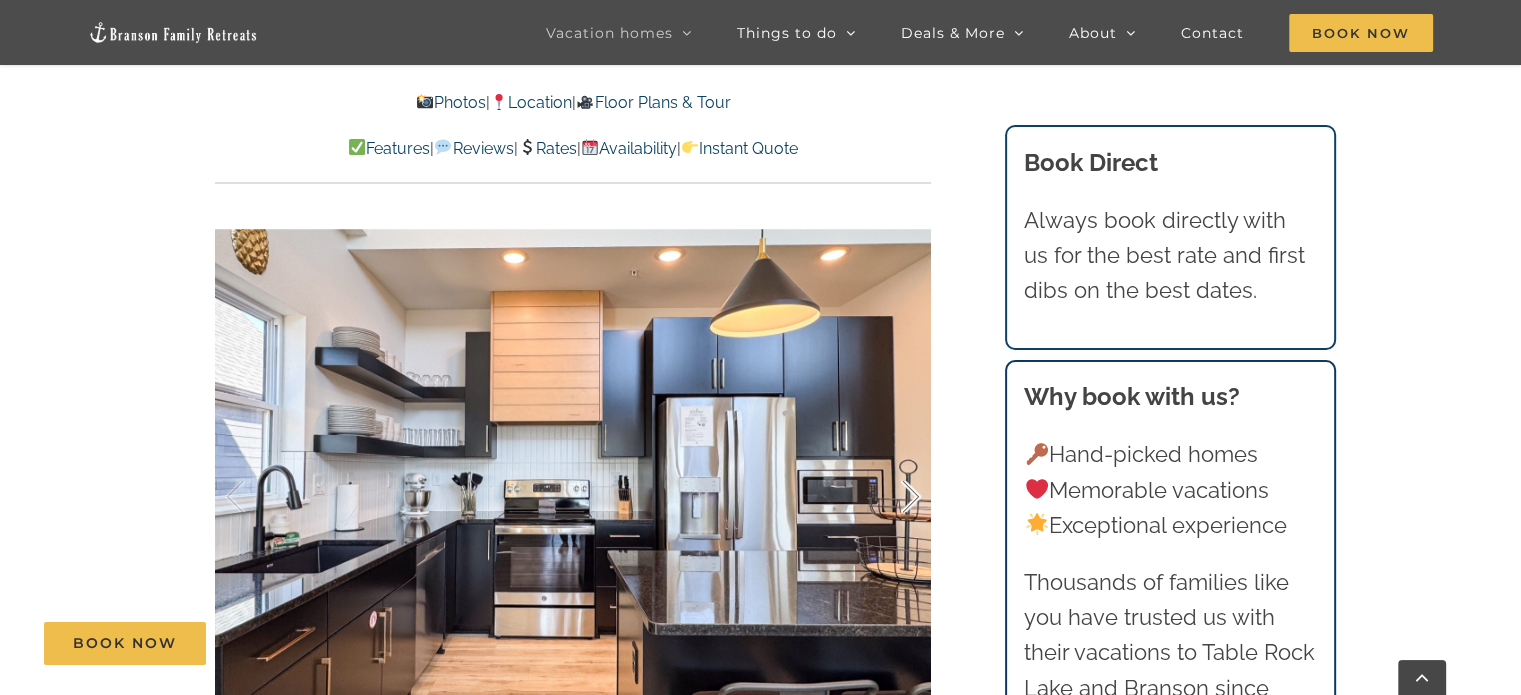 click at bounding box center (890, 497) 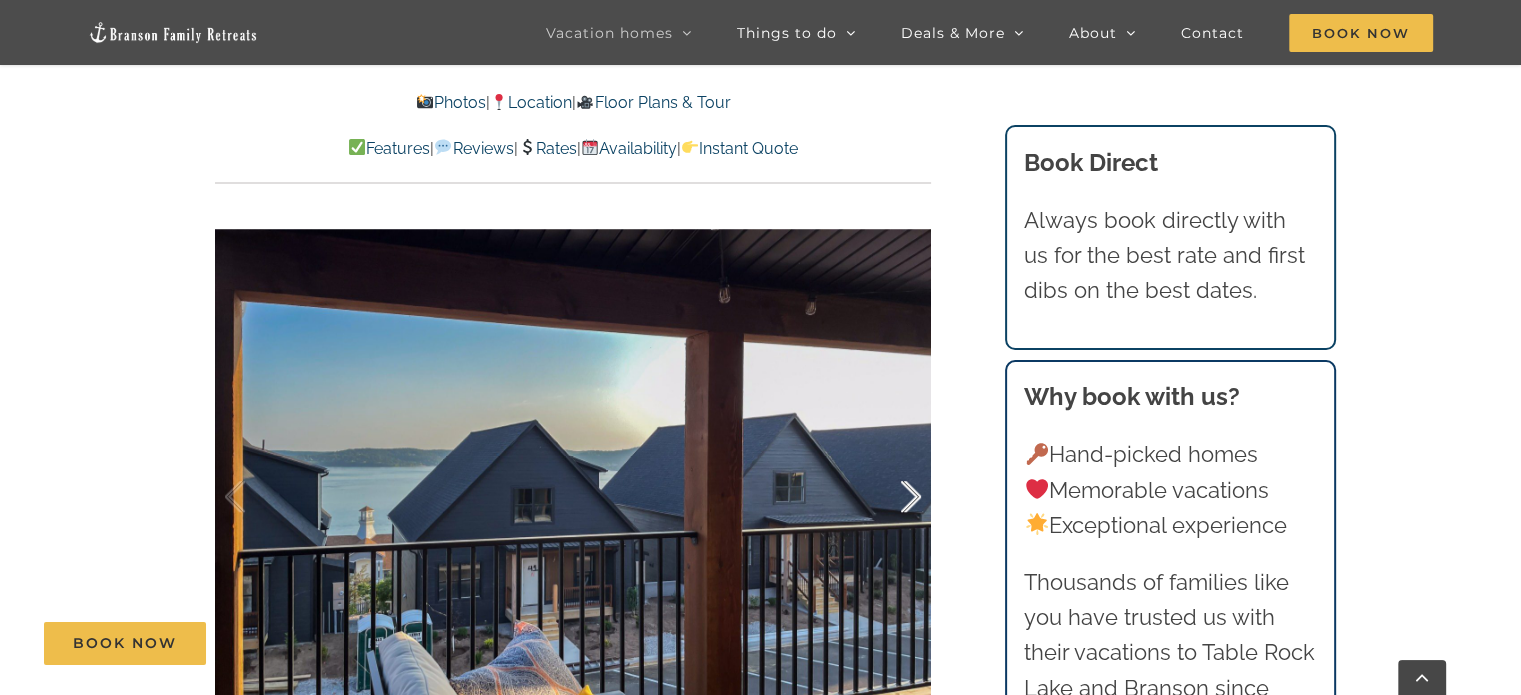 click at bounding box center [890, 497] 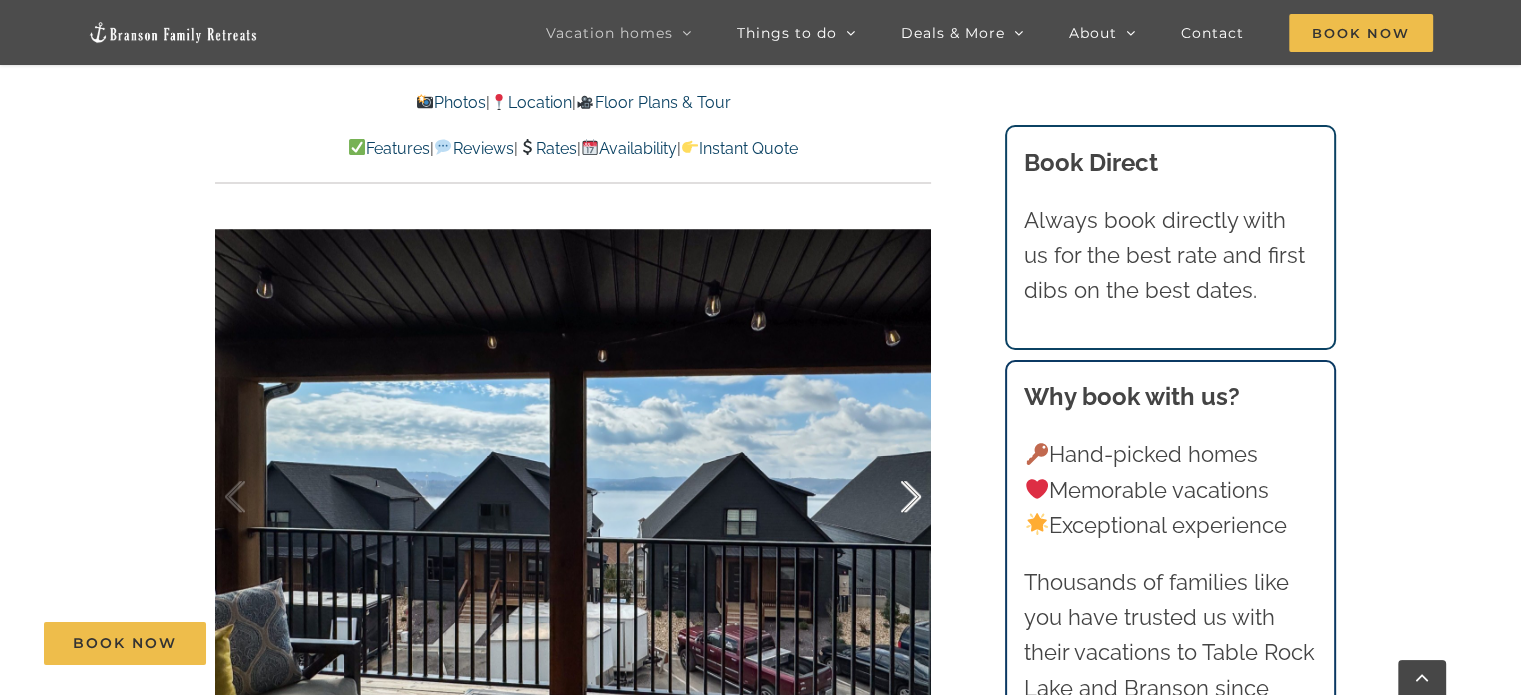 click at bounding box center [890, 497] 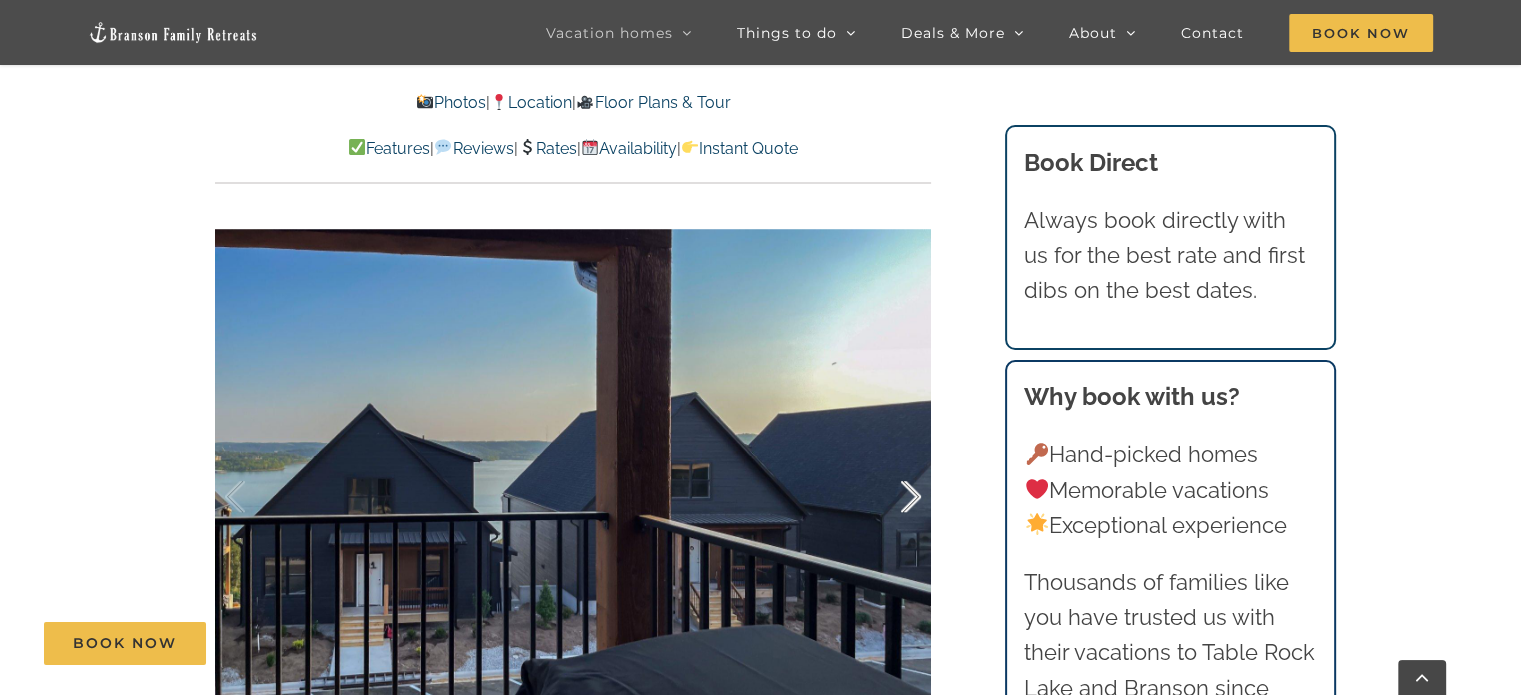 click at bounding box center (890, 497) 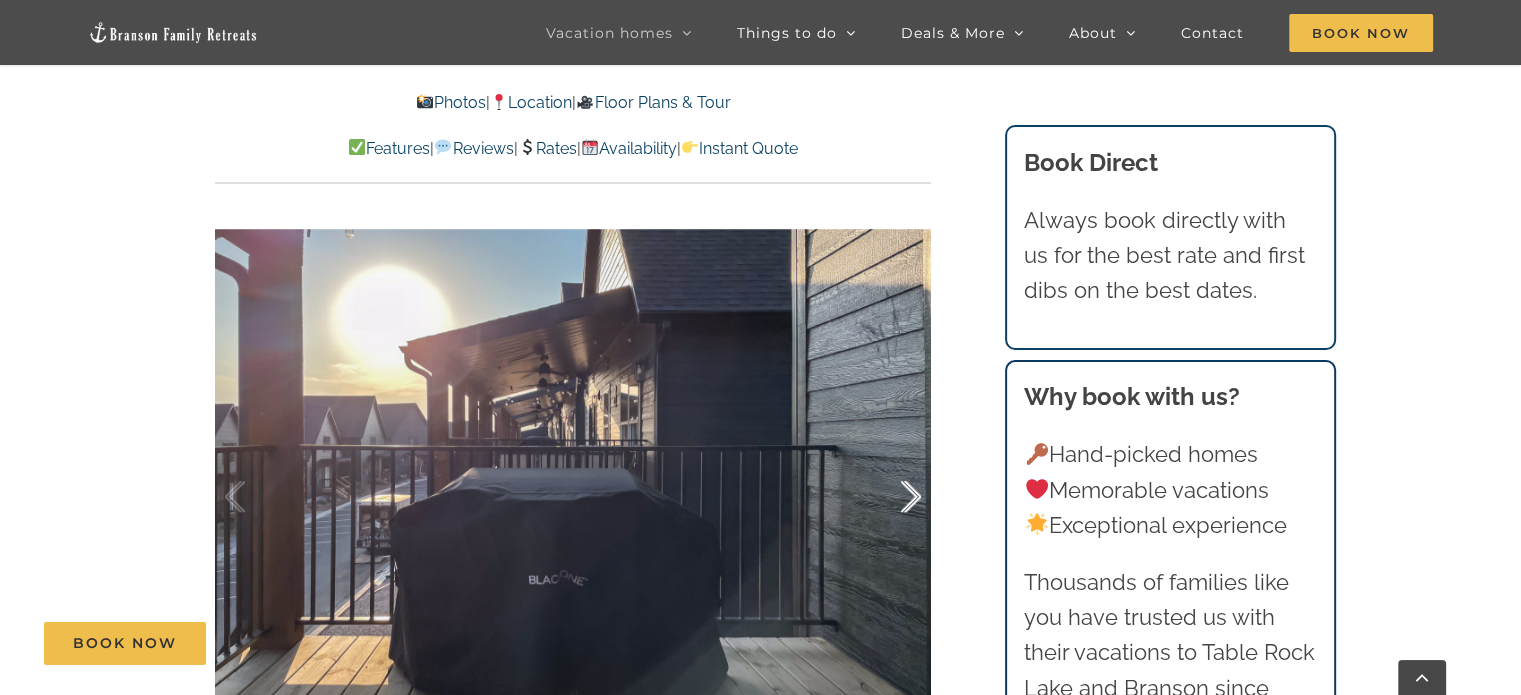 click at bounding box center [890, 497] 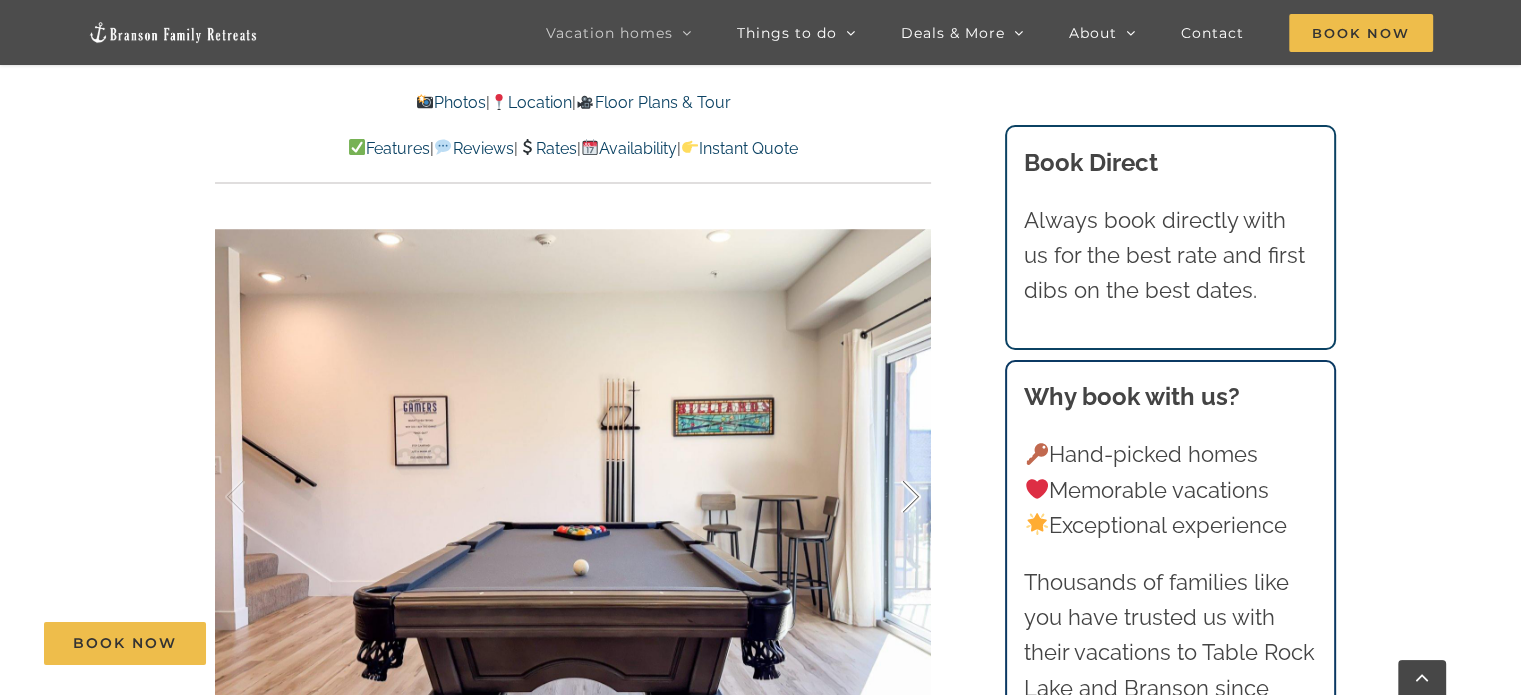 click at bounding box center (890, 497) 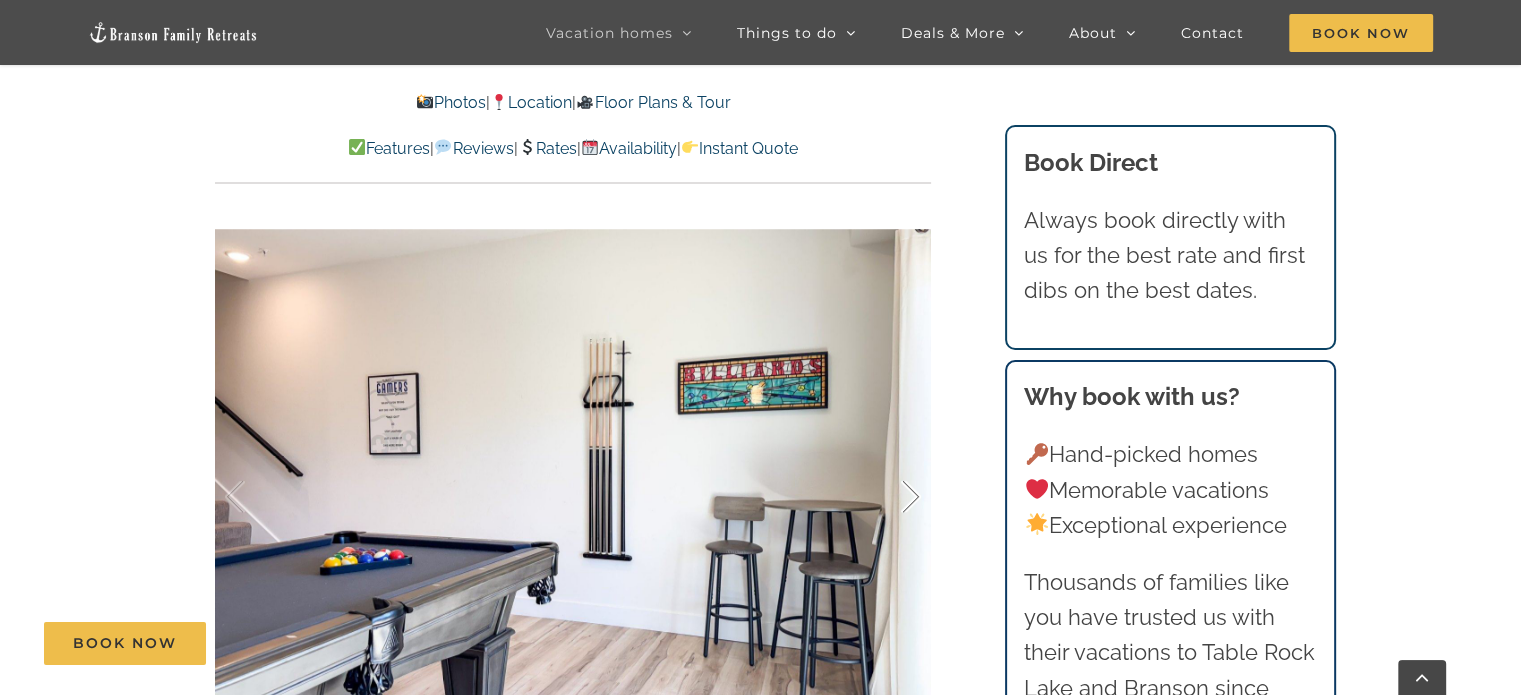 click at bounding box center (890, 497) 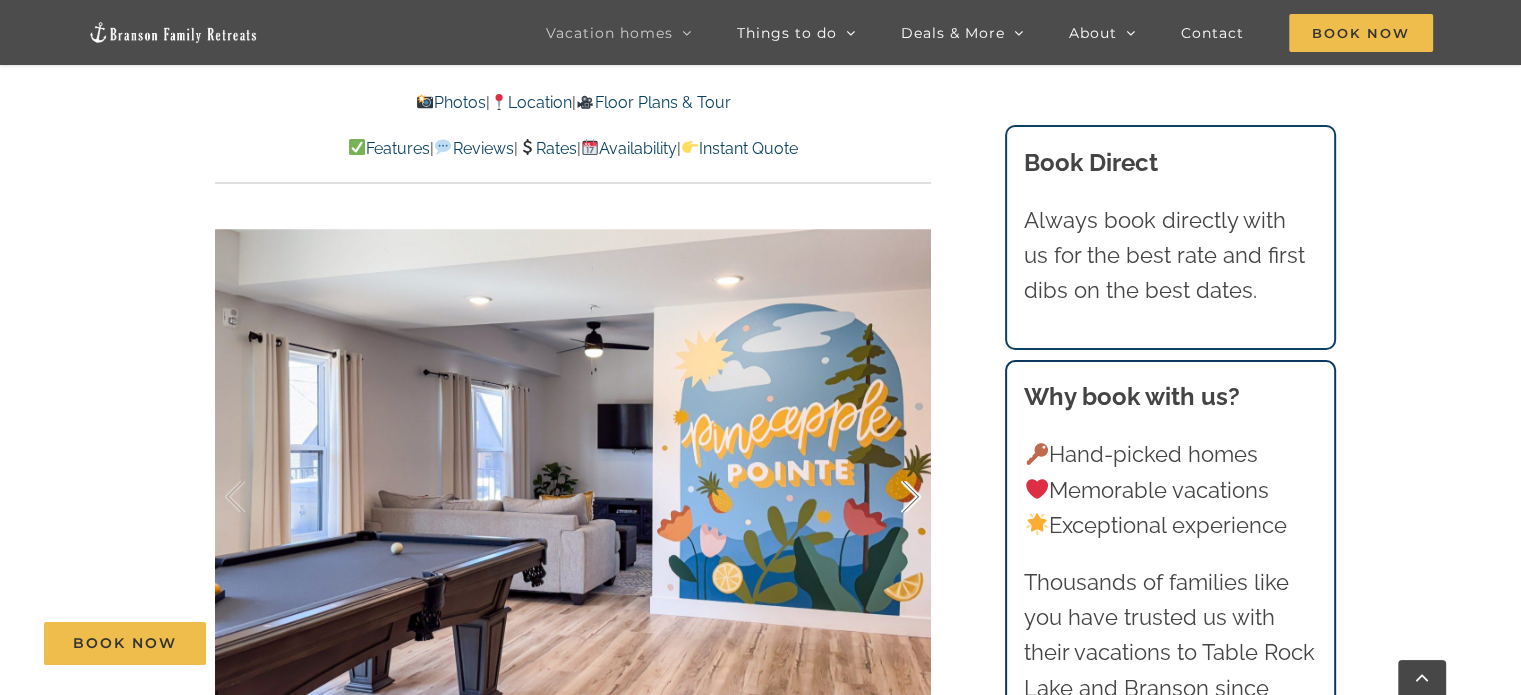 click at bounding box center (890, 497) 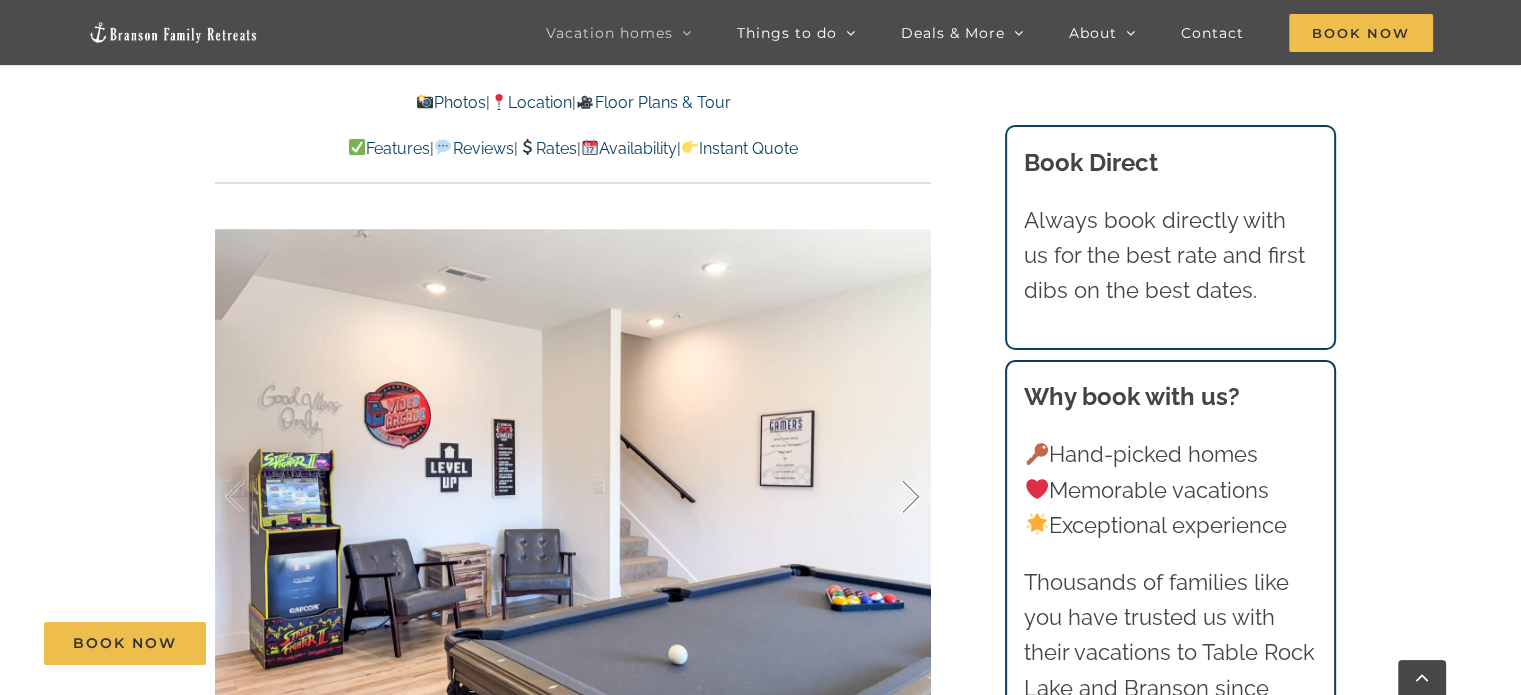 click at bounding box center (890, 497) 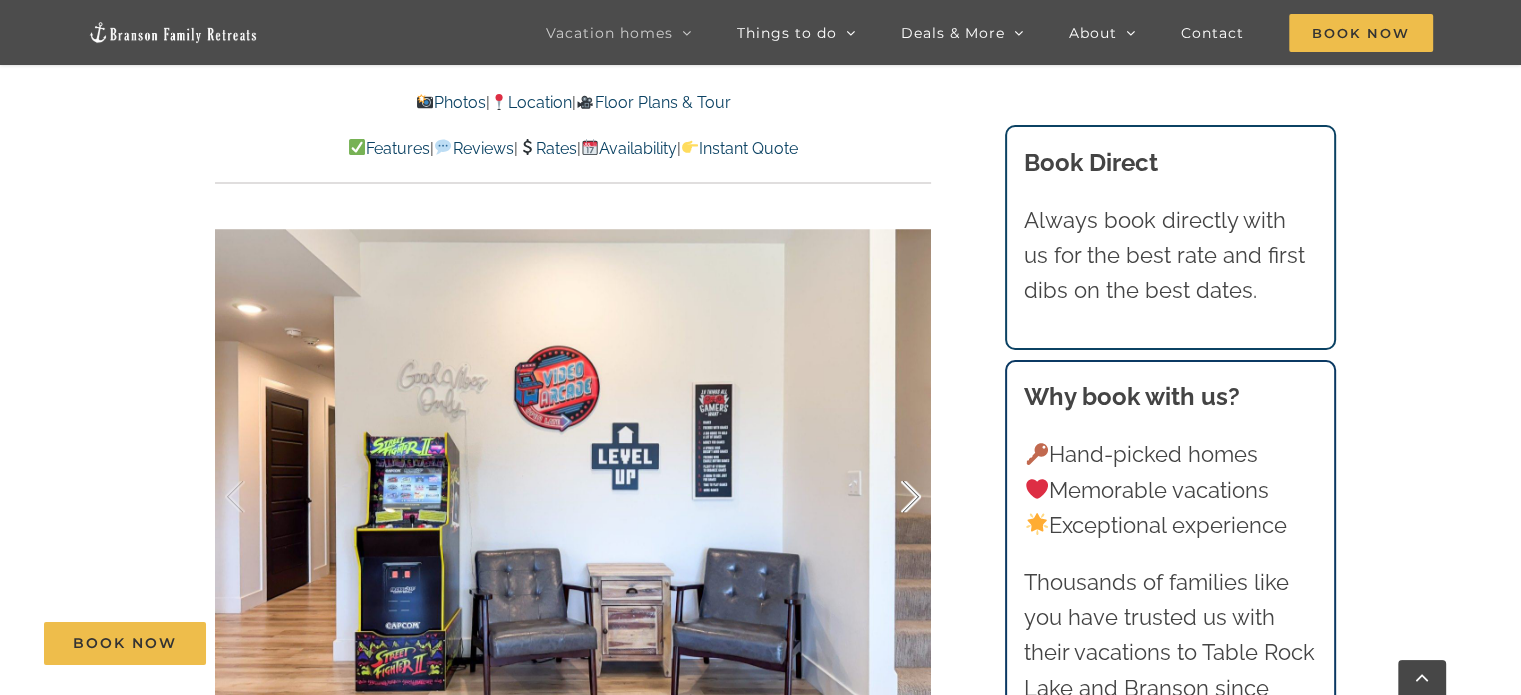 click at bounding box center (890, 497) 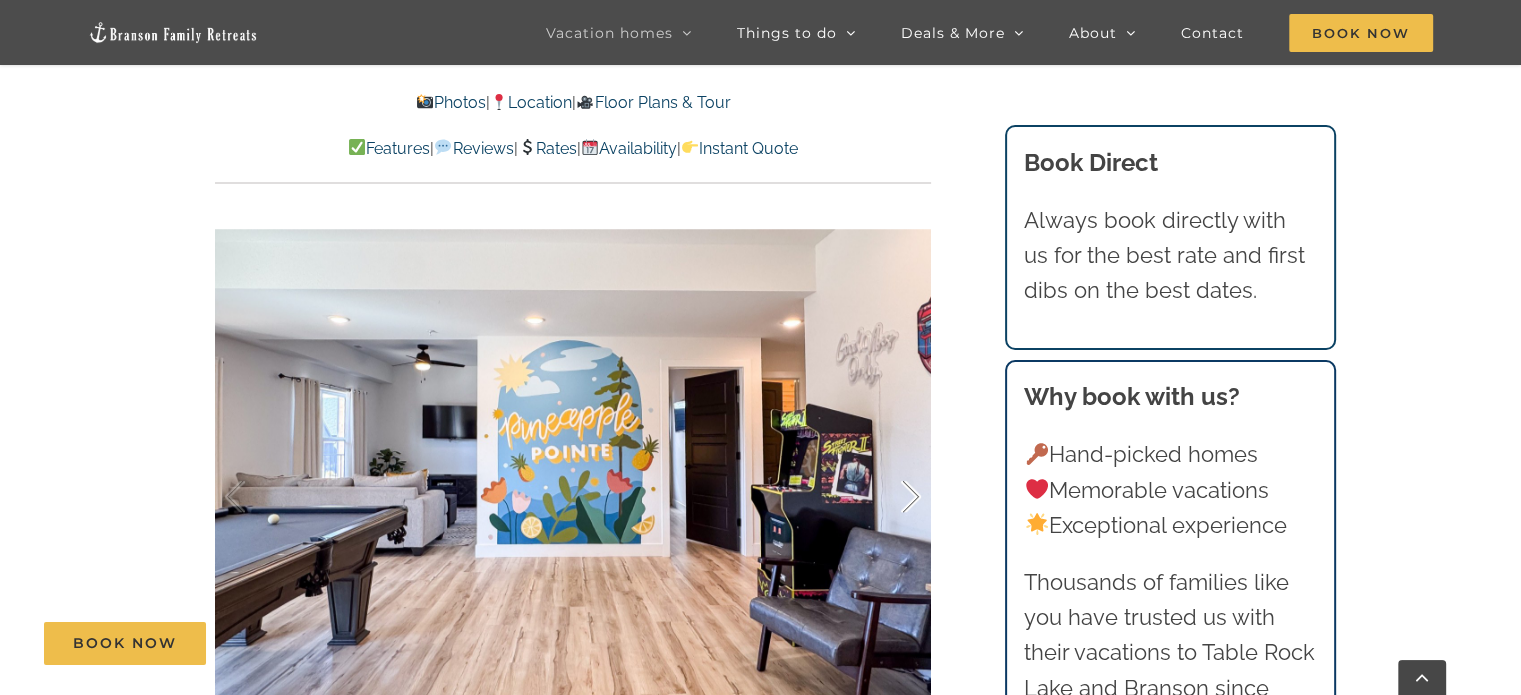 click at bounding box center [890, 497] 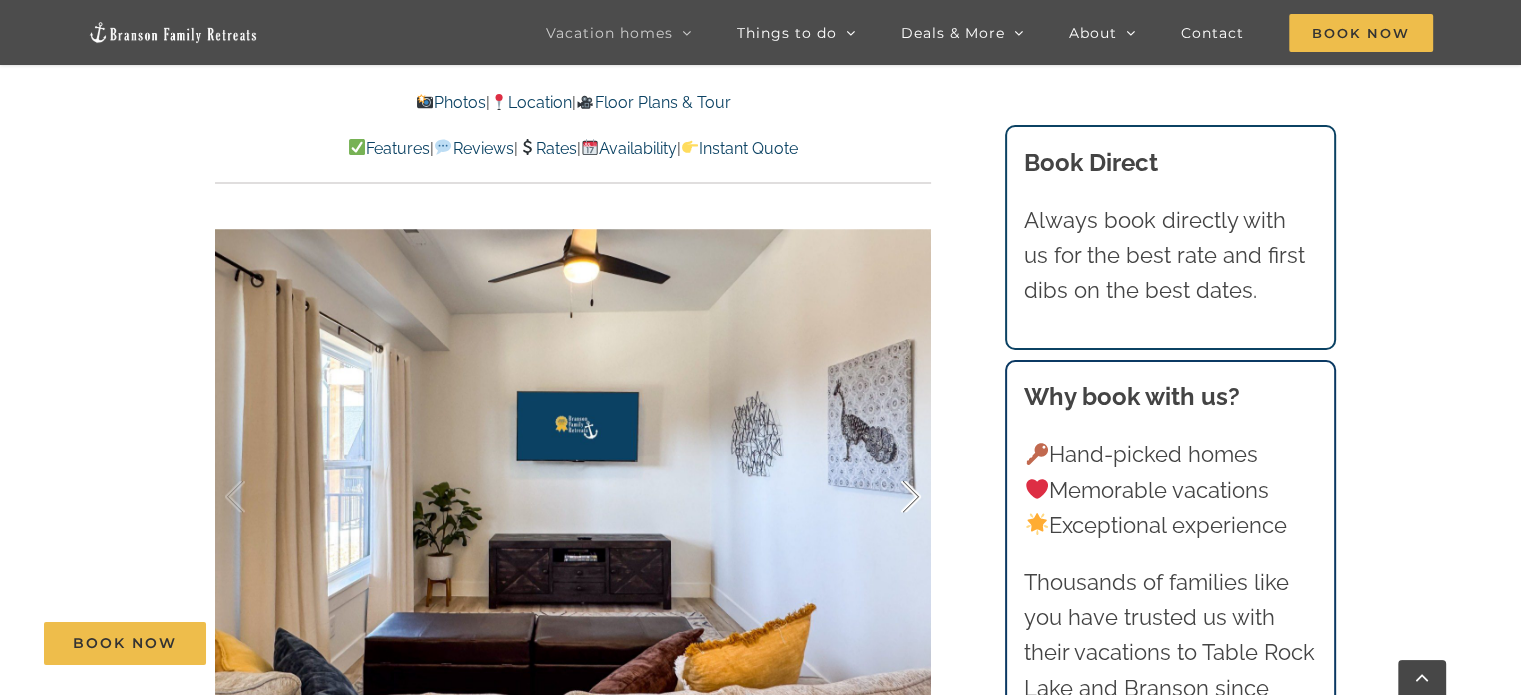 click at bounding box center (890, 497) 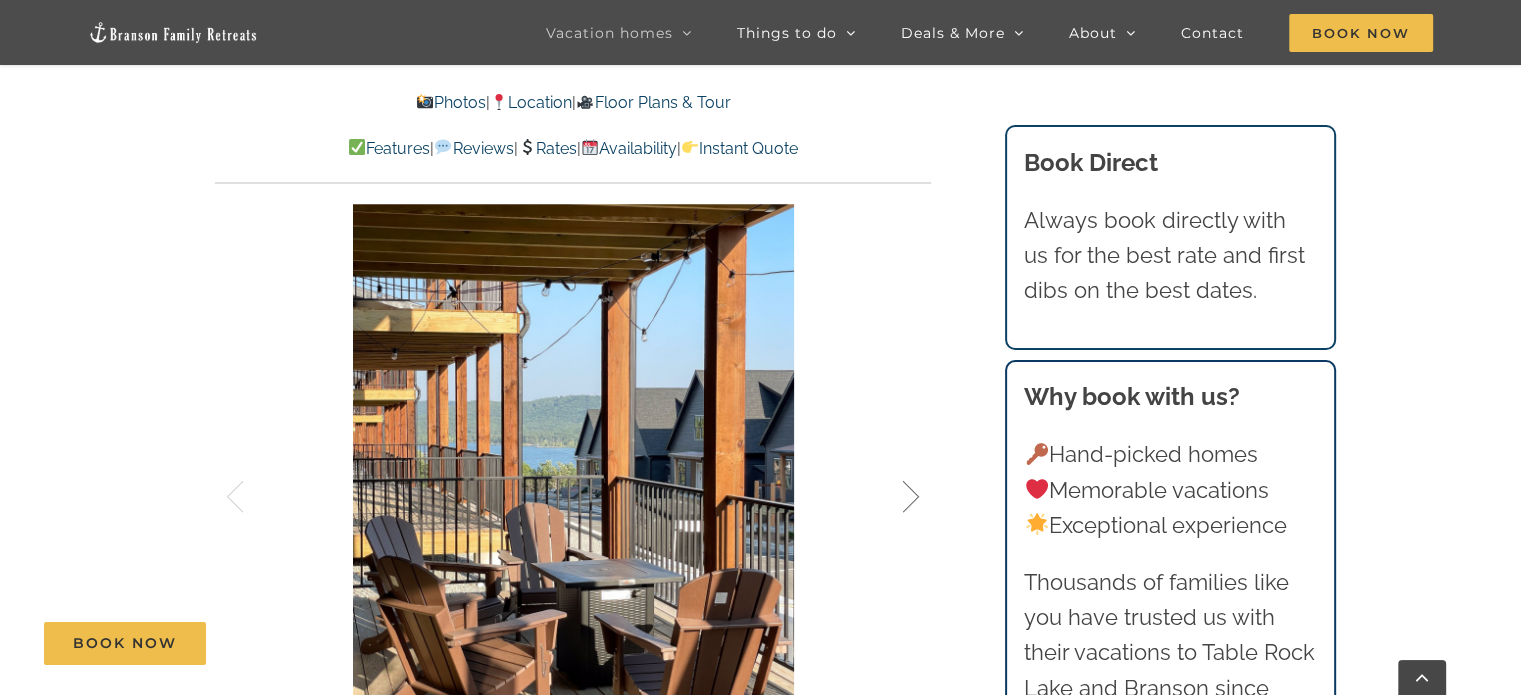 click at bounding box center (890, 497) 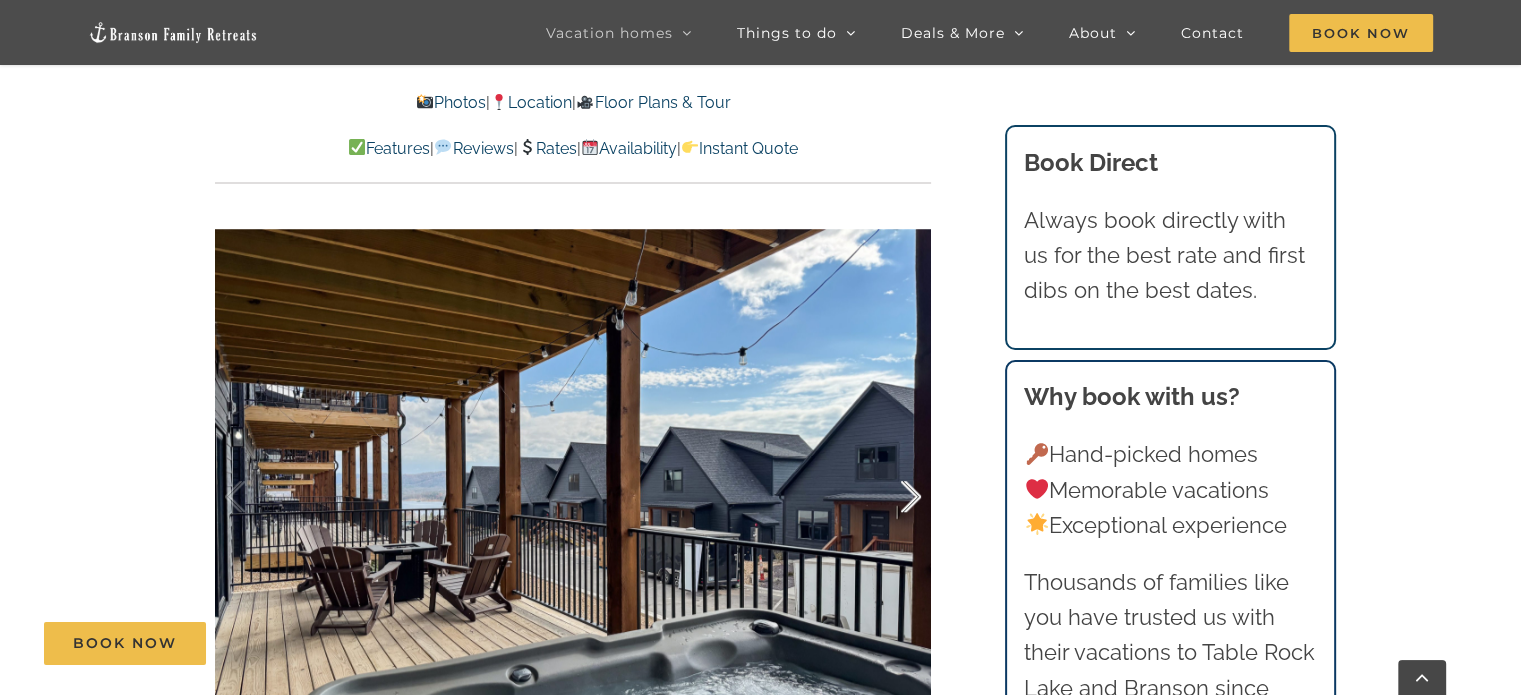click at bounding box center (890, 497) 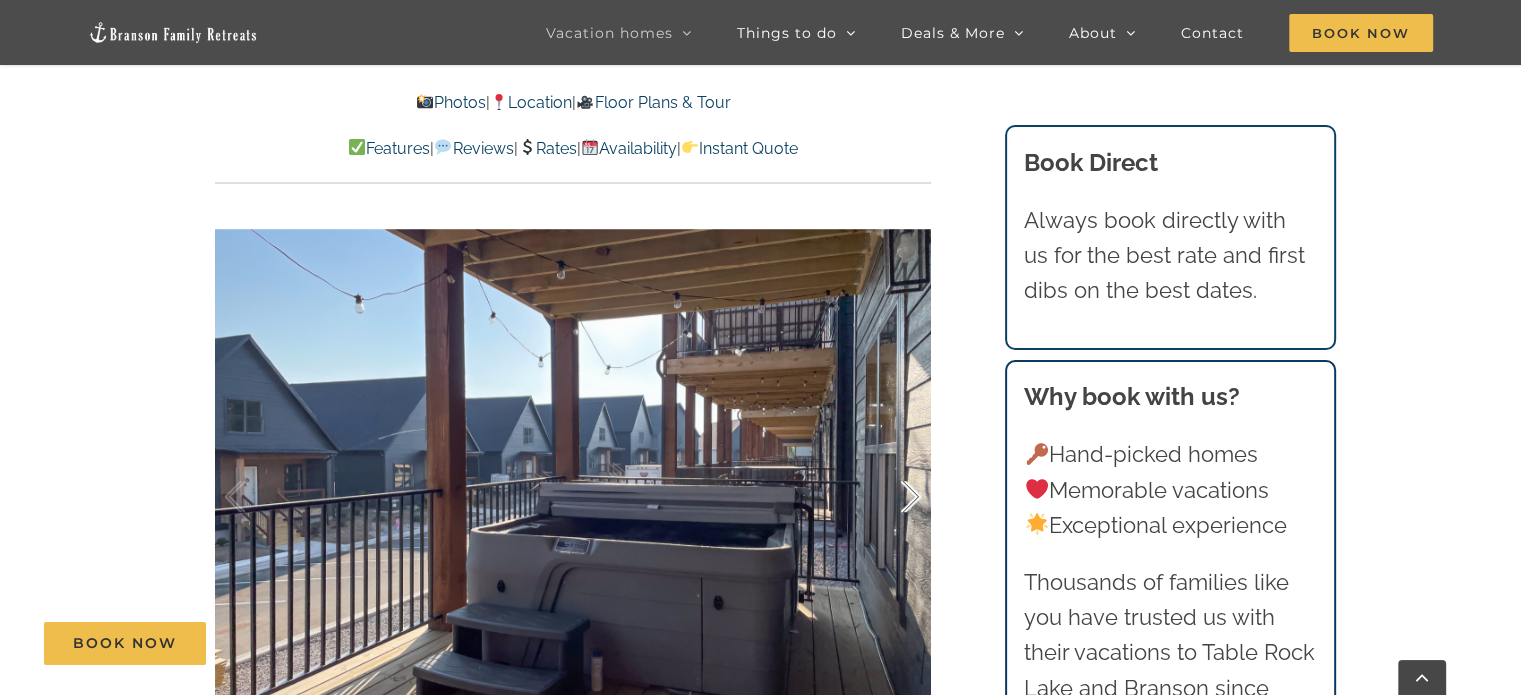 click at bounding box center [890, 497] 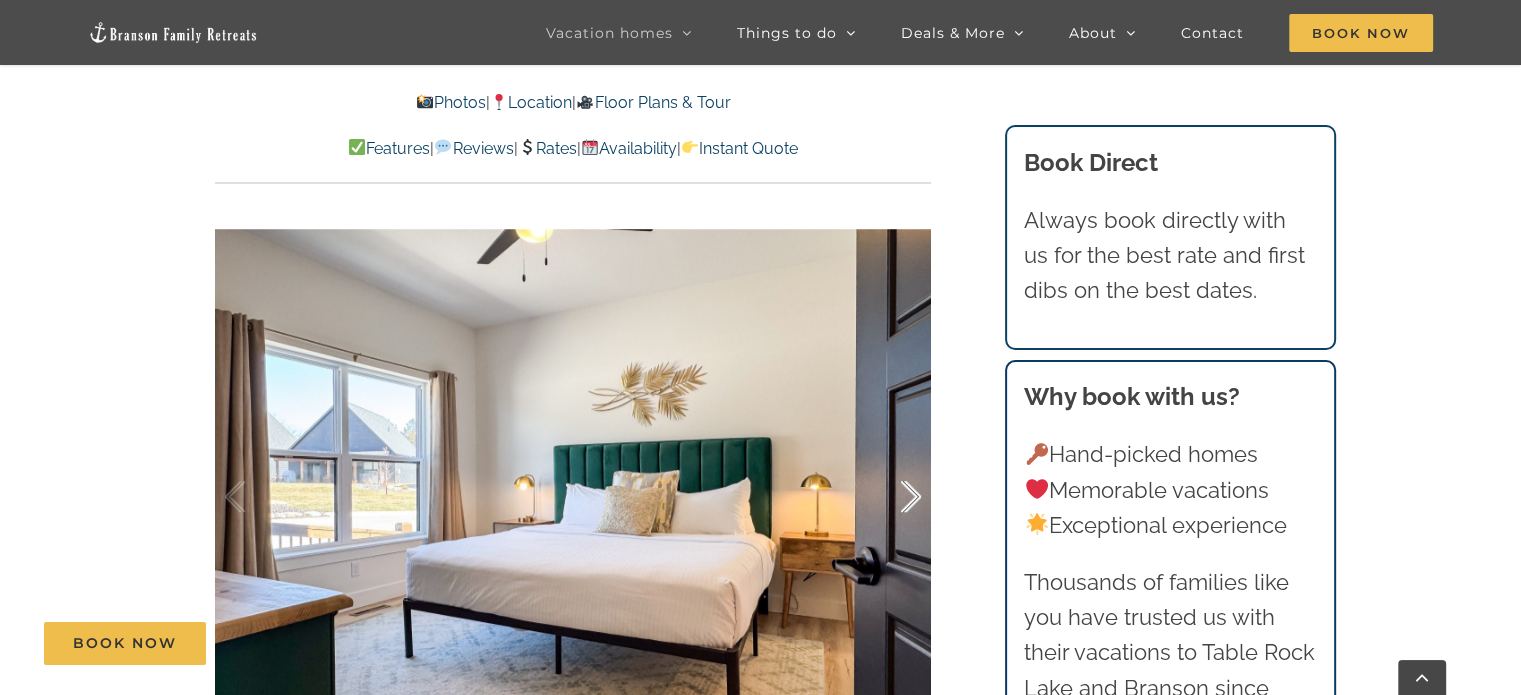click at bounding box center [890, 497] 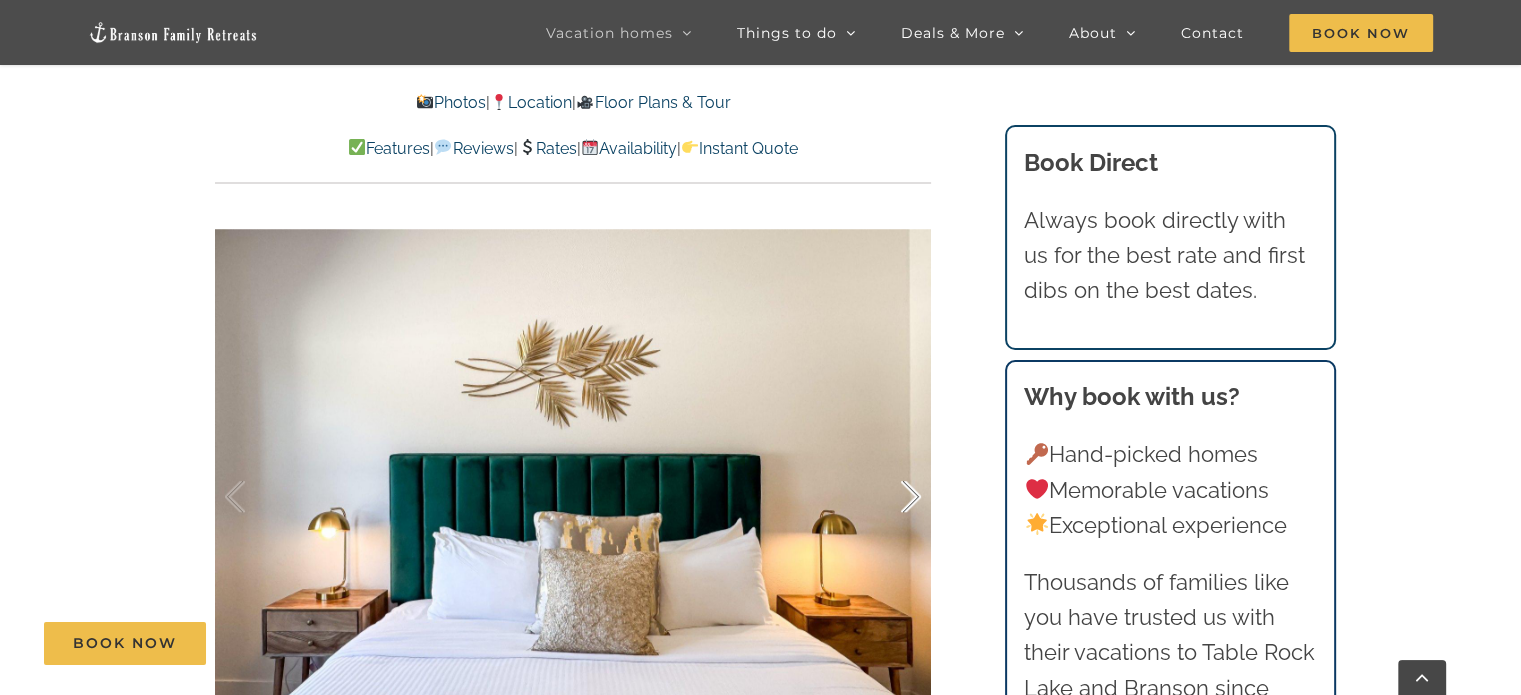 click at bounding box center [890, 497] 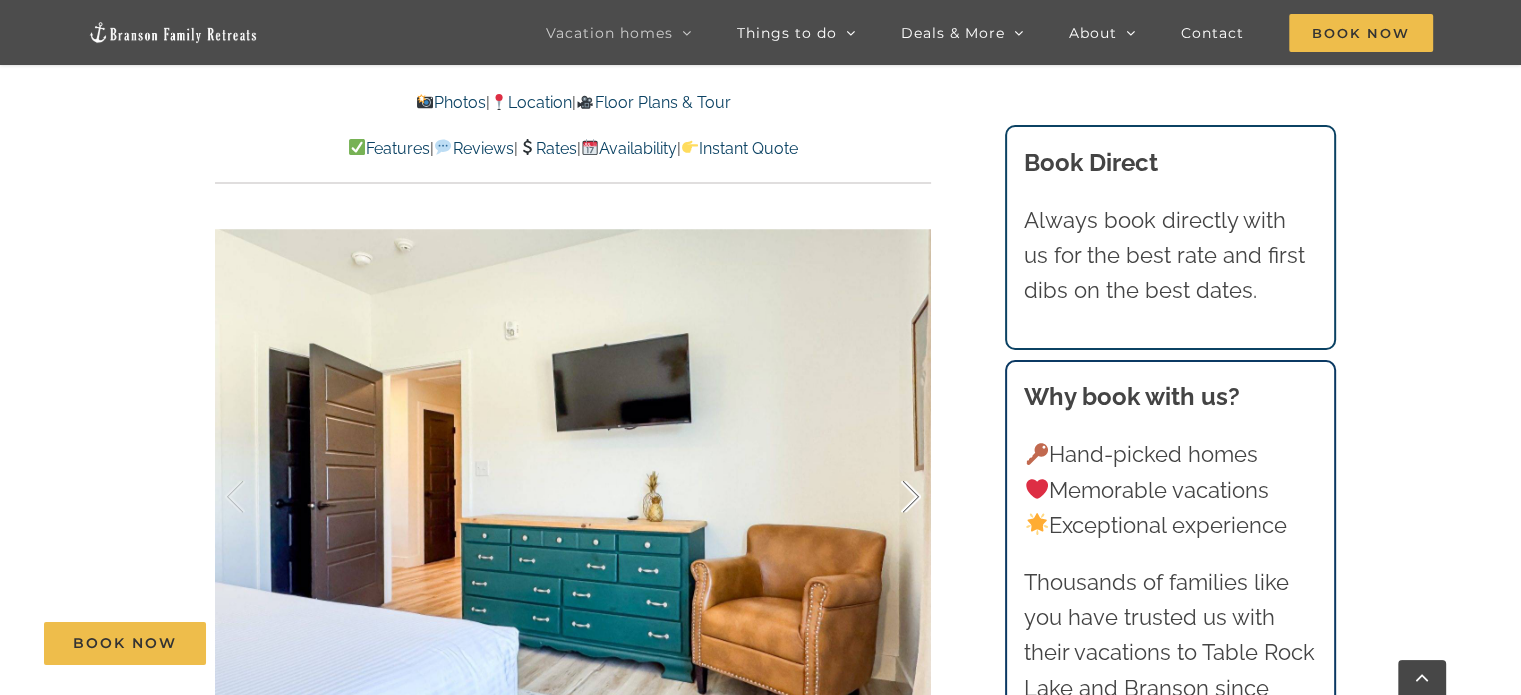 click at bounding box center [890, 497] 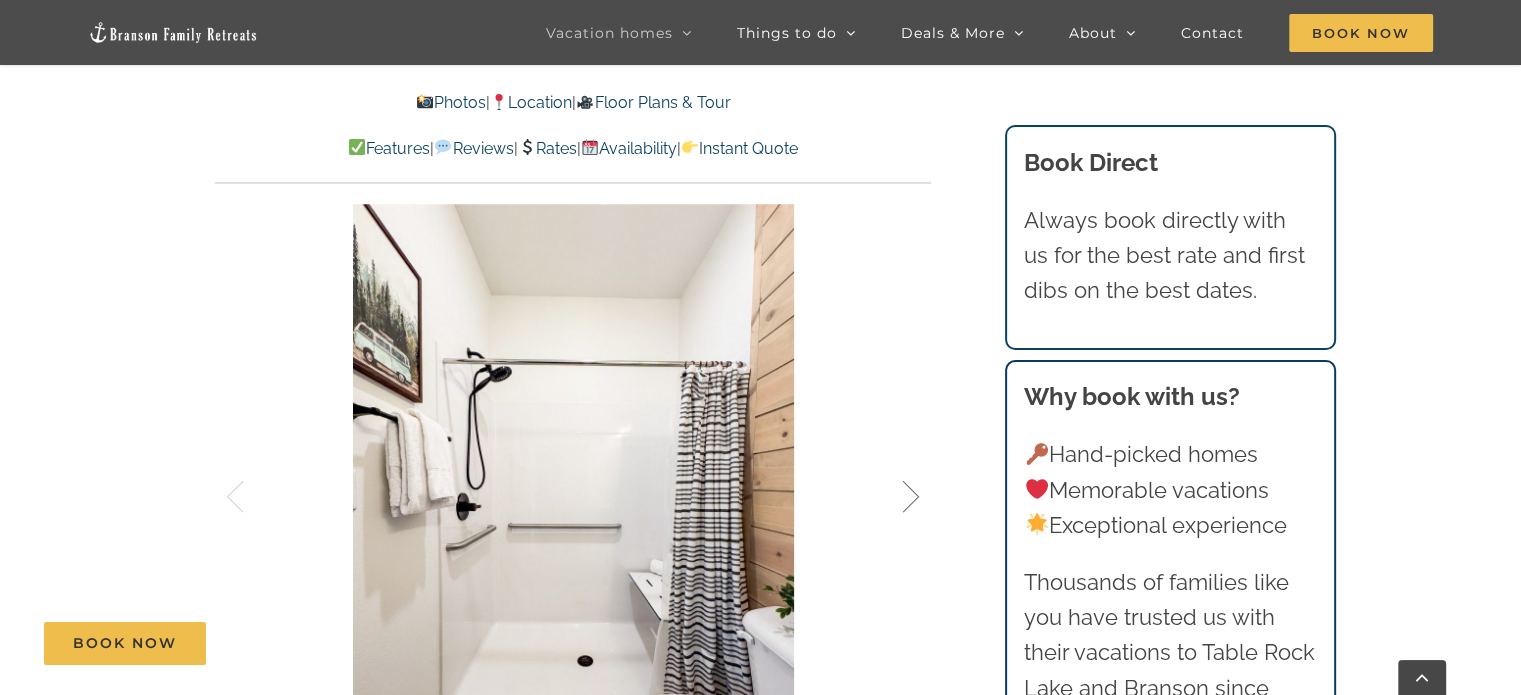 click at bounding box center [890, 497] 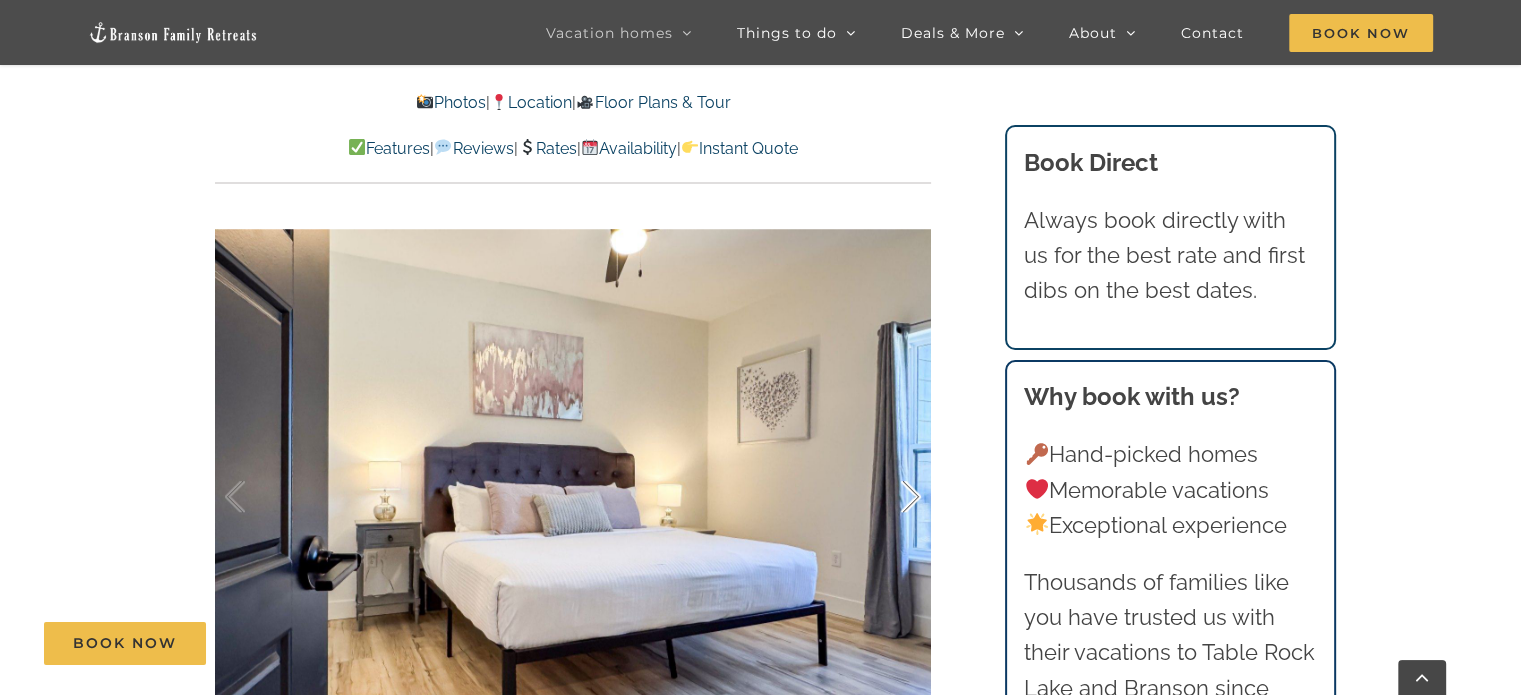click at bounding box center [890, 497] 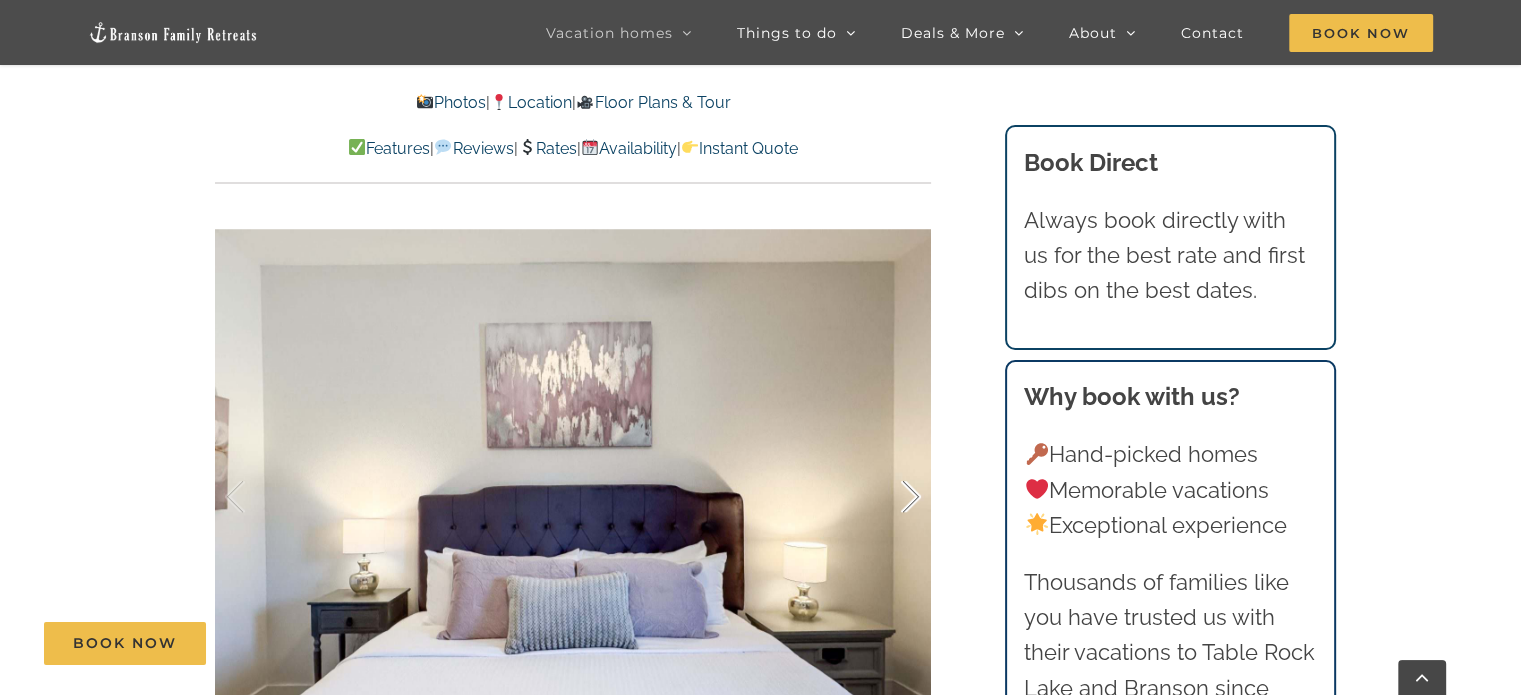 click at bounding box center (890, 497) 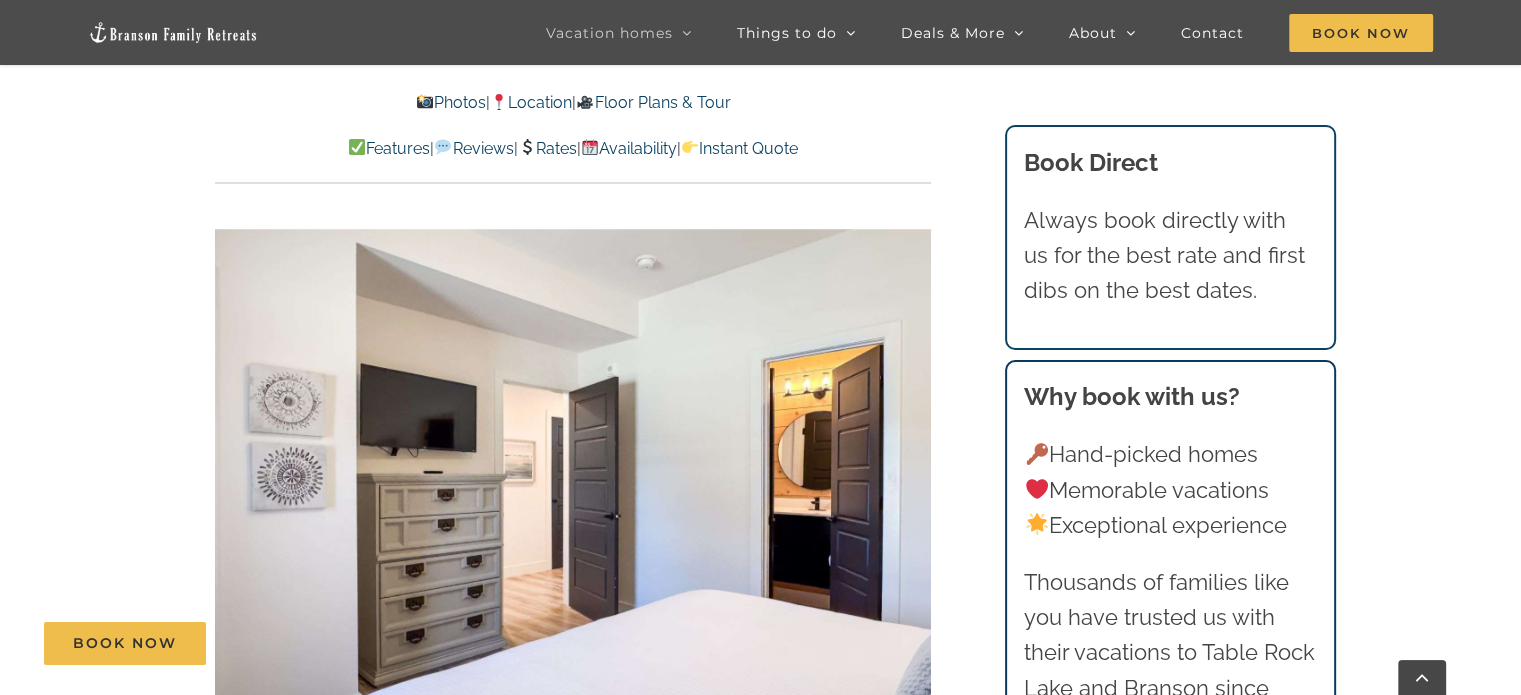 click on "38  /  70" at bounding box center [573, 497] 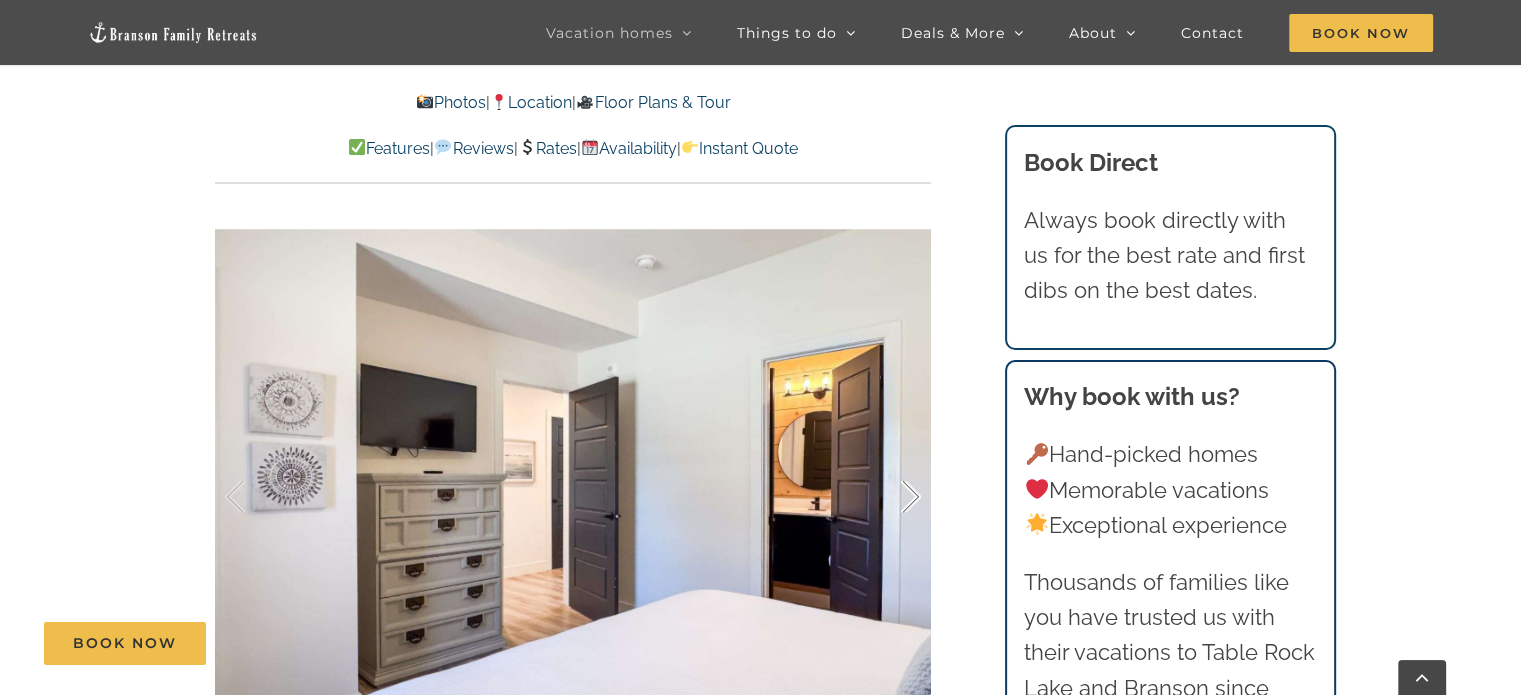click at bounding box center [890, 497] 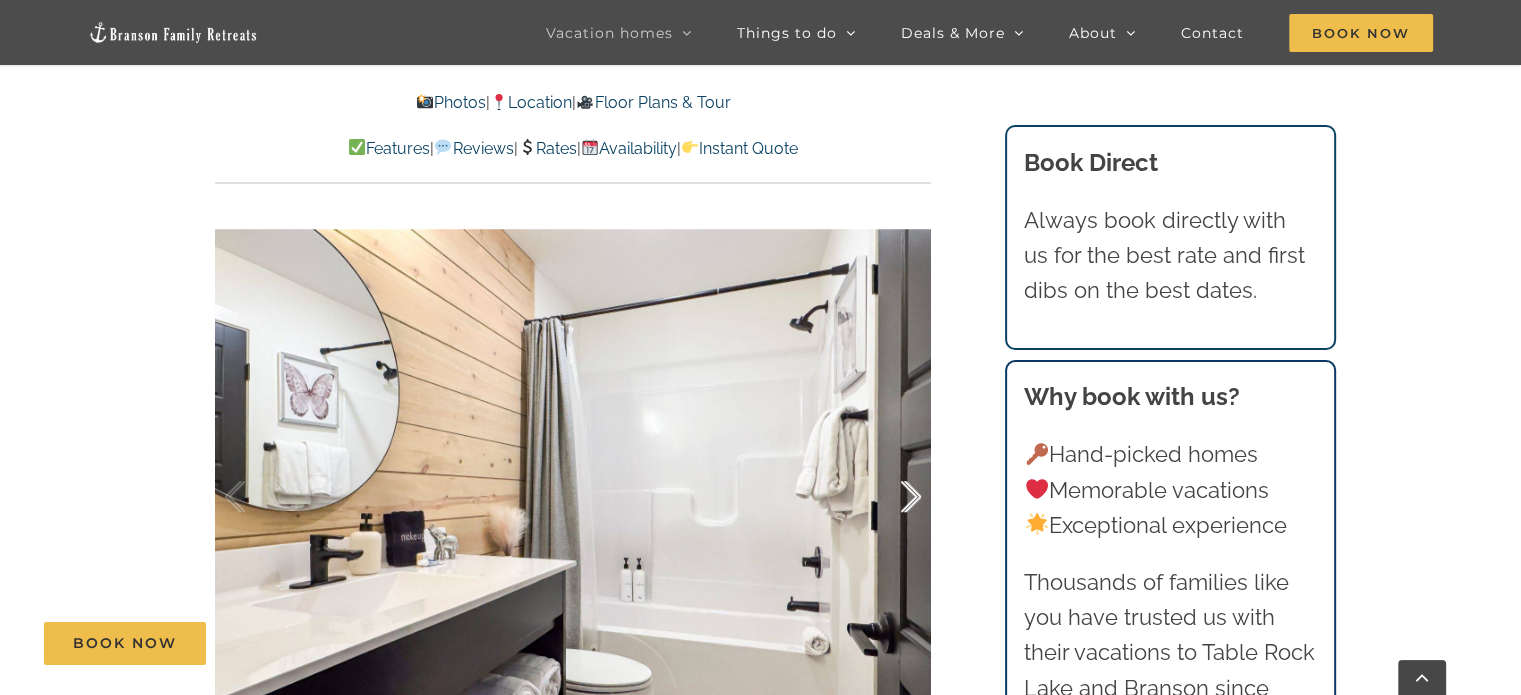 click at bounding box center (890, 497) 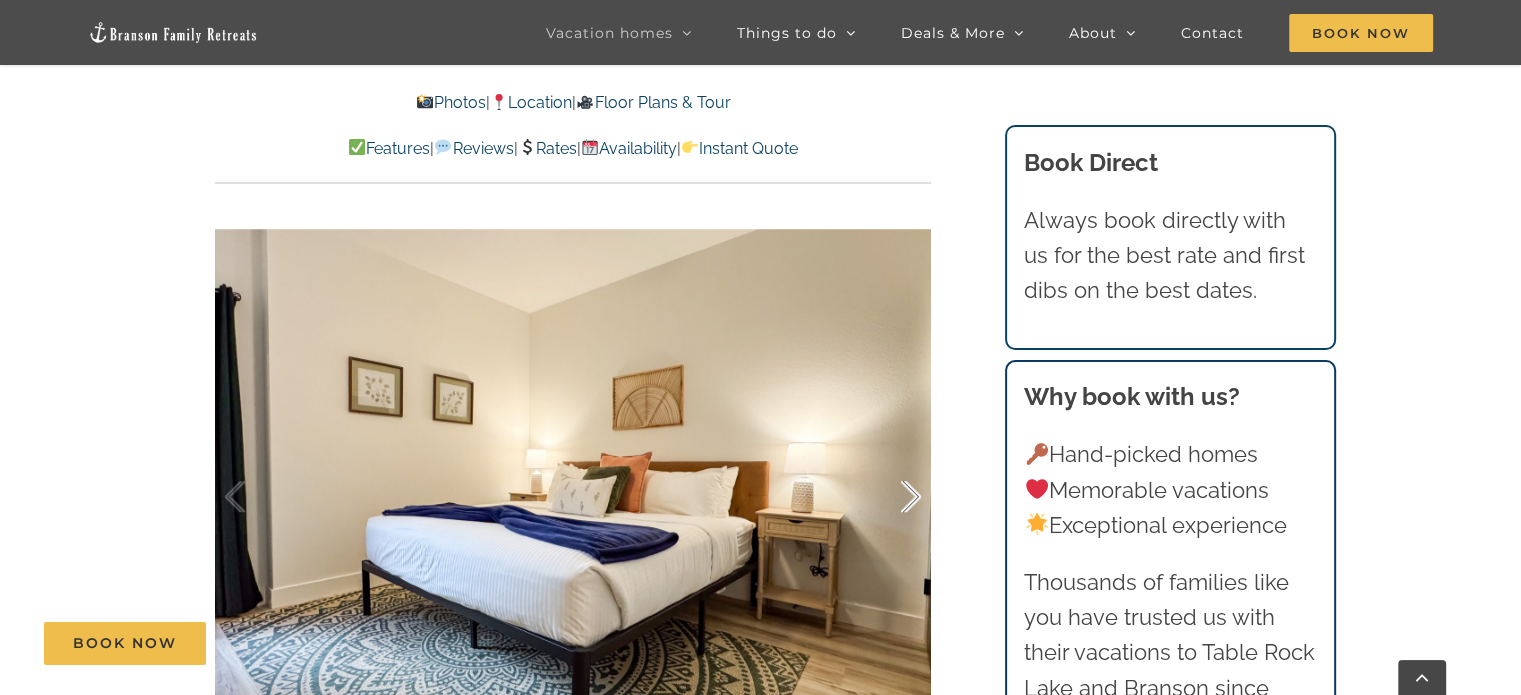 click at bounding box center [890, 497] 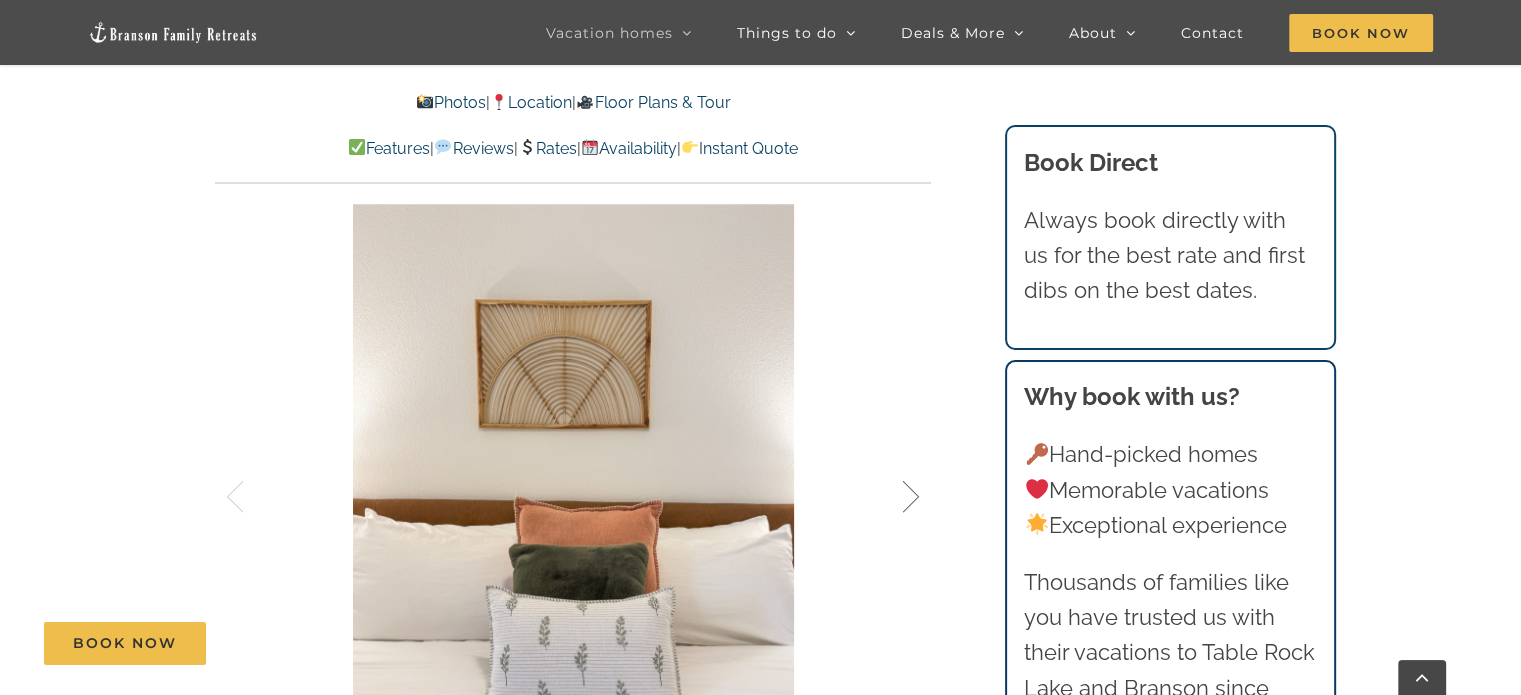 click at bounding box center (890, 497) 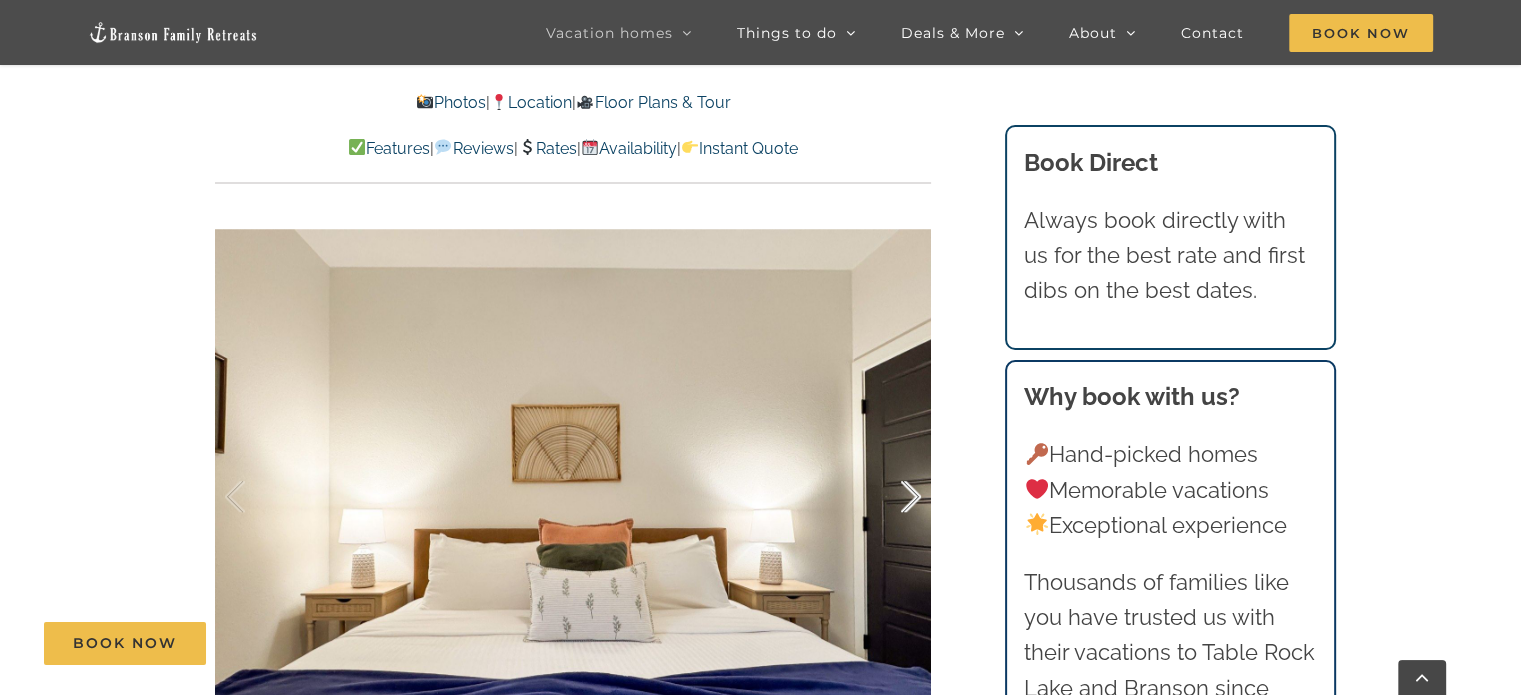 click at bounding box center [890, 497] 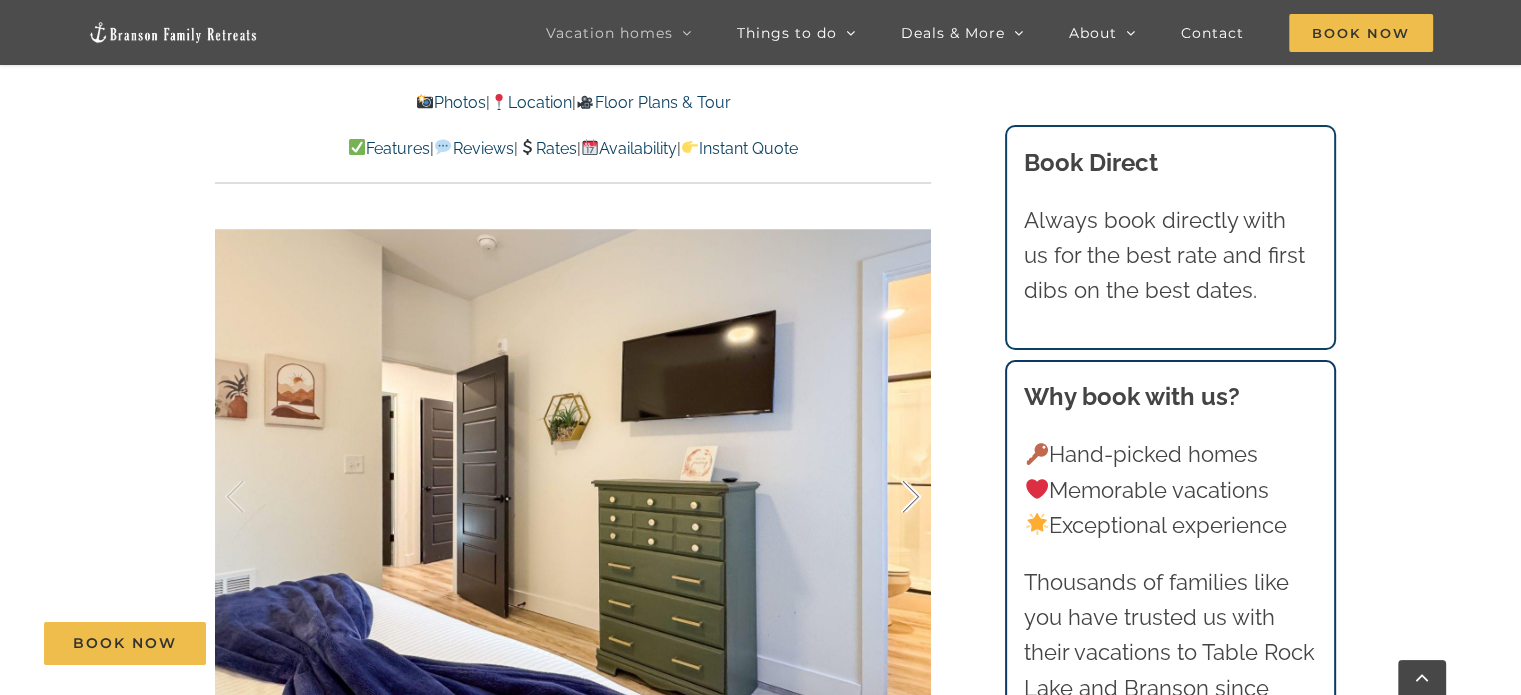 click at bounding box center (890, 497) 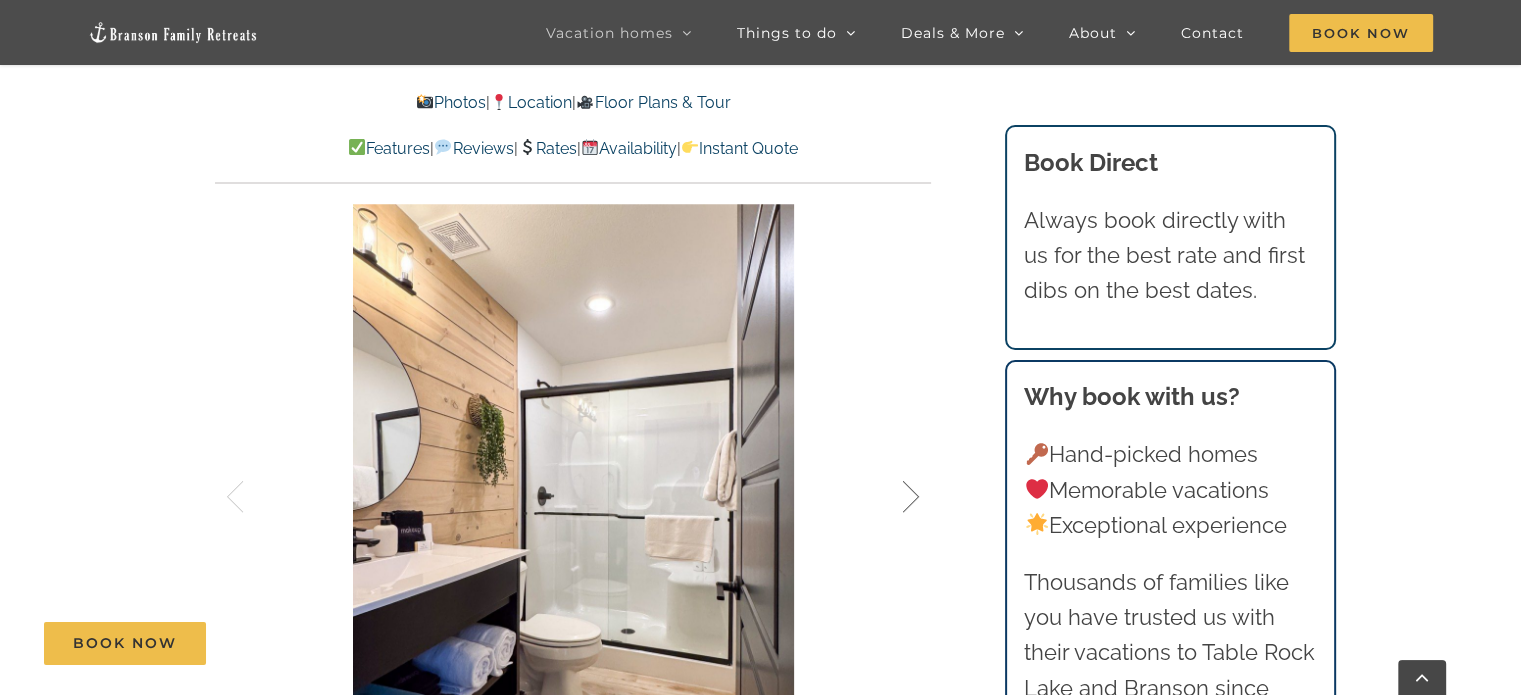 click at bounding box center (890, 497) 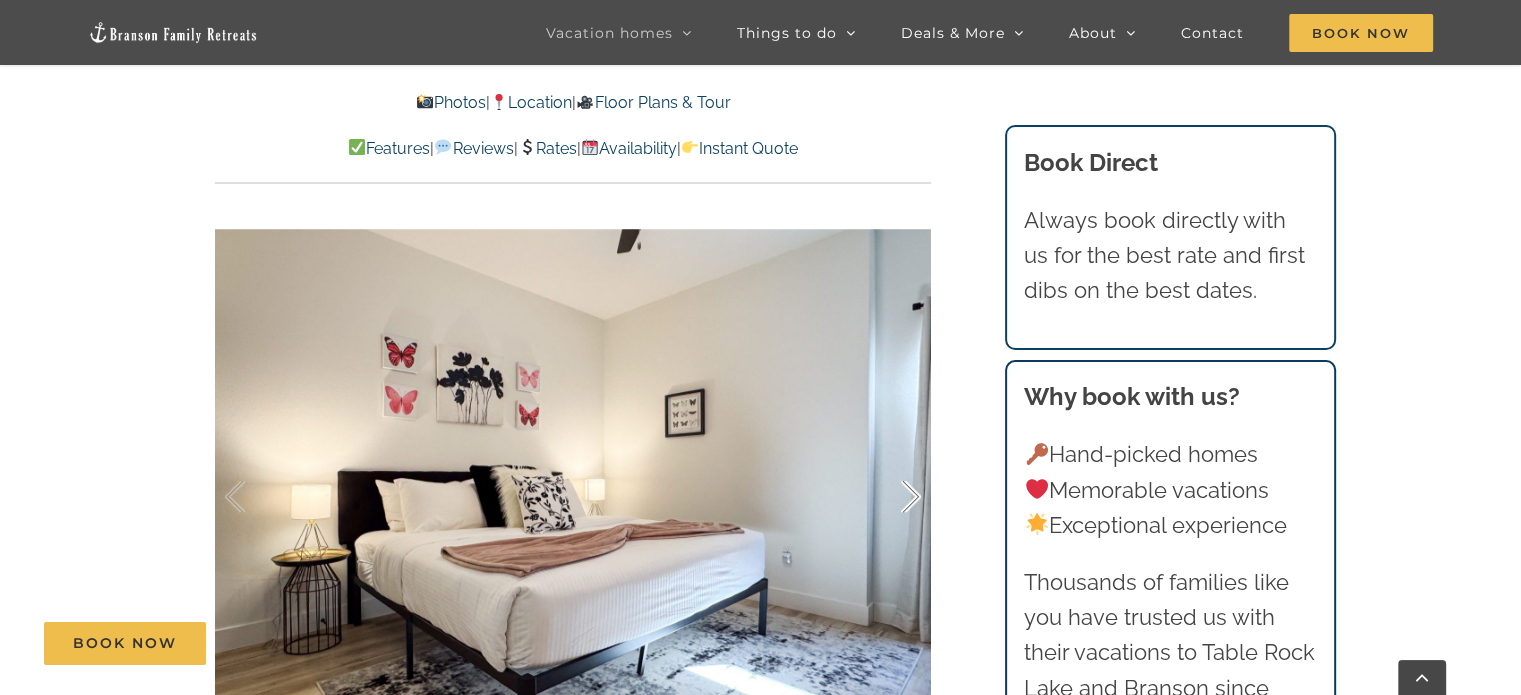 click at bounding box center (890, 497) 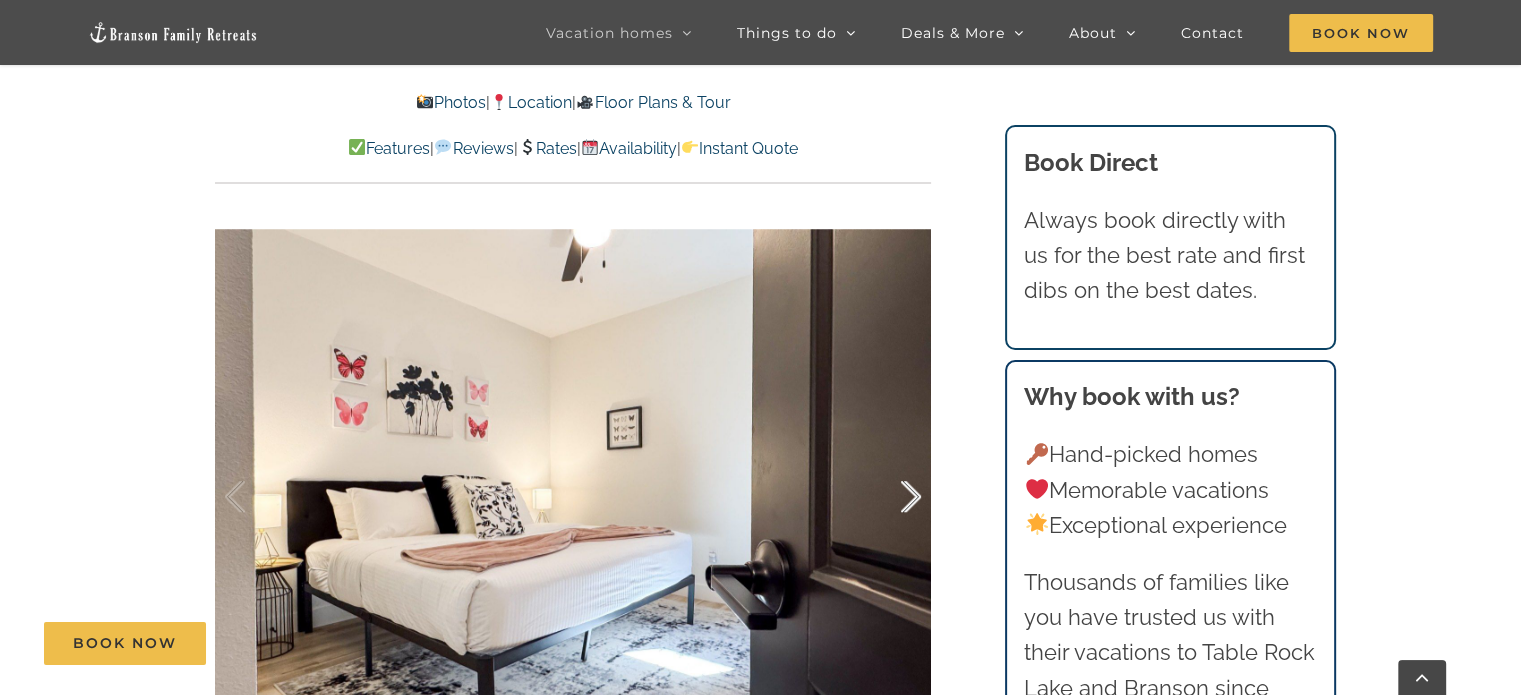 click at bounding box center [890, 497] 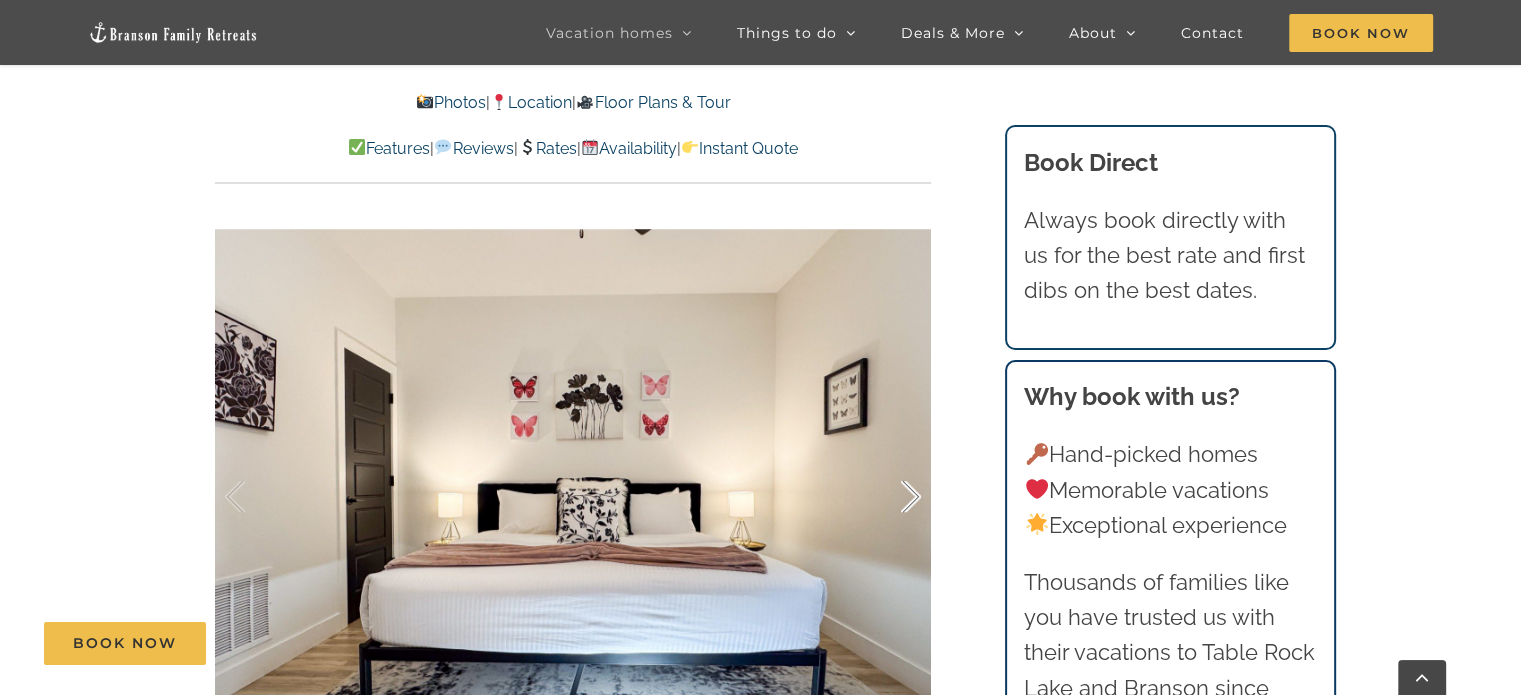 click at bounding box center [890, 497] 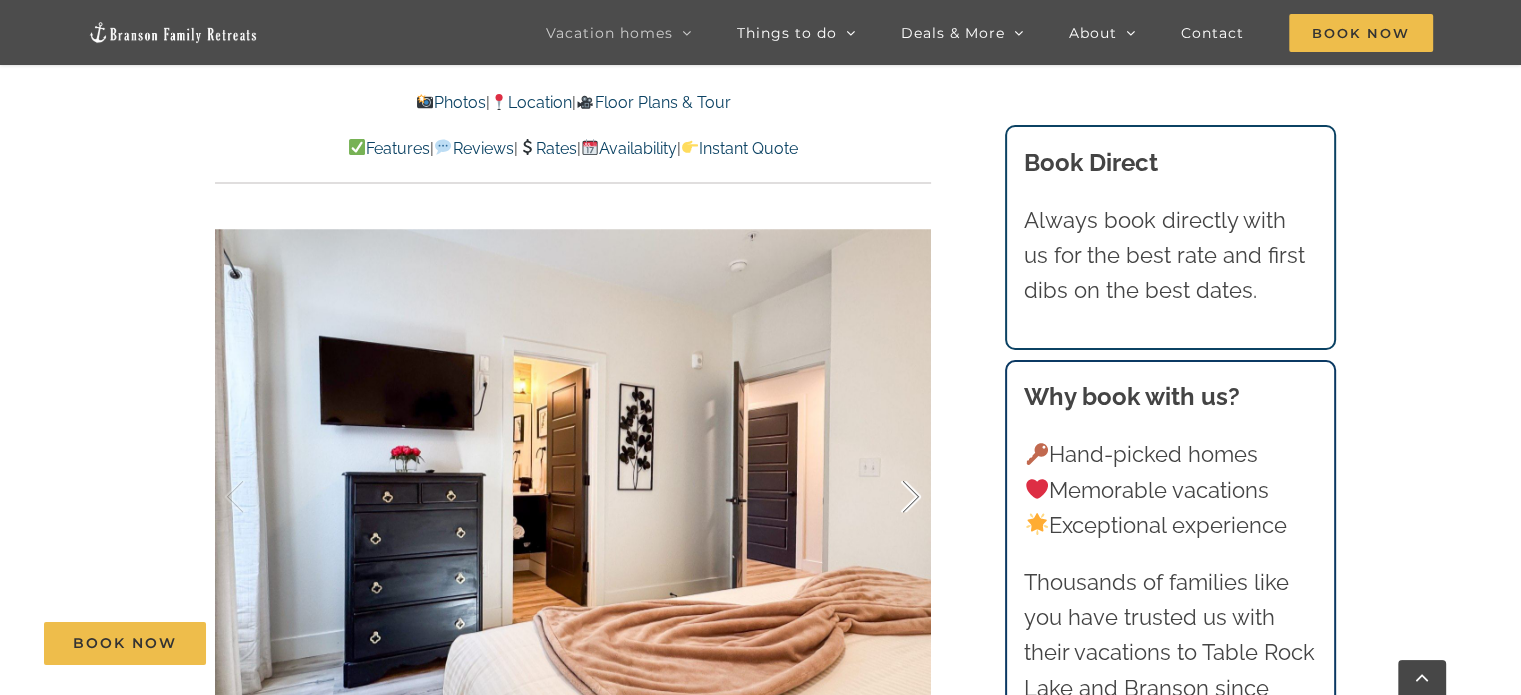 click at bounding box center [890, 497] 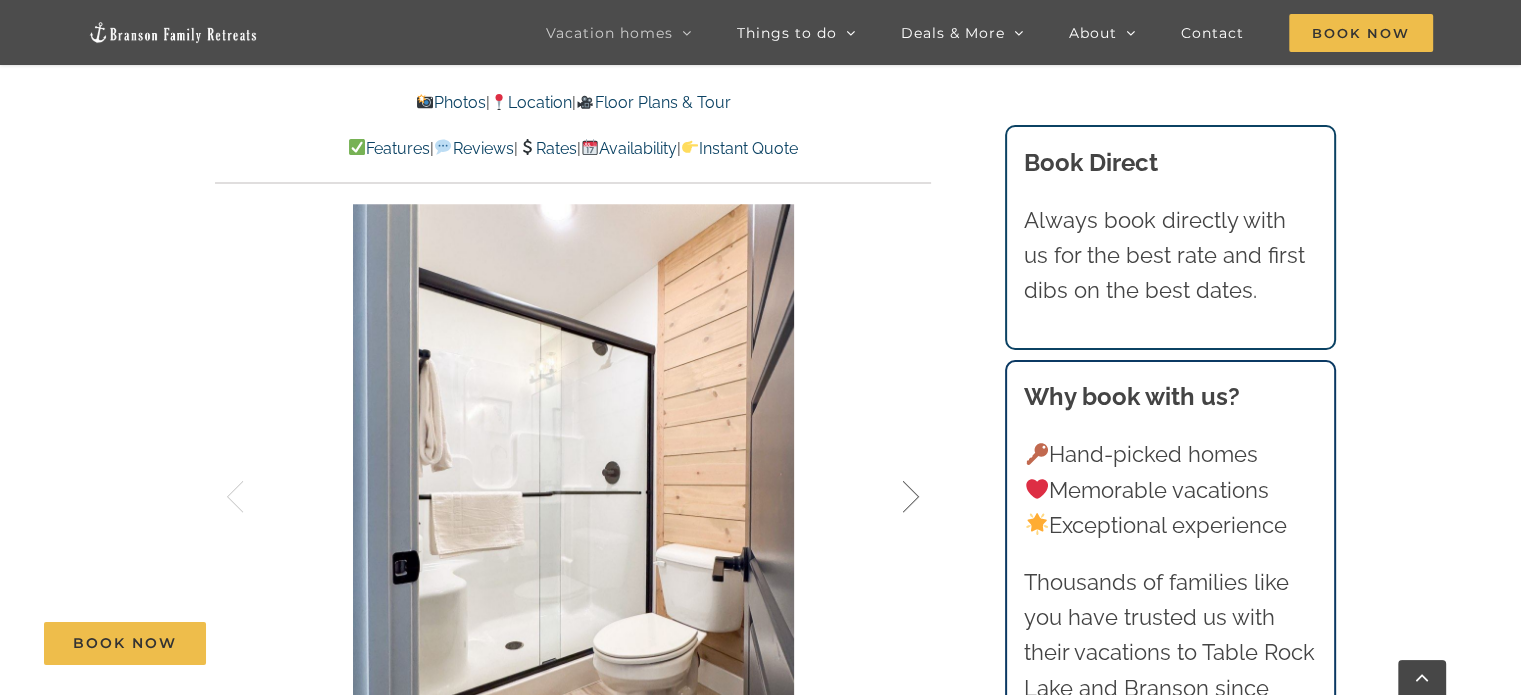 click at bounding box center [890, 497] 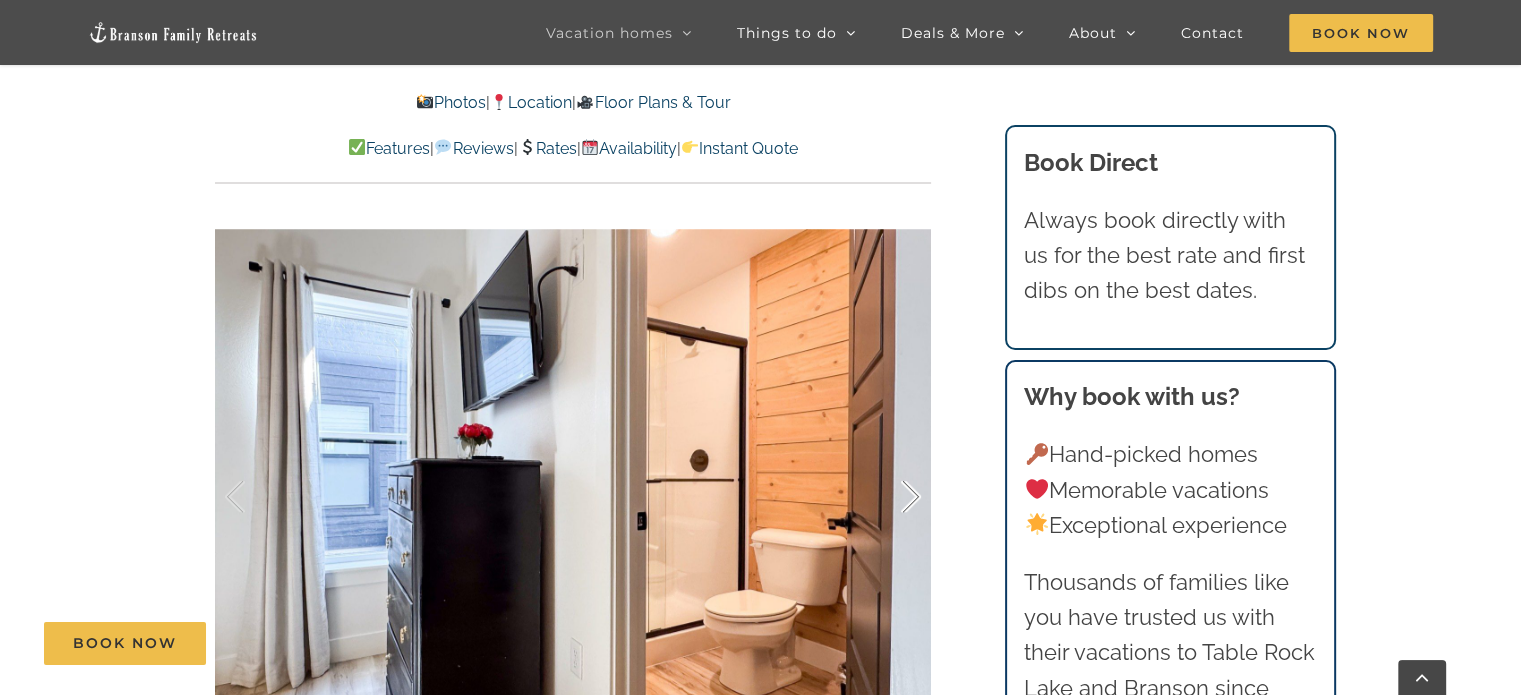 click at bounding box center (890, 497) 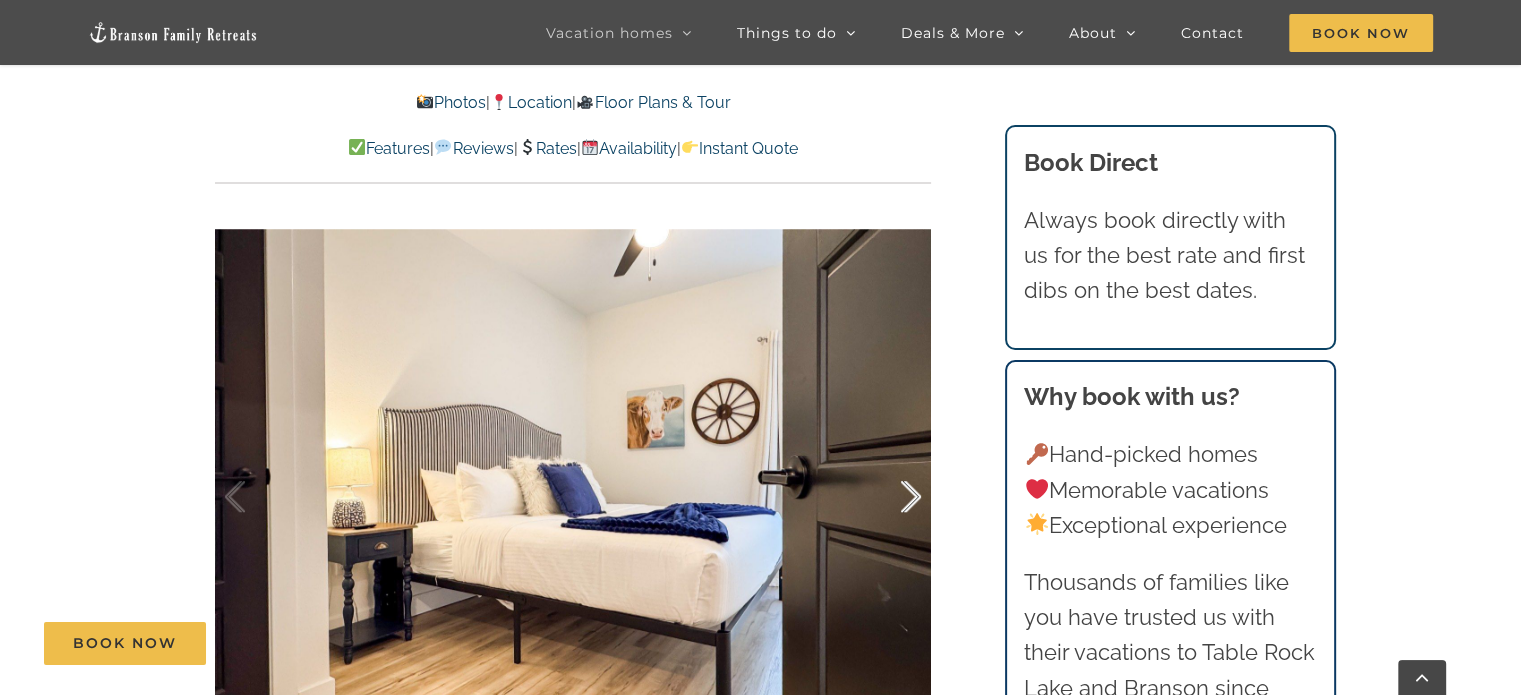 click at bounding box center (890, 497) 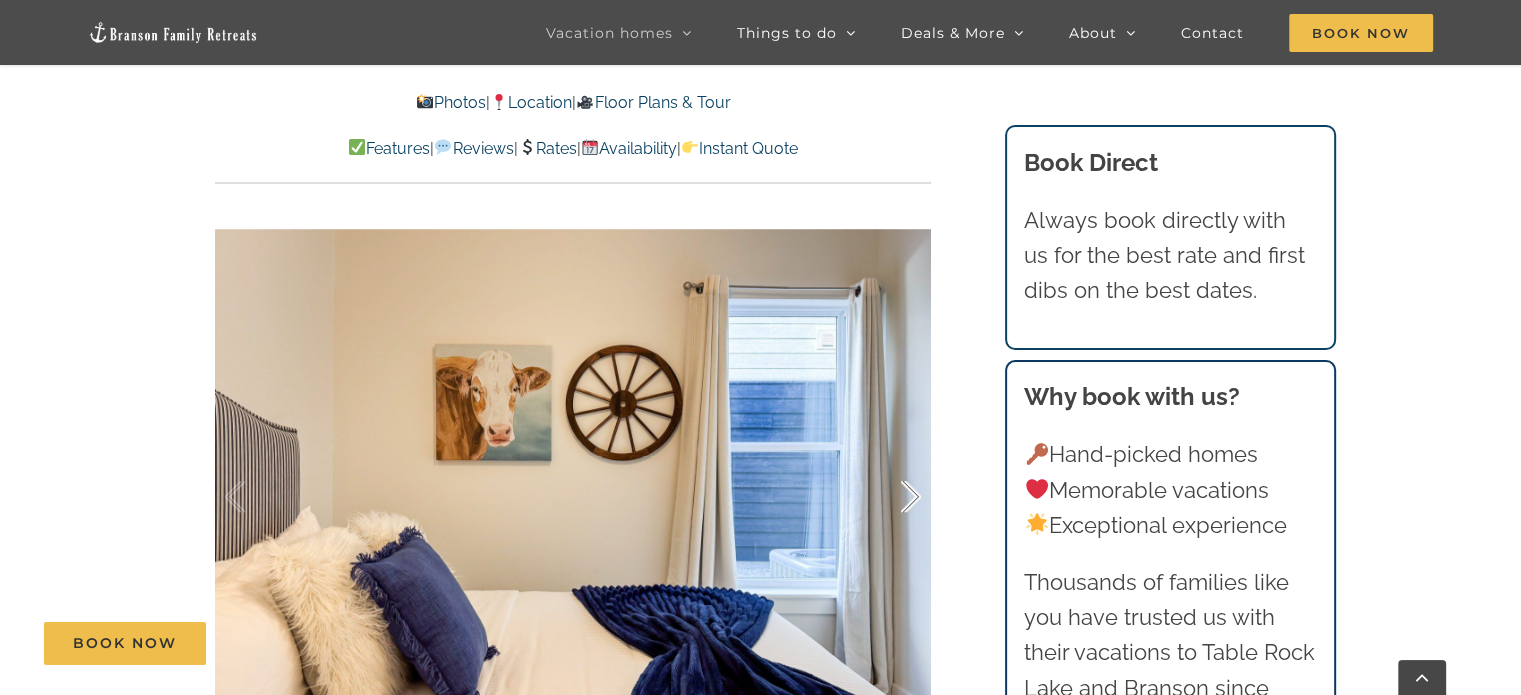 click at bounding box center [890, 497] 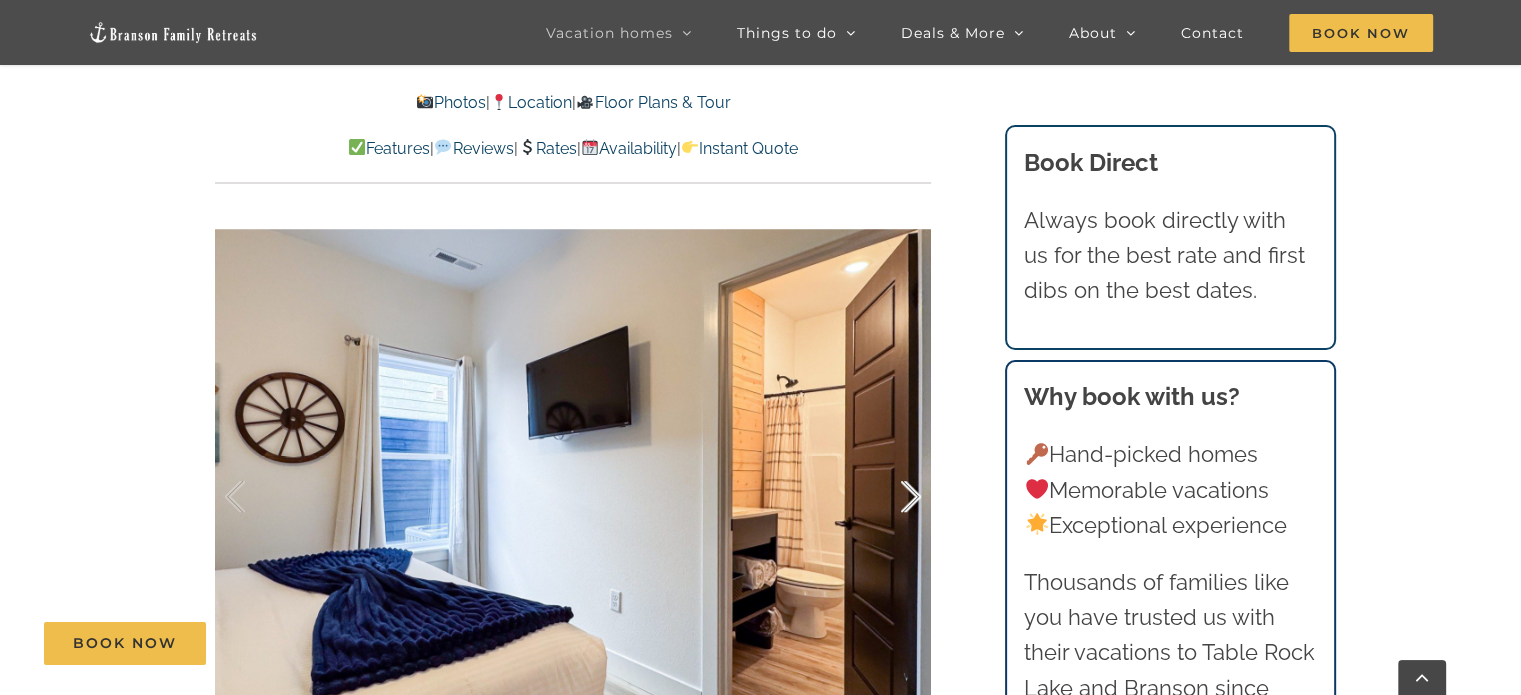 click at bounding box center [890, 497] 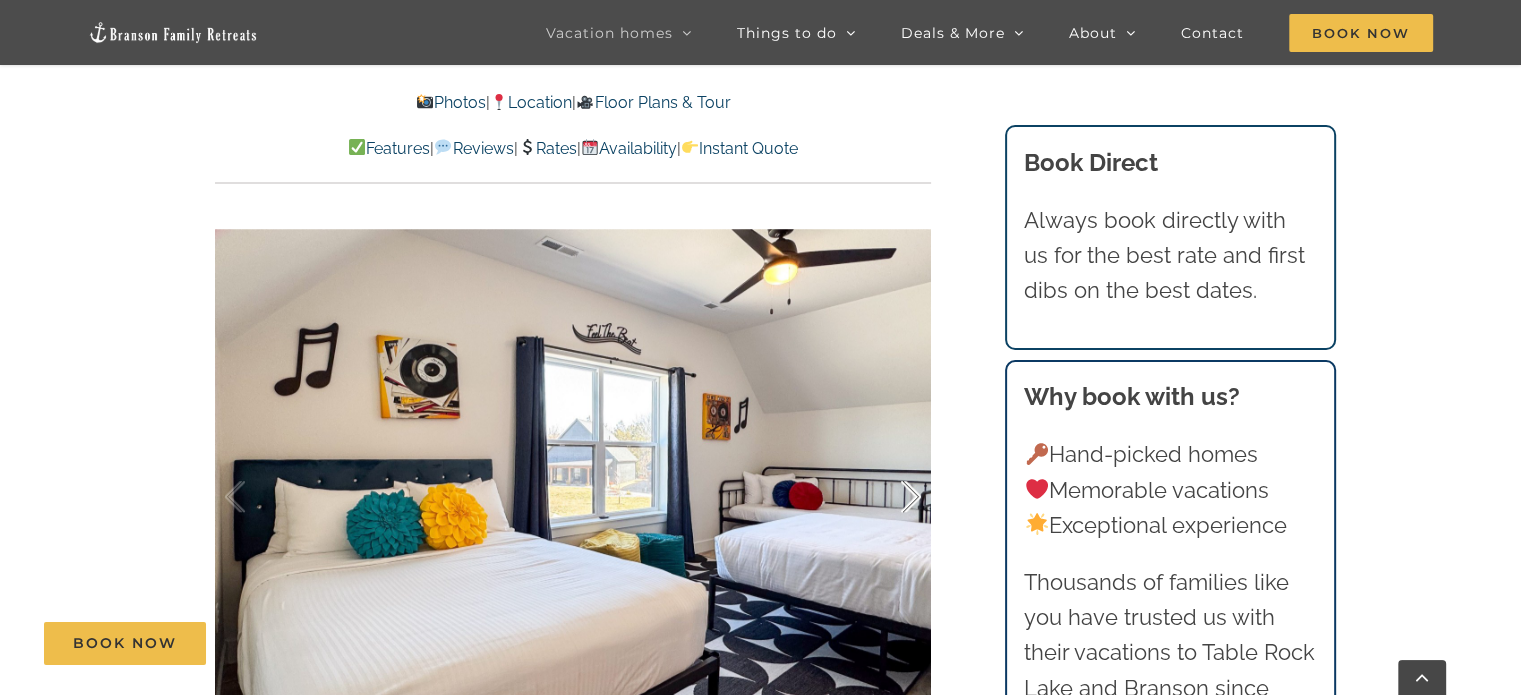 click at bounding box center (890, 497) 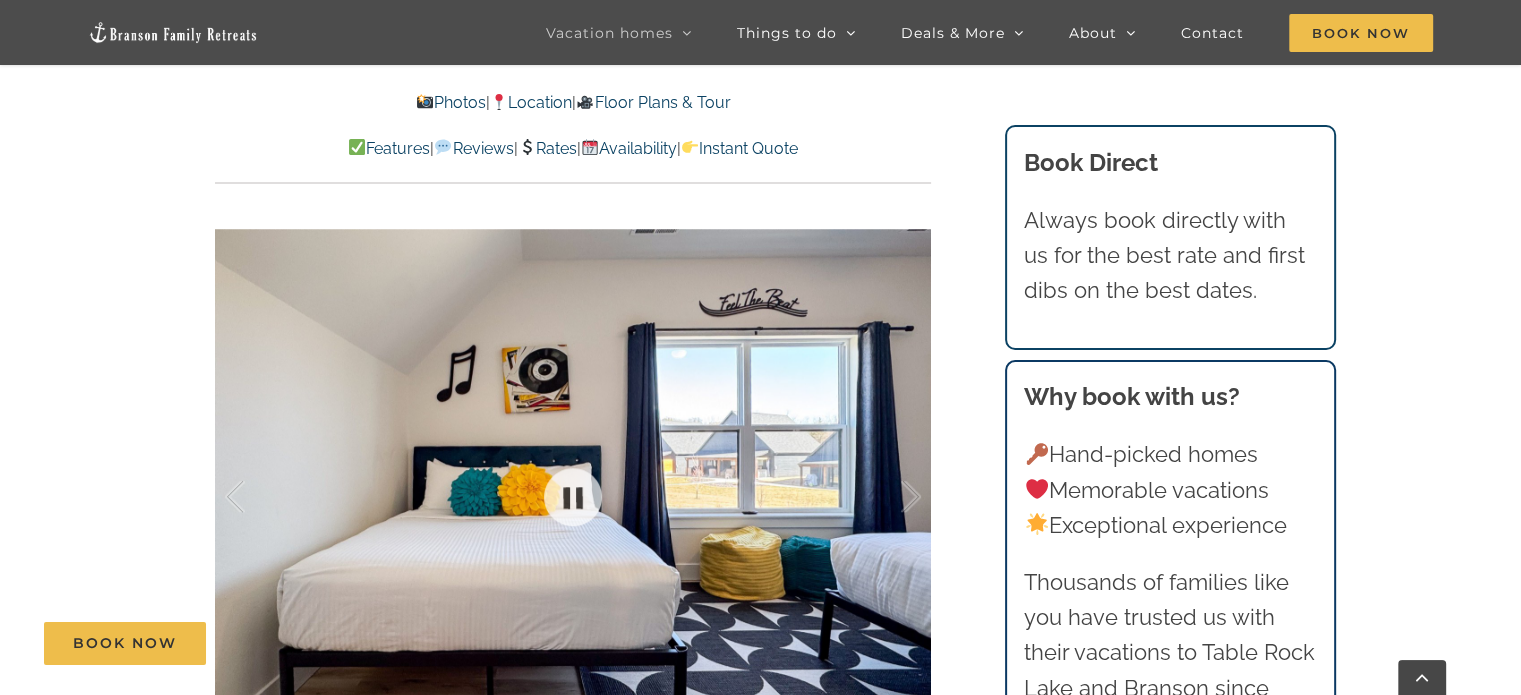 click on "55  /  70" at bounding box center (573, 497) 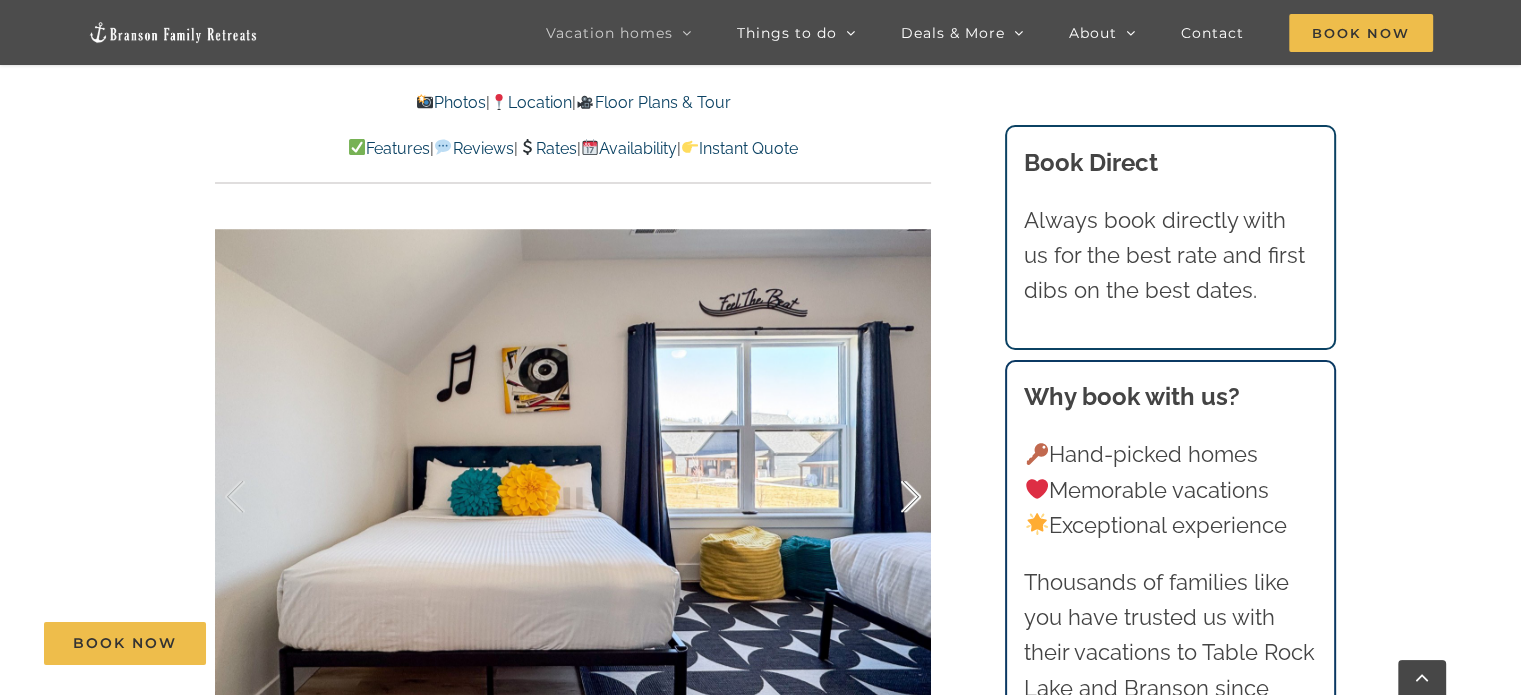 click at bounding box center [890, 497] 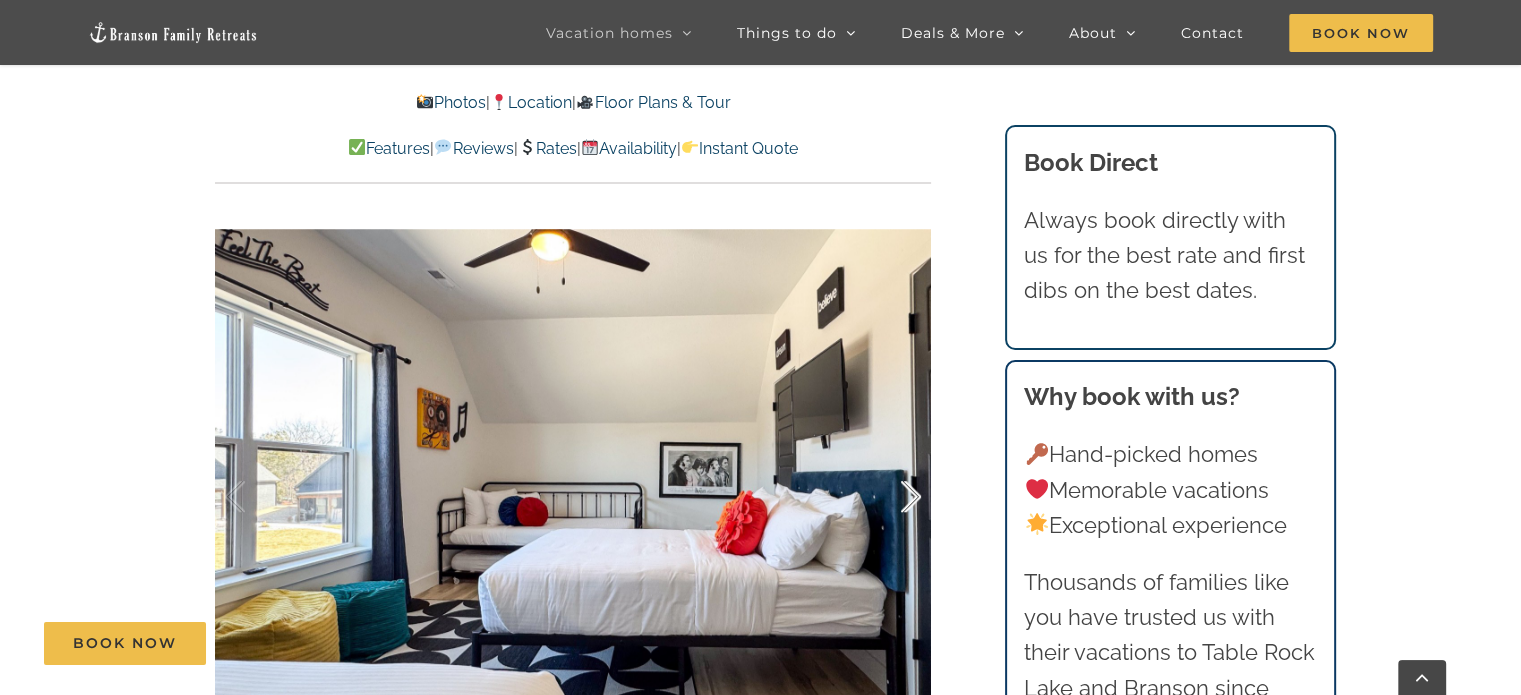 click at bounding box center [890, 497] 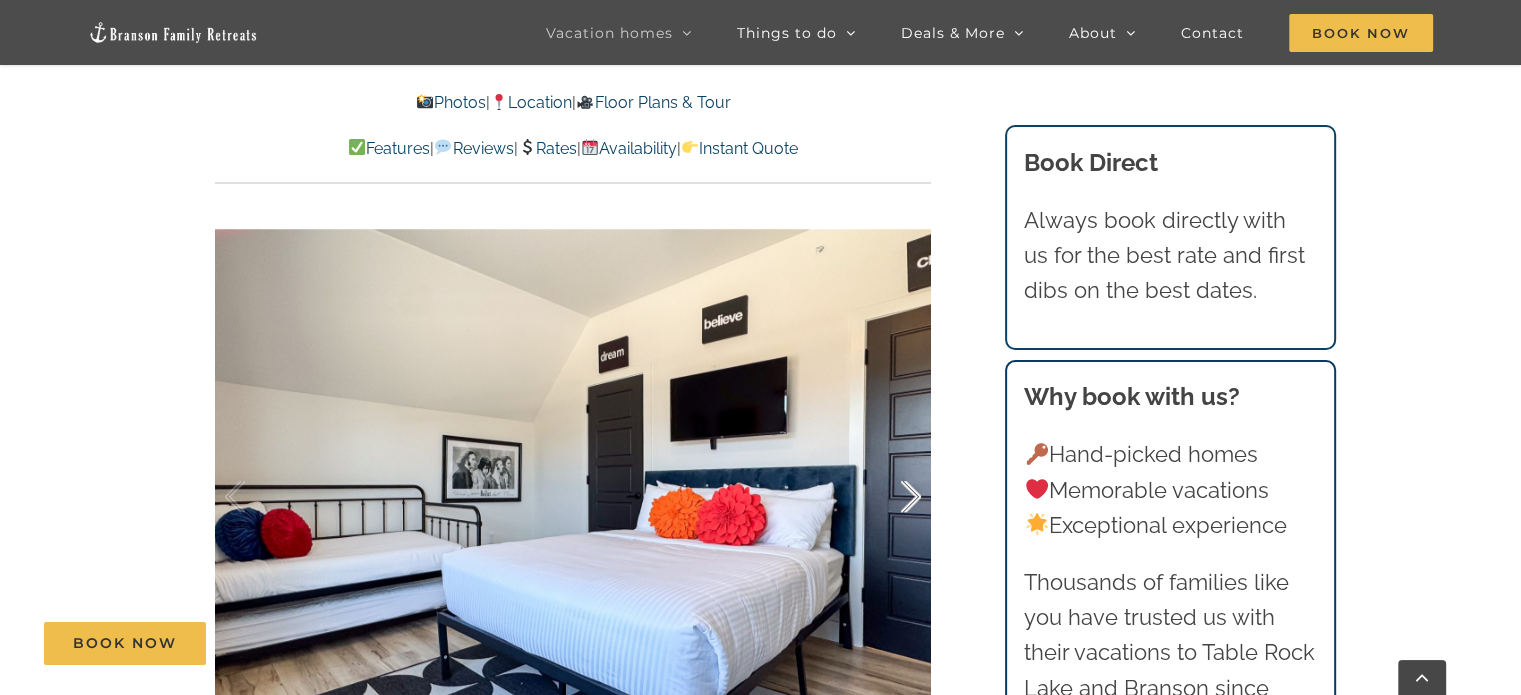 click at bounding box center (890, 497) 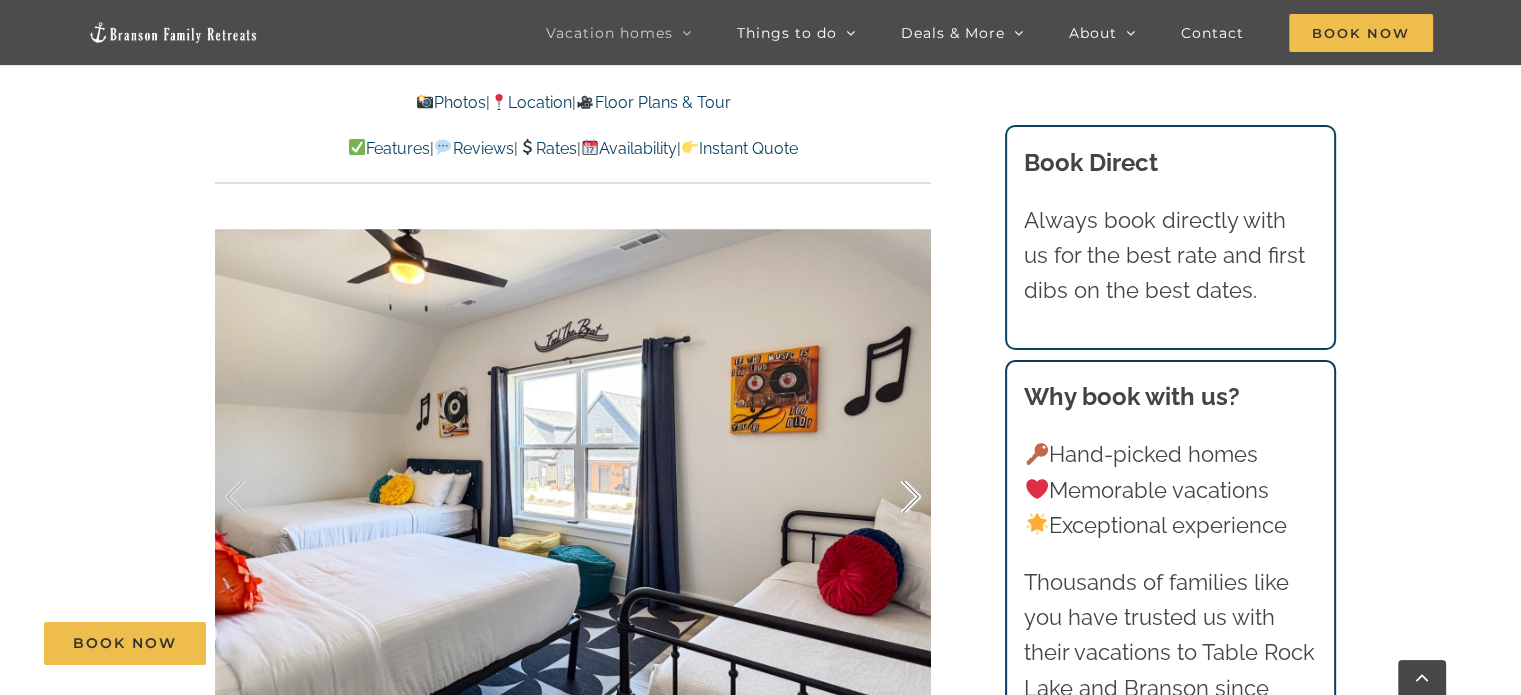 click at bounding box center [890, 497] 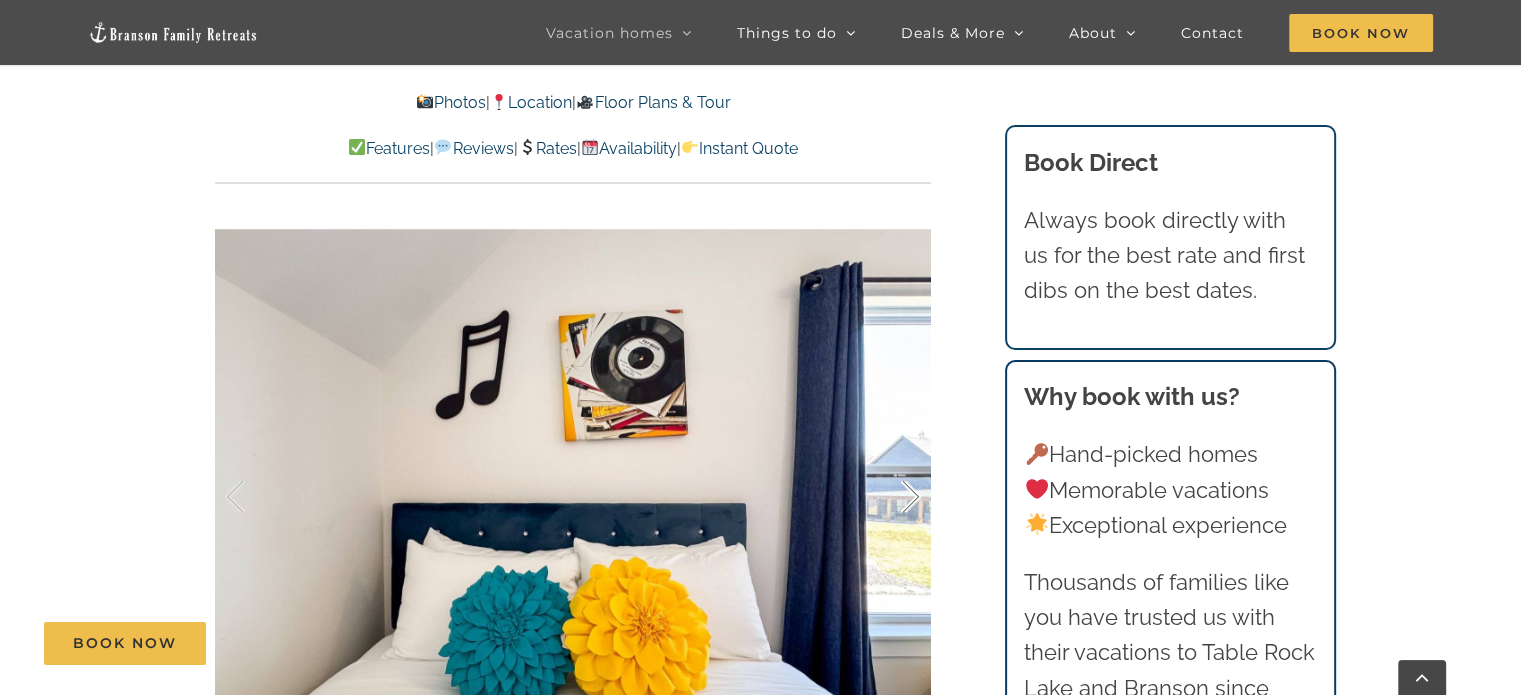 click at bounding box center (890, 497) 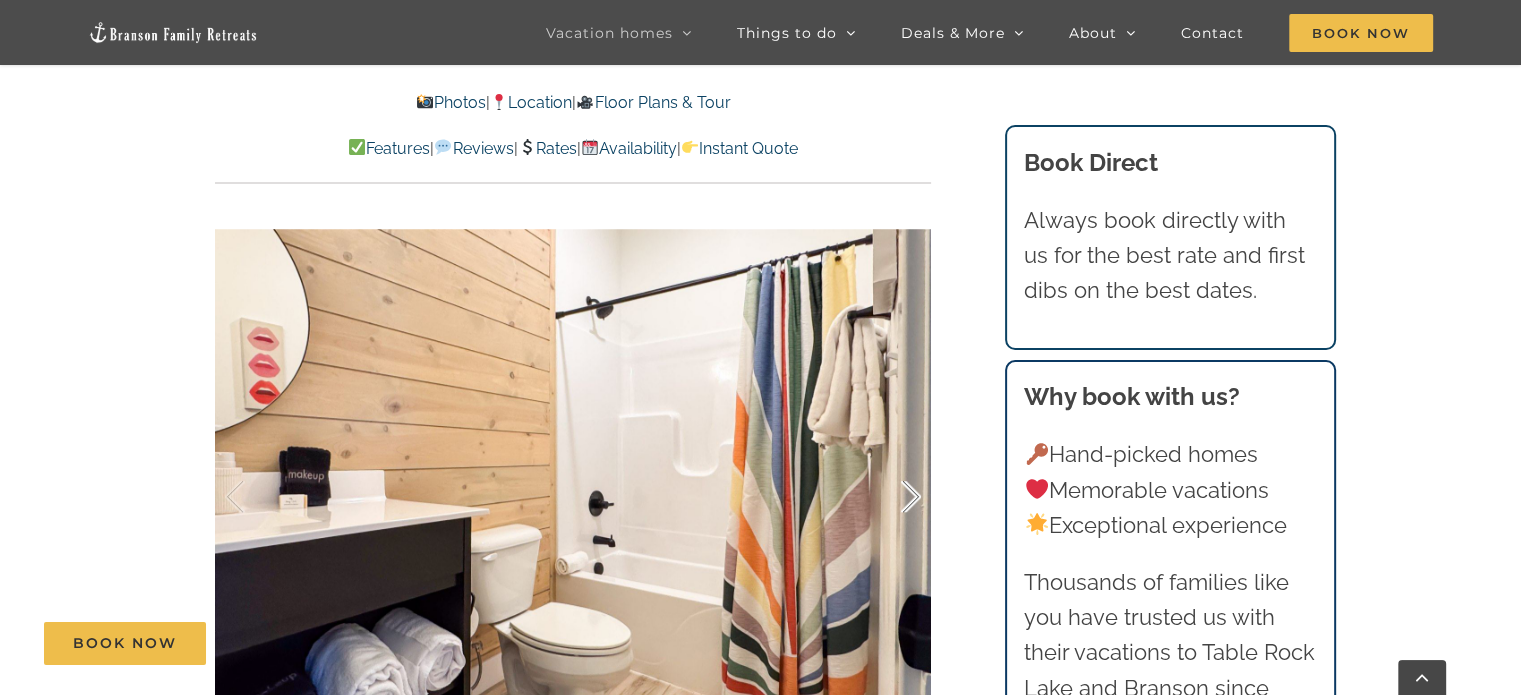 click at bounding box center [890, 497] 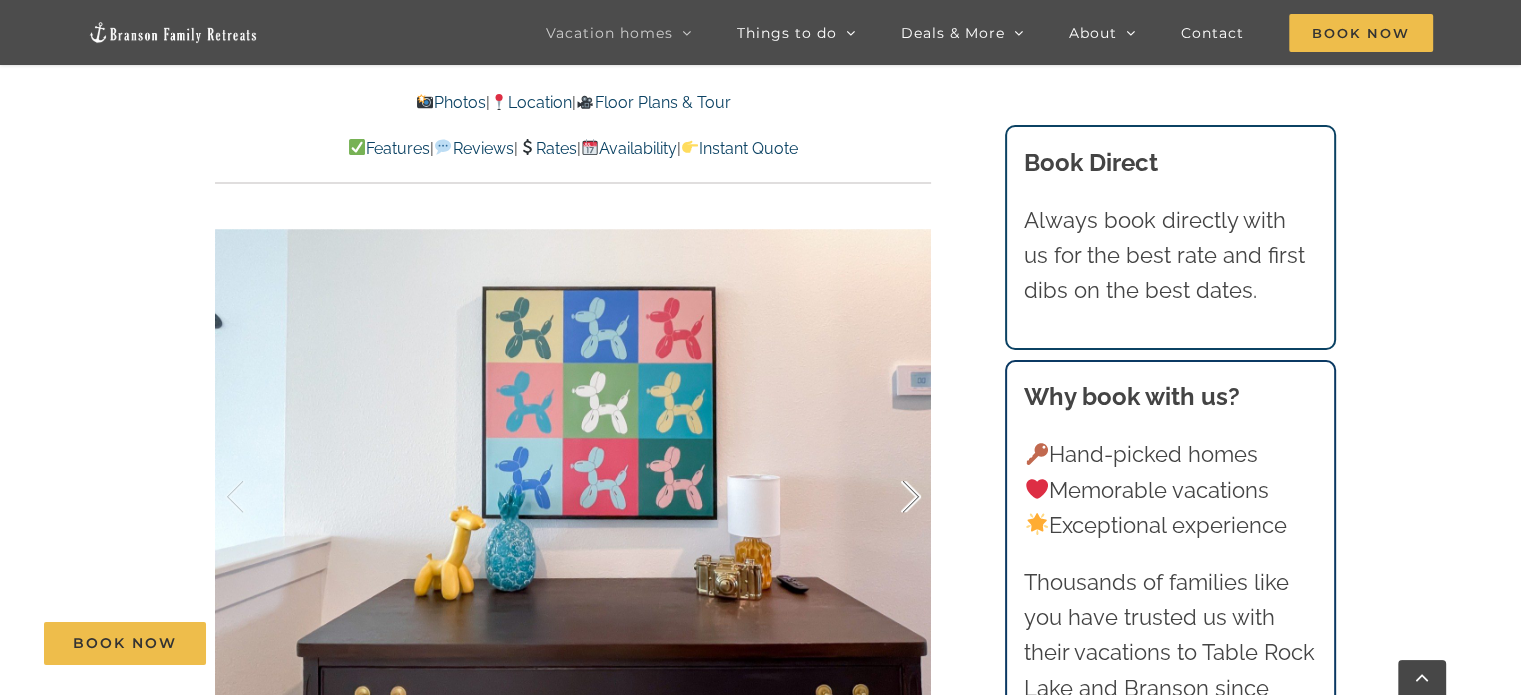 click at bounding box center [890, 497] 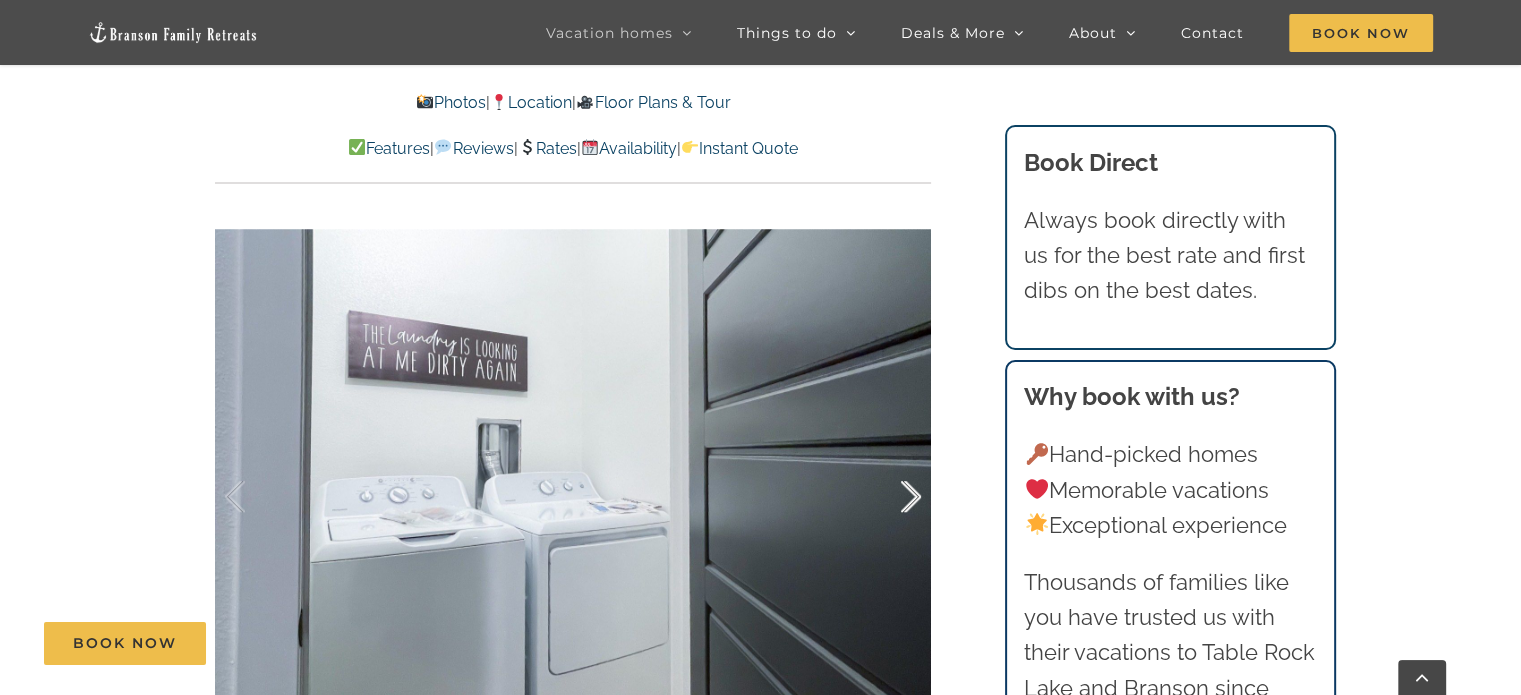 click at bounding box center [890, 497] 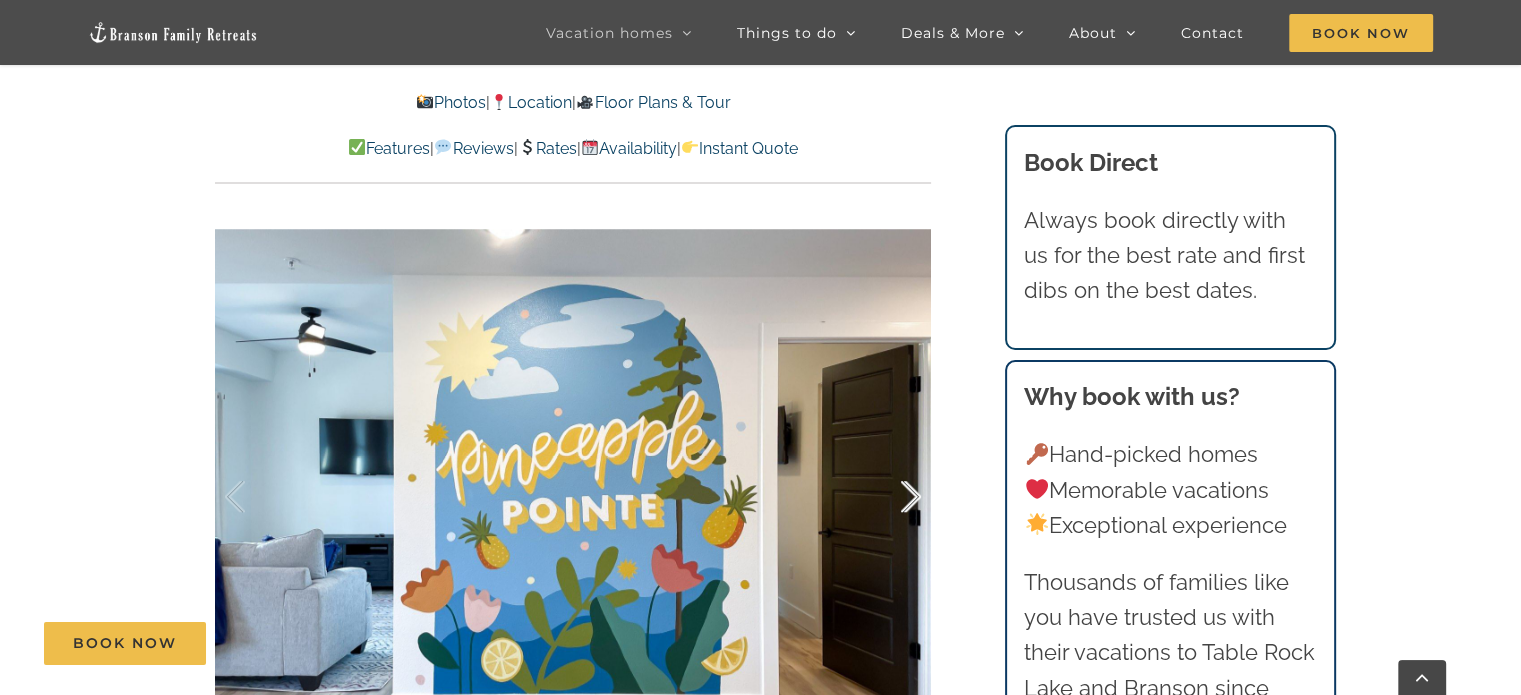 click at bounding box center [890, 497] 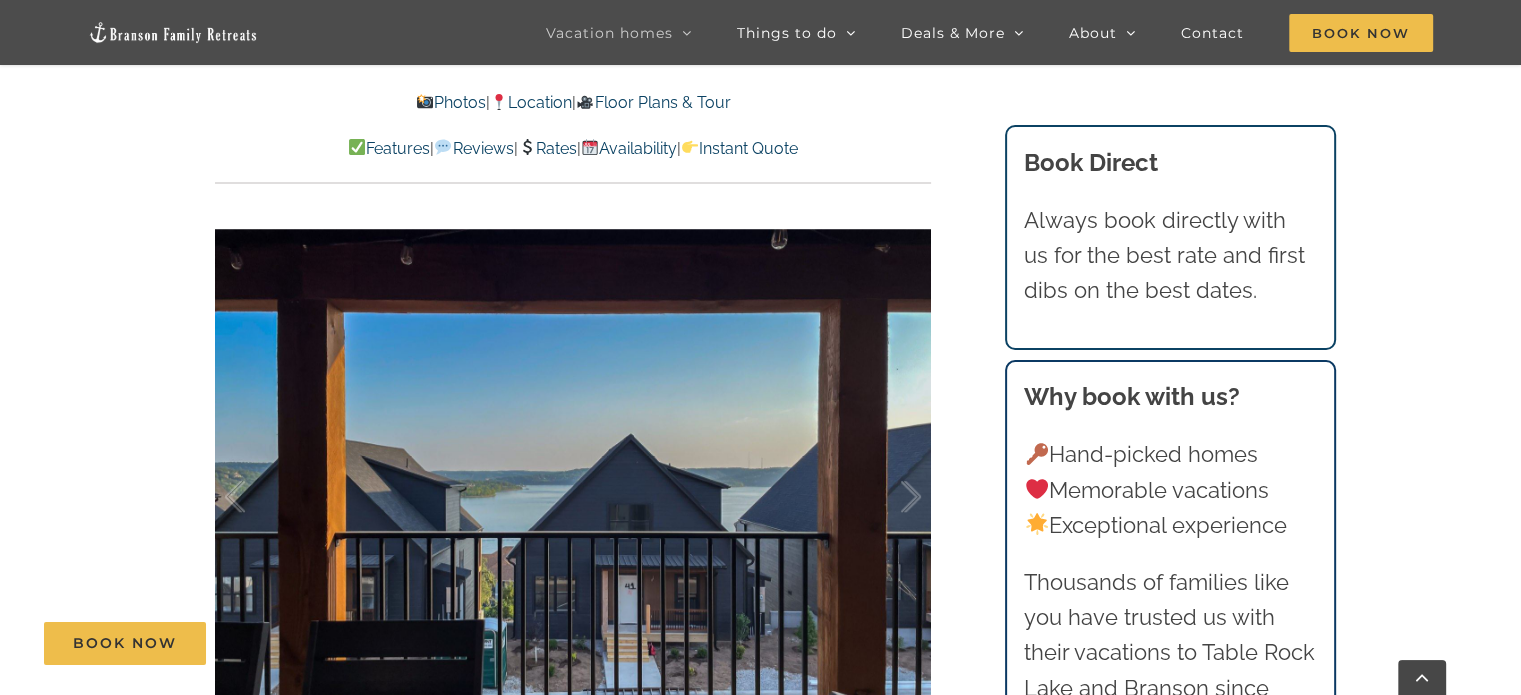 click on "Features" at bounding box center [389, 148] 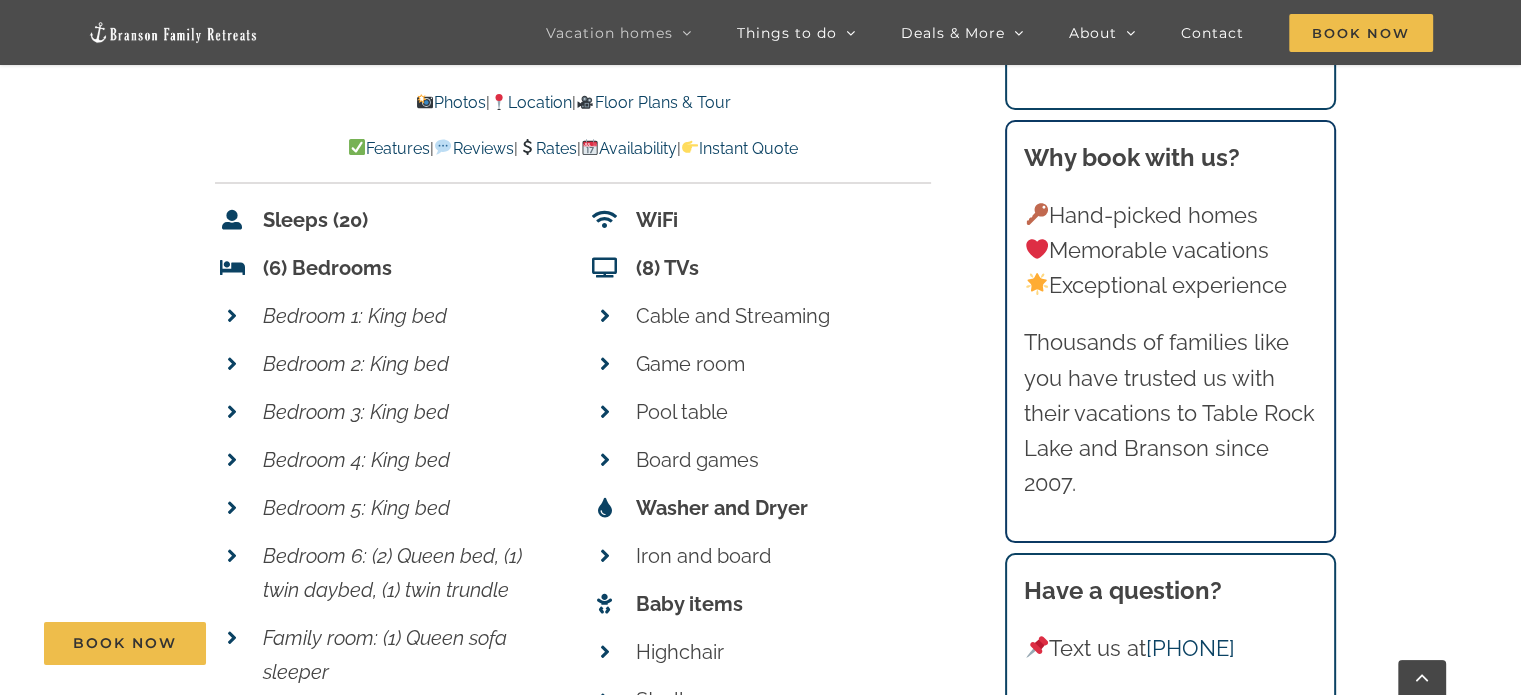 click on "Instant Quote" at bounding box center (739, 148) 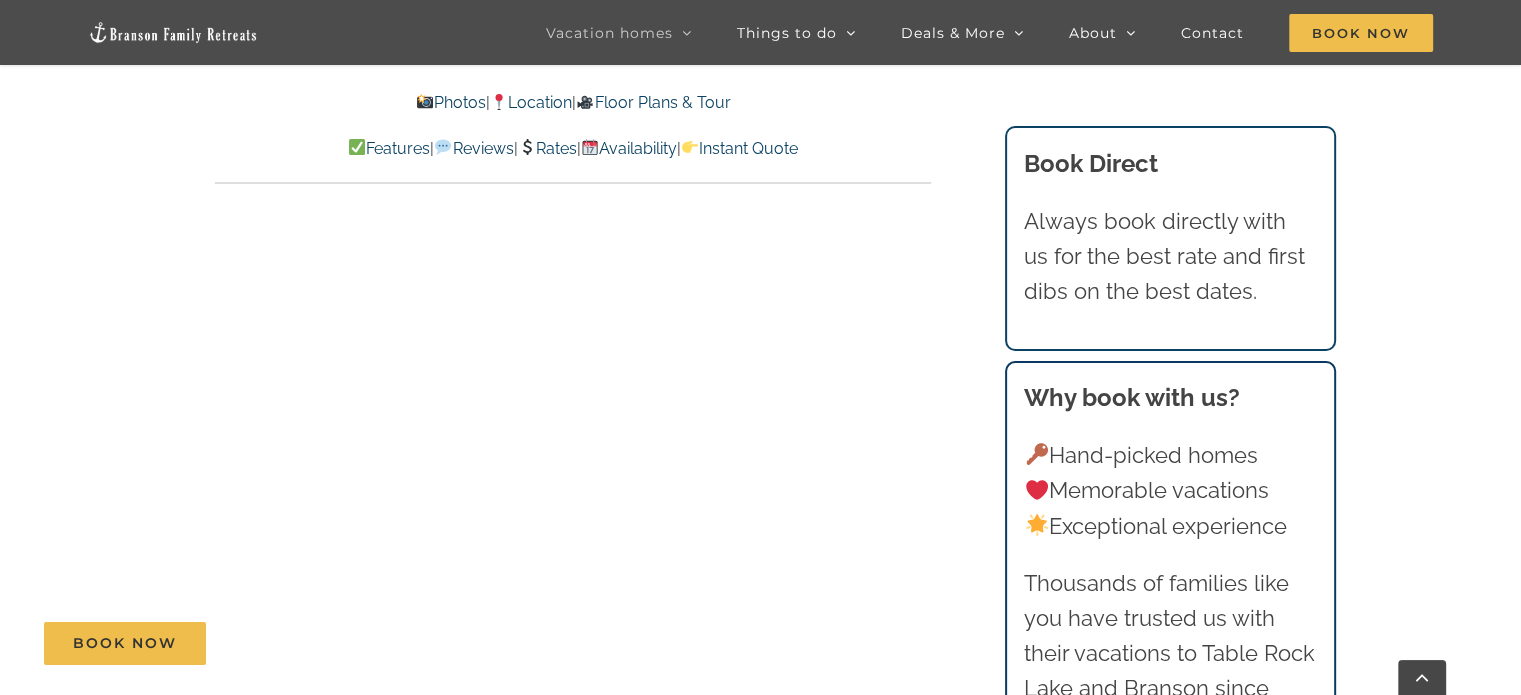 scroll, scrollTop: 9776, scrollLeft: 0, axis: vertical 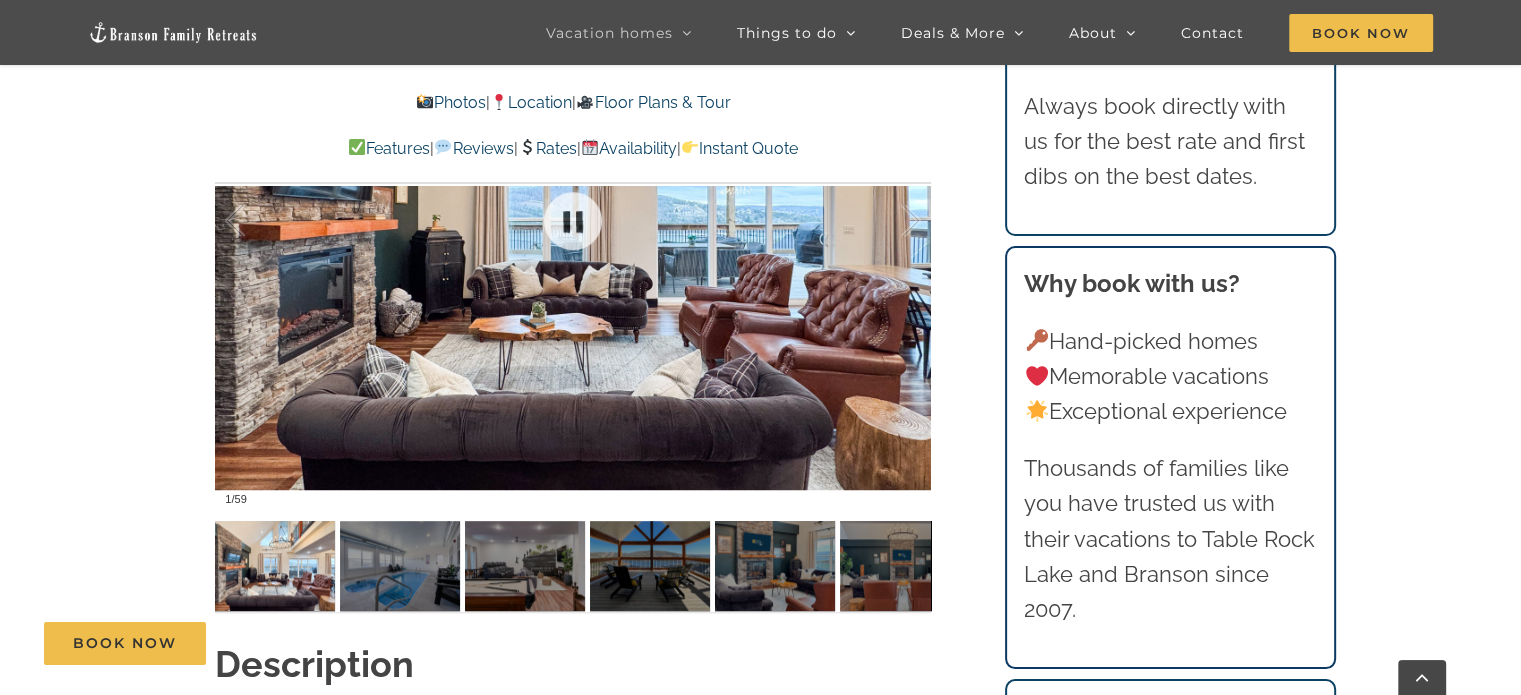 click at bounding box center (573, 221) 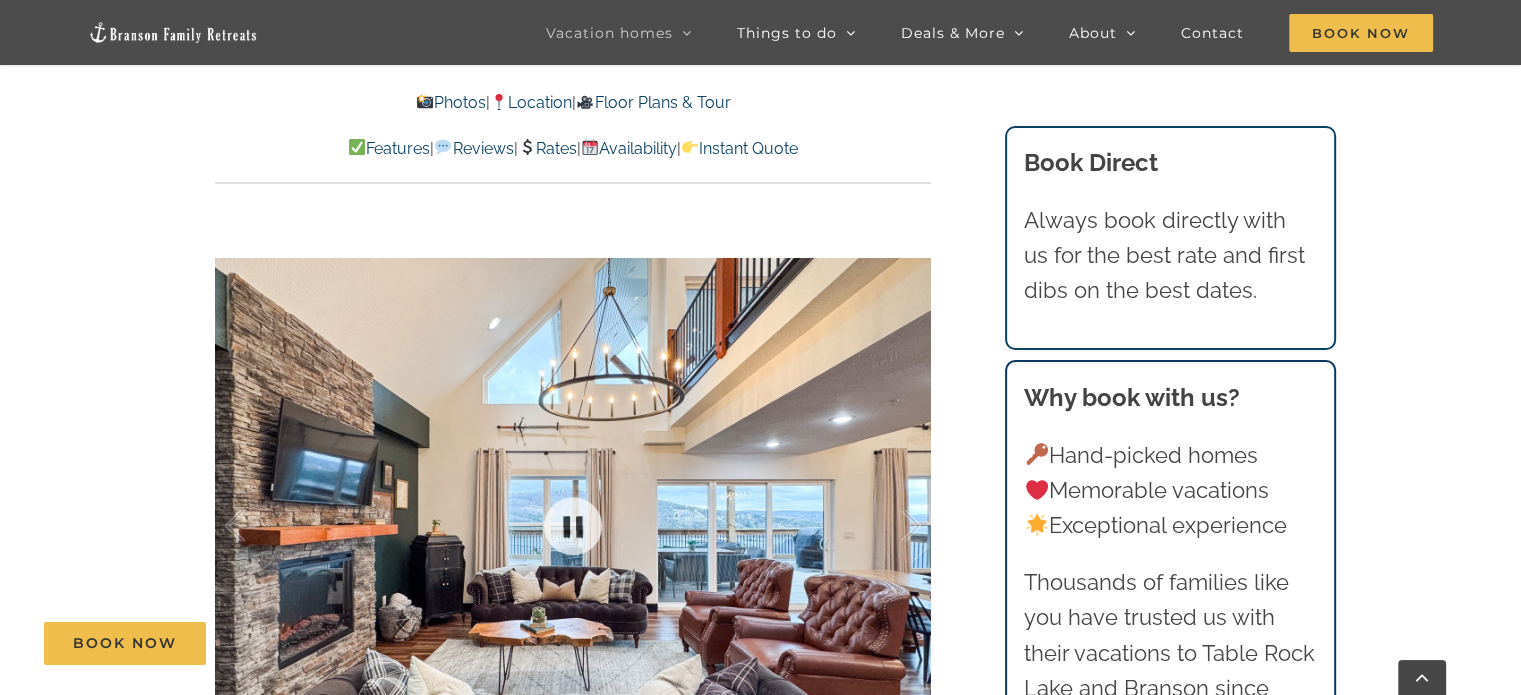 scroll, scrollTop: 1275, scrollLeft: 0, axis: vertical 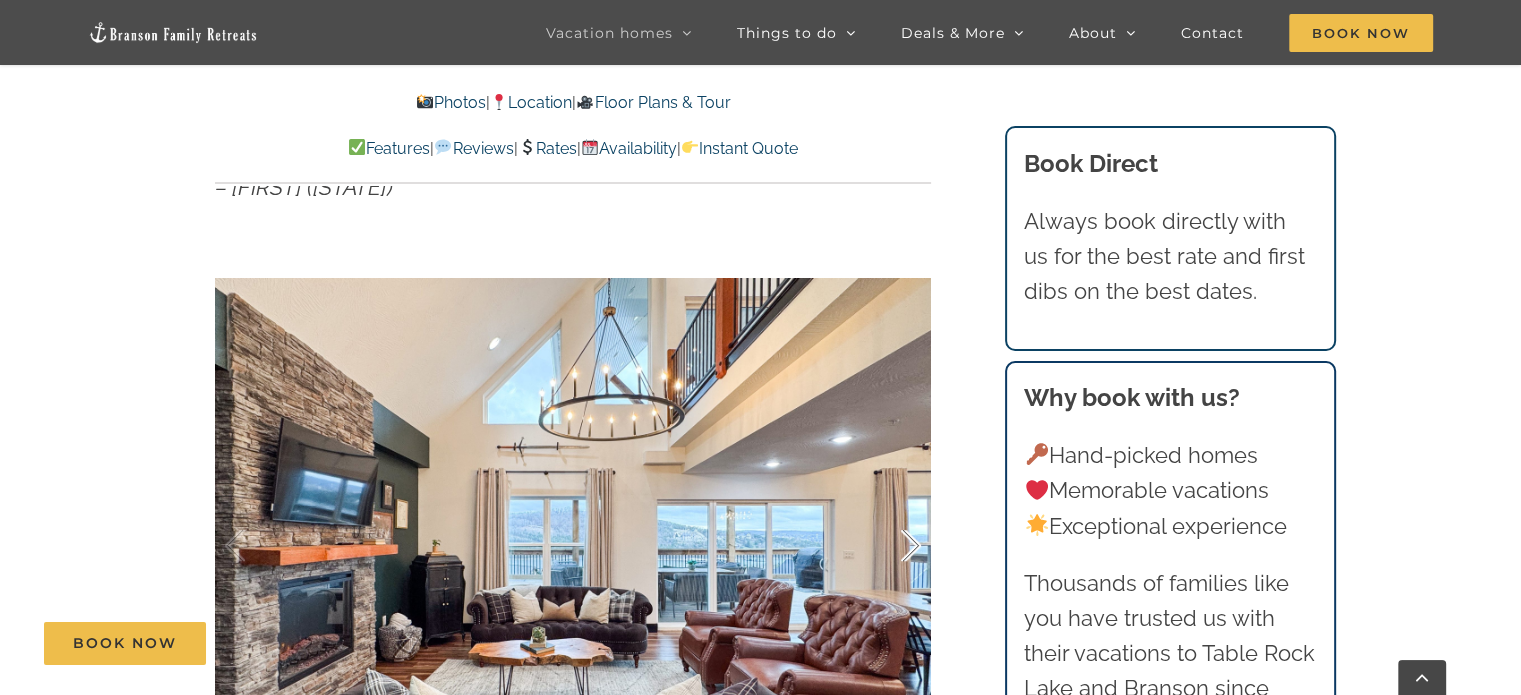 click at bounding box center [890, 546] 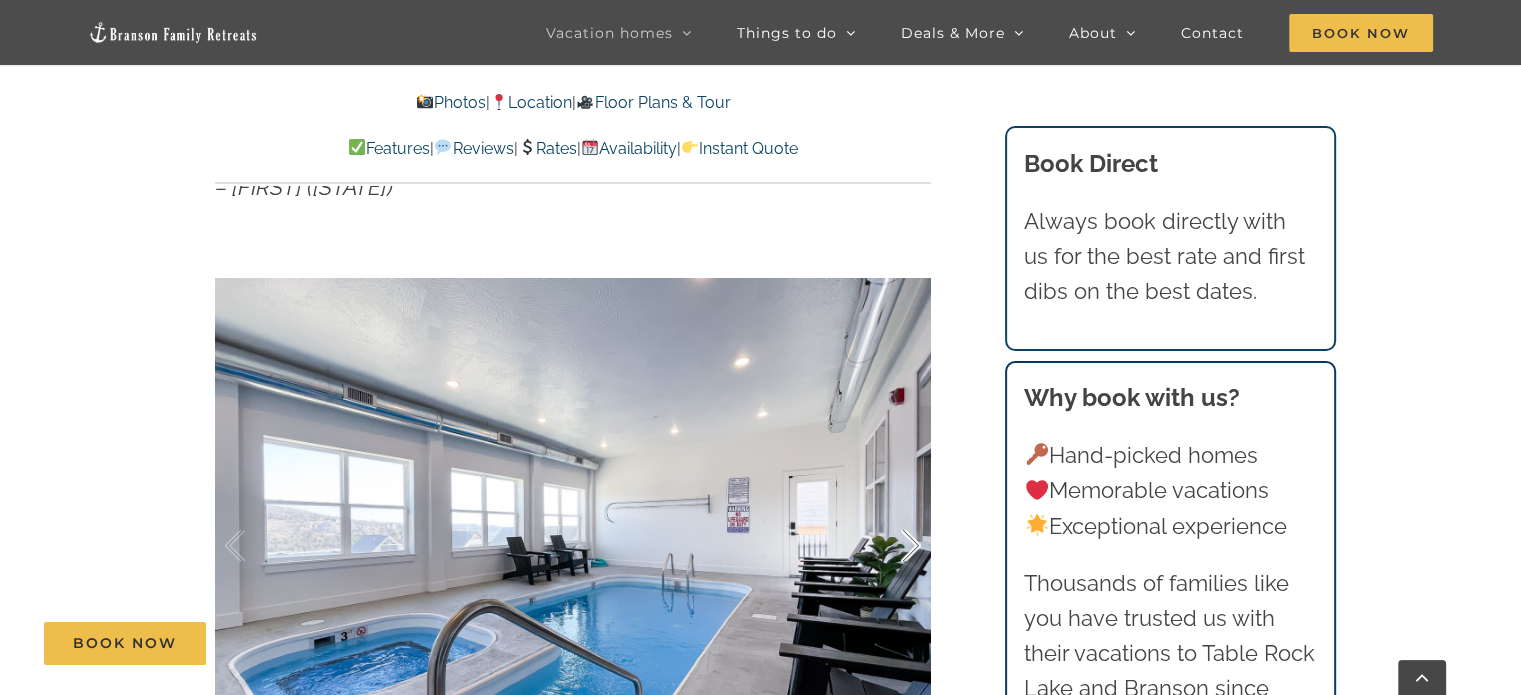 click at bounding box center [890, 546] 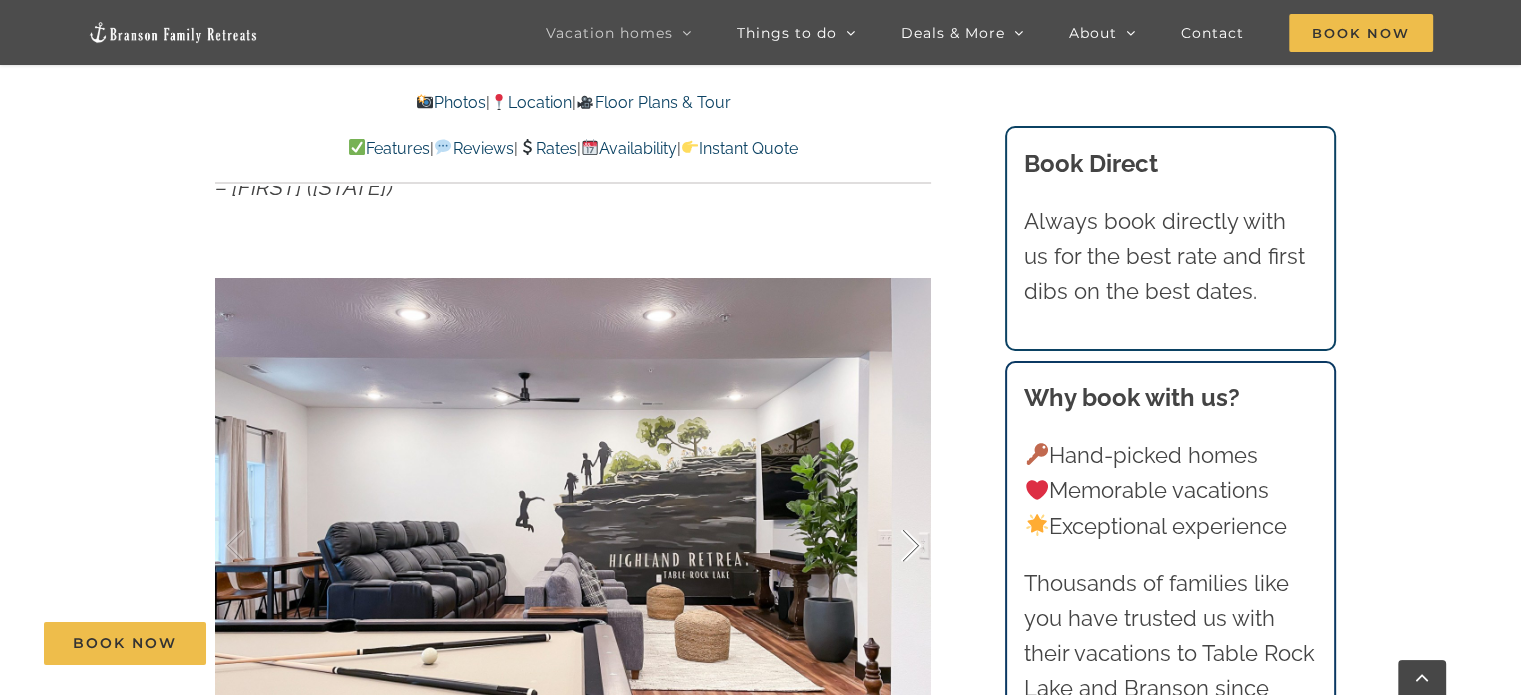 click at bounding box center [890, 546] 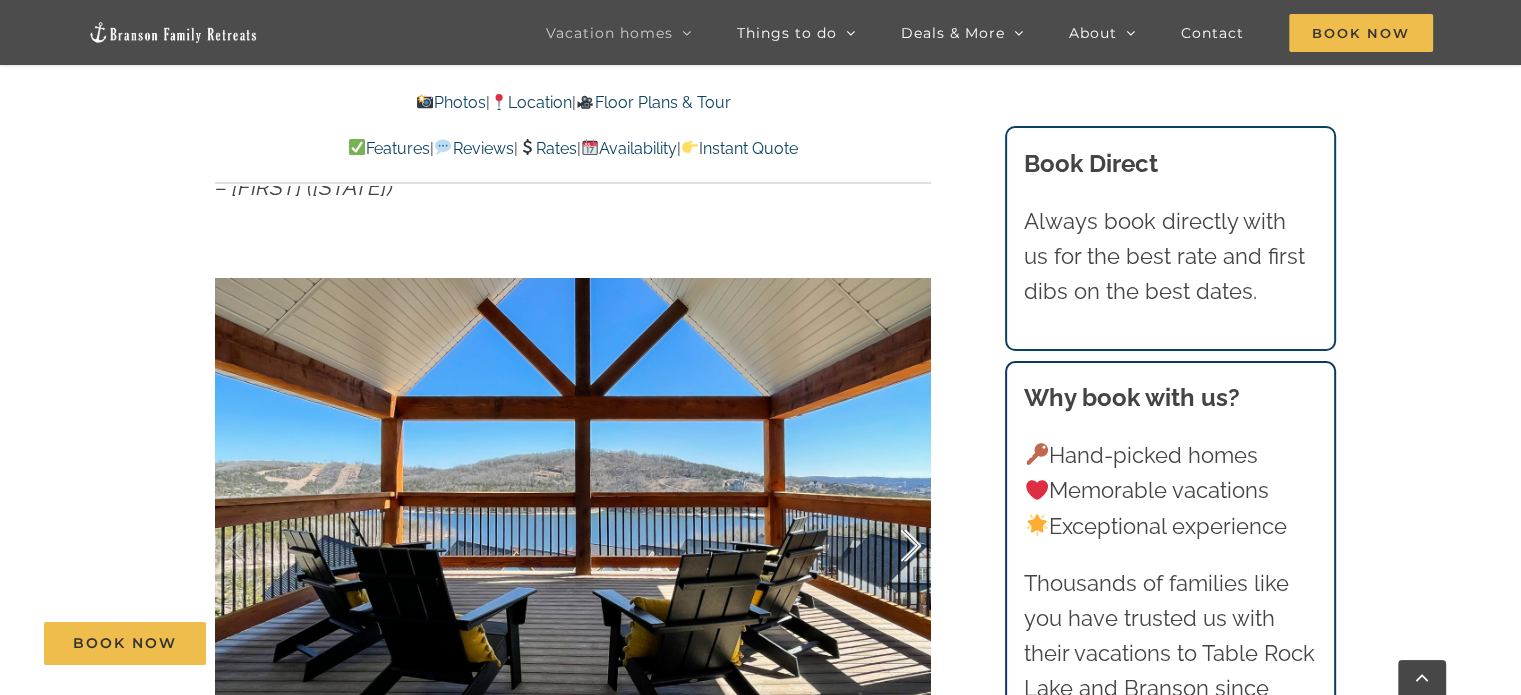 click at bounding box center (890, 546) 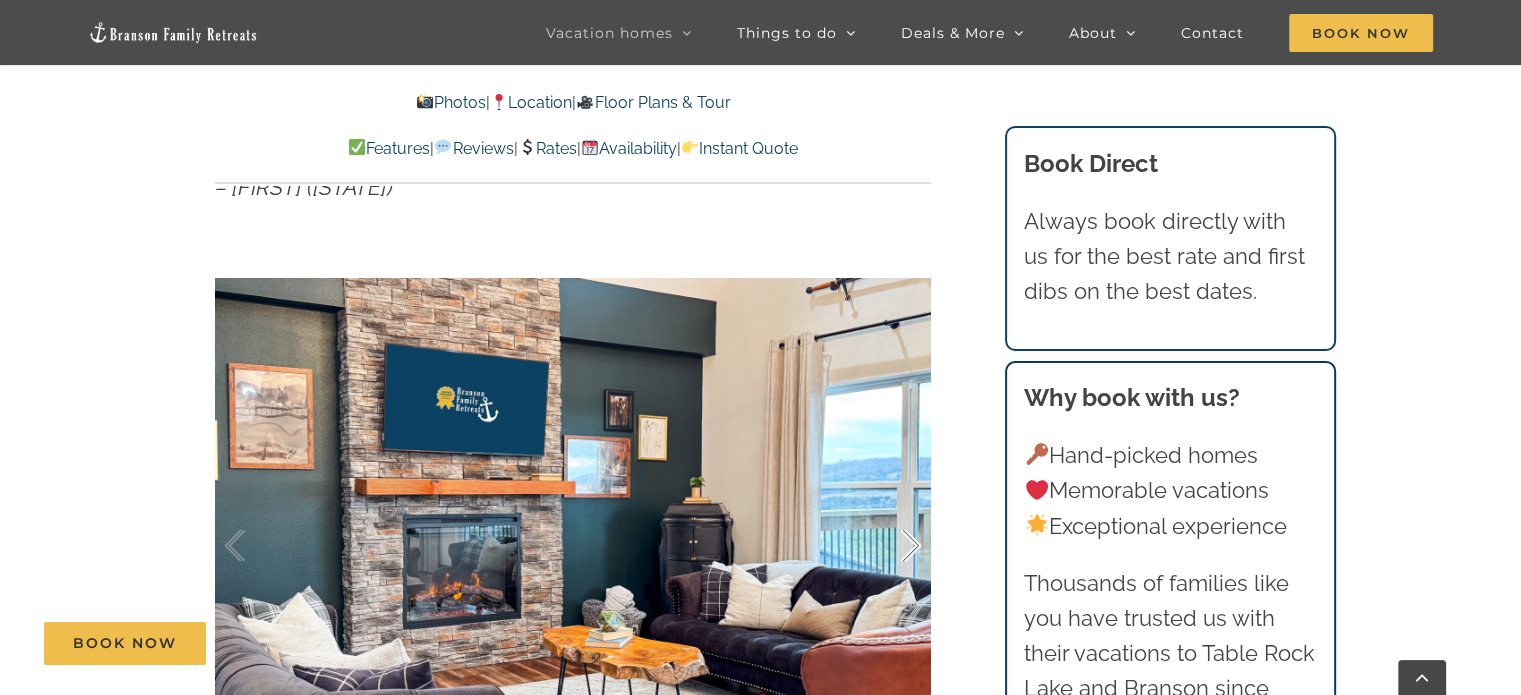 click at bounding box center (890, 546) 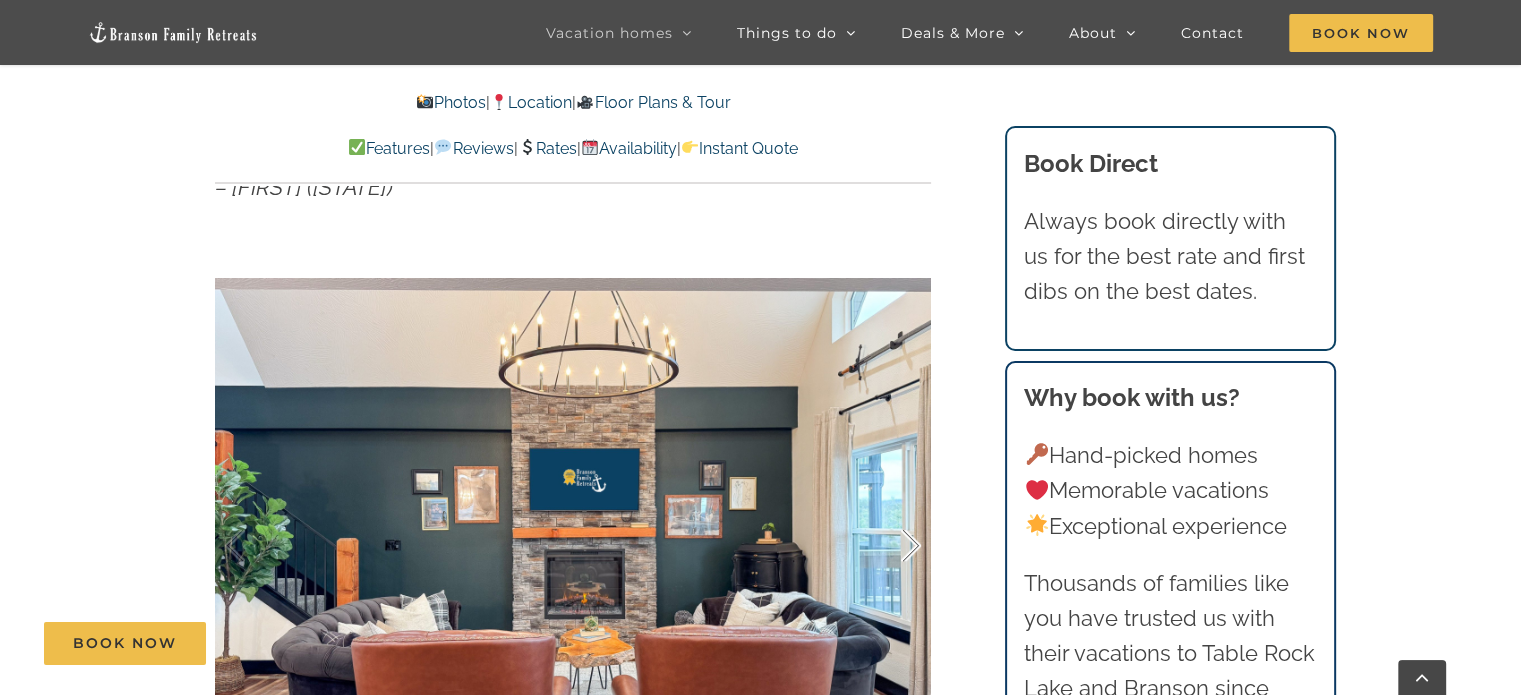 click at bounding box center (890, 546) 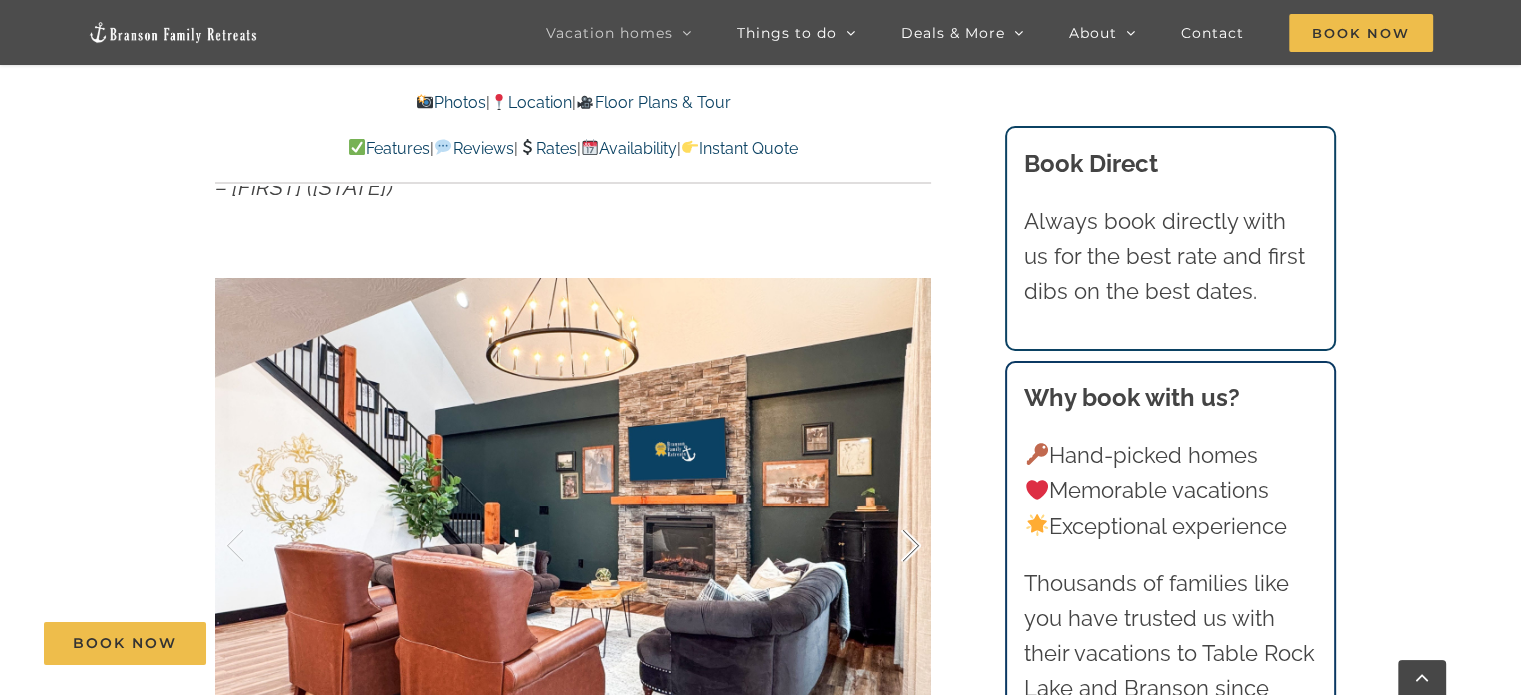 click at bounding box center [890, 546] 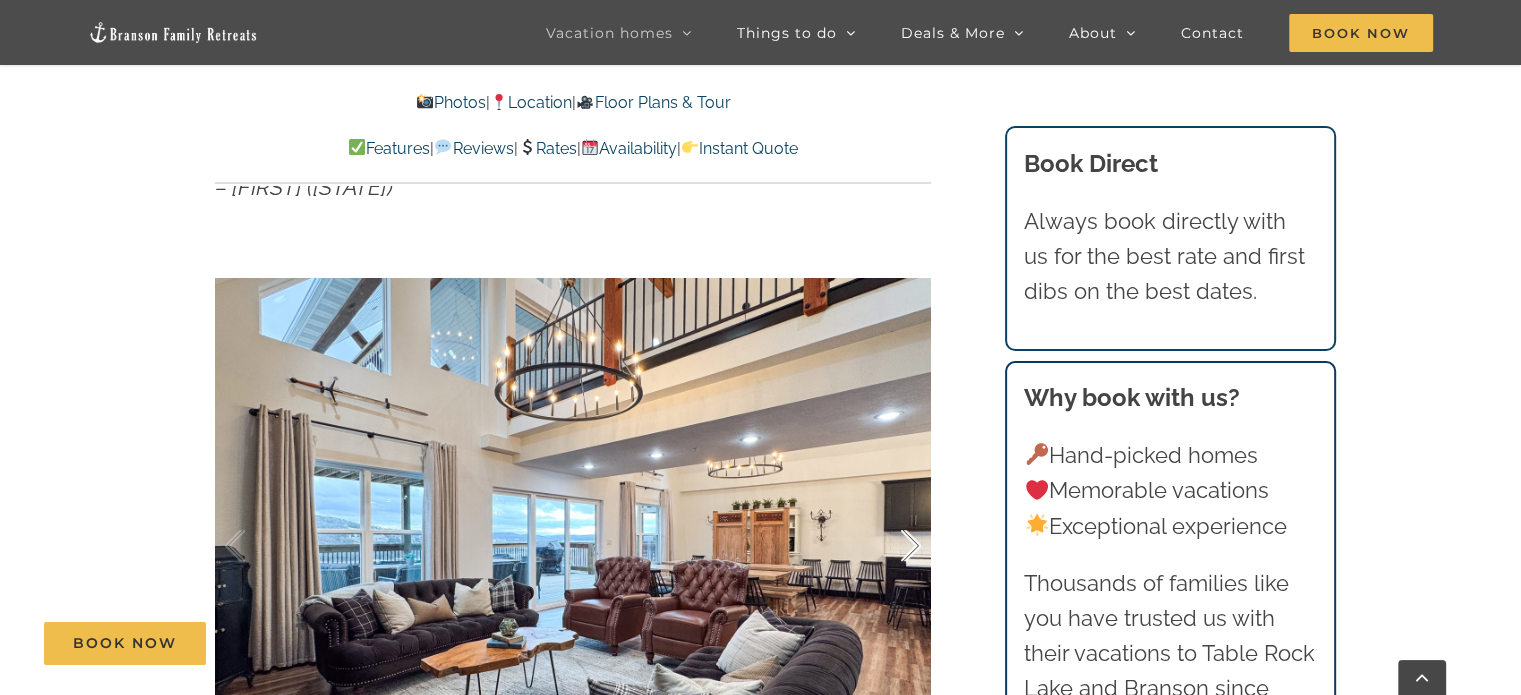 click at bounding box center [890, 546] 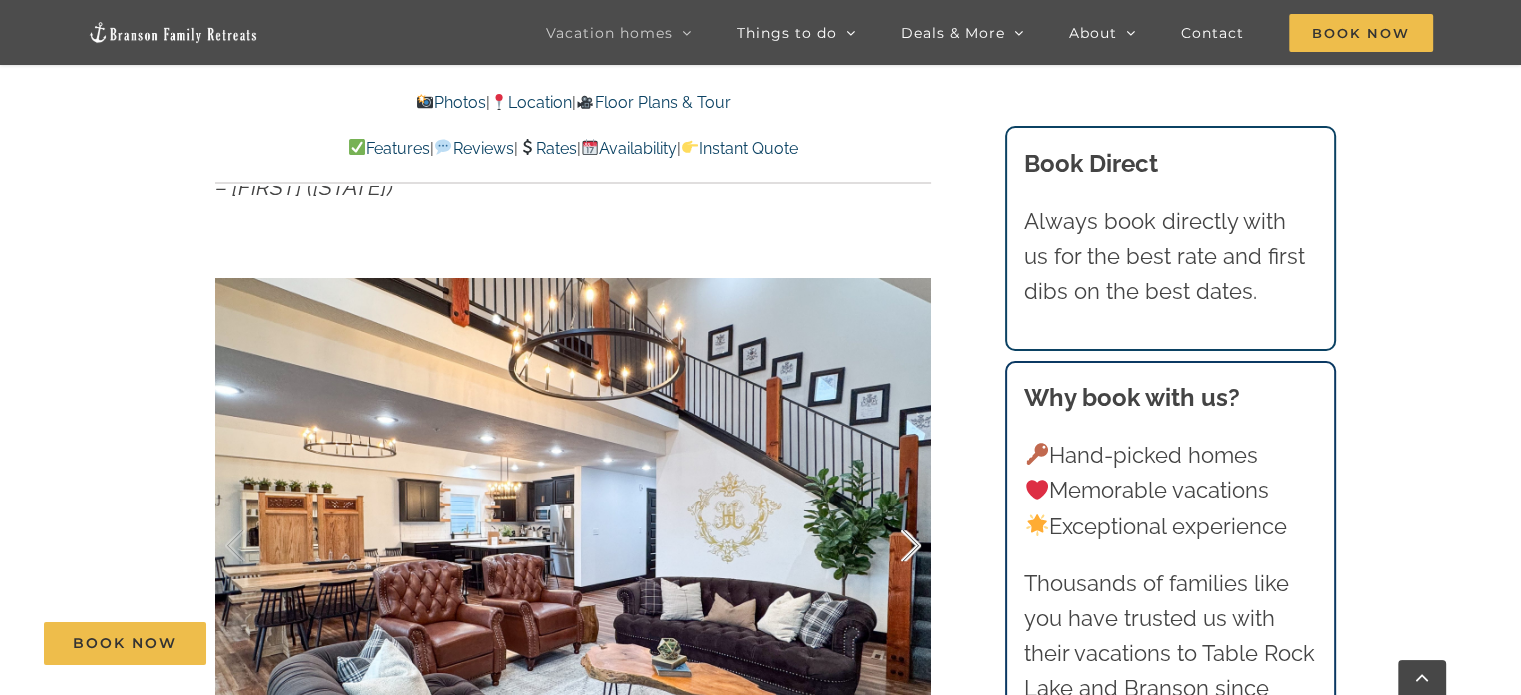 click at bounding box center [890, 546] 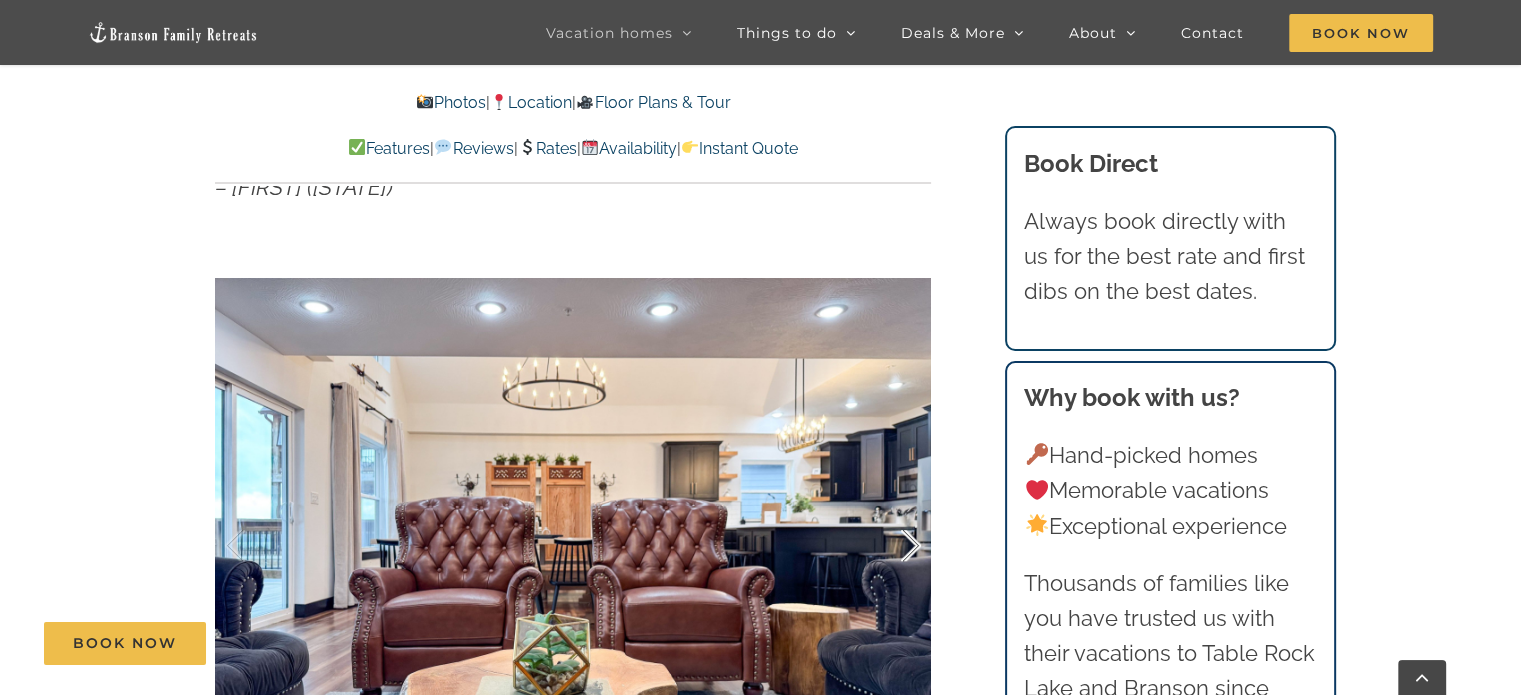 click at bounding box center [890, 546] 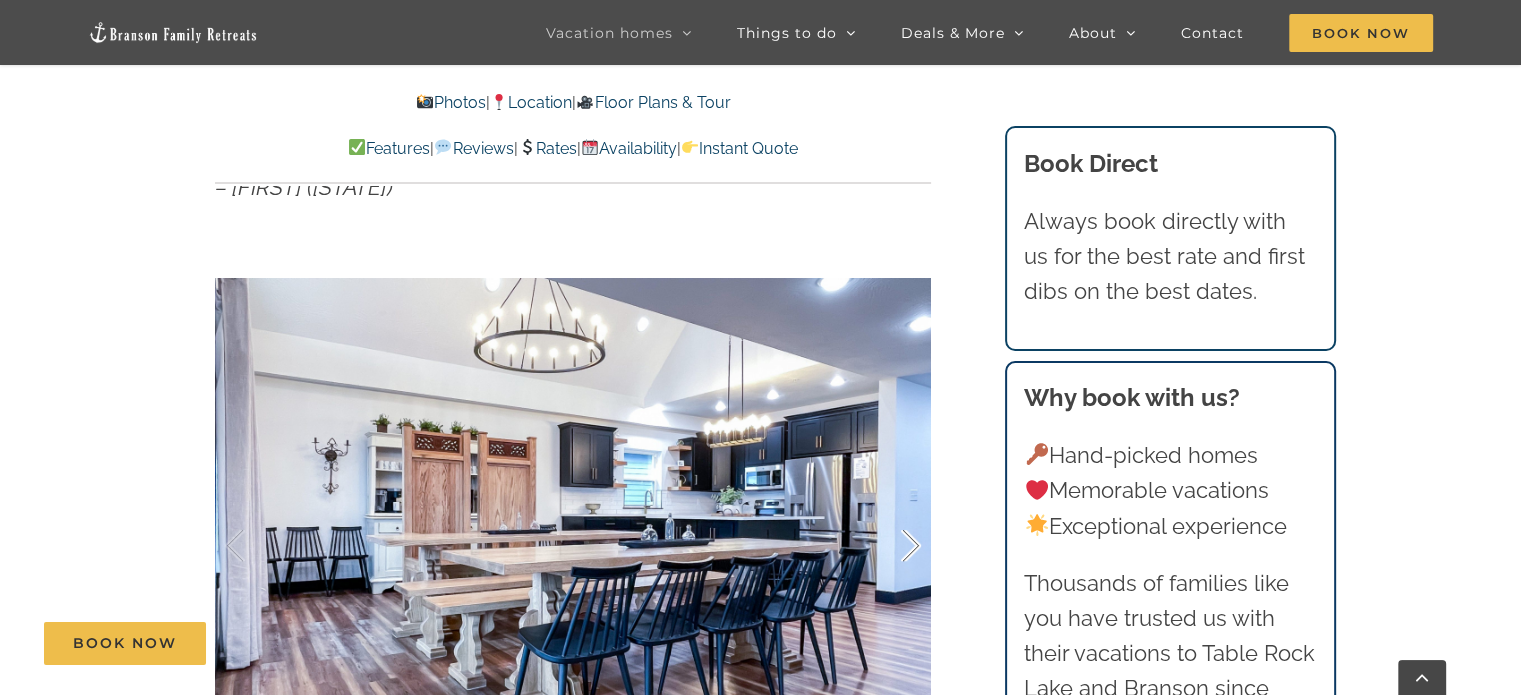 click at bounding box center [890, 546] 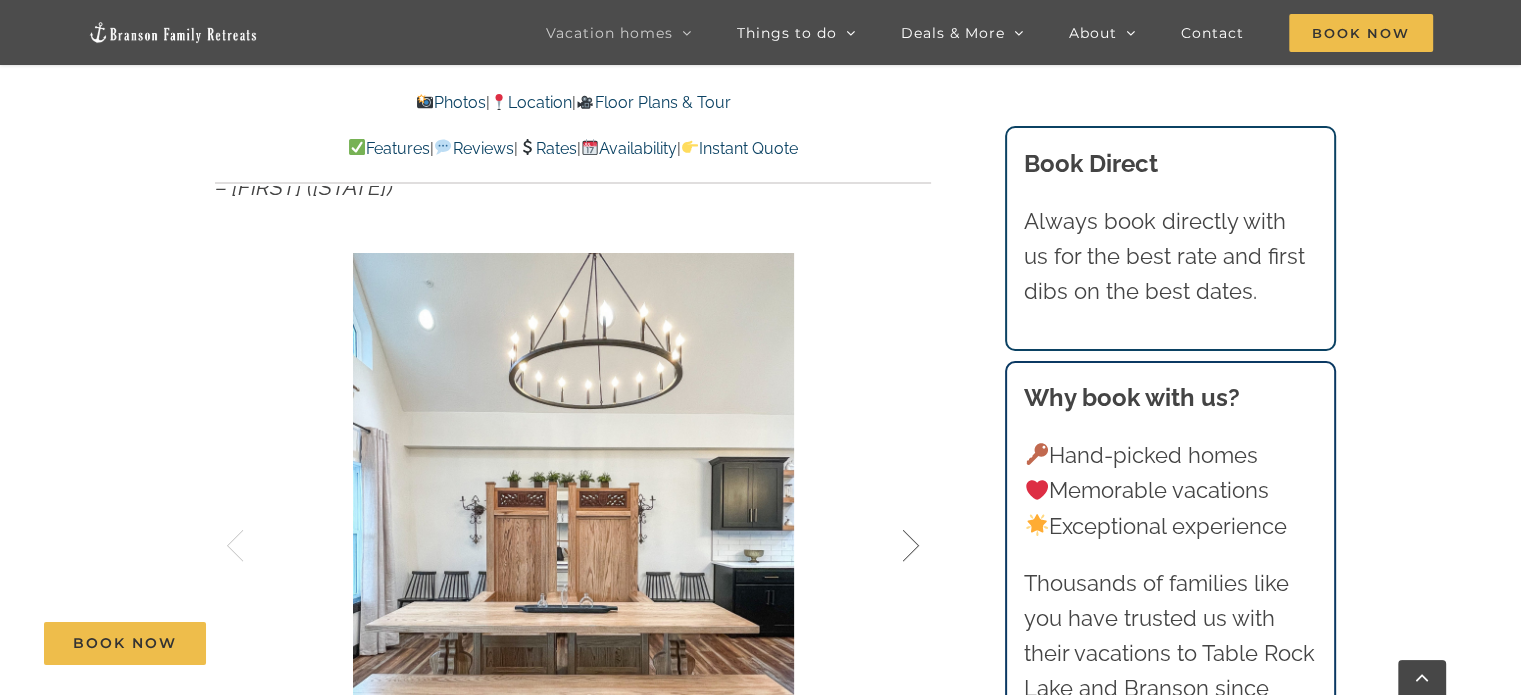 click at bounding box center [890, 546] 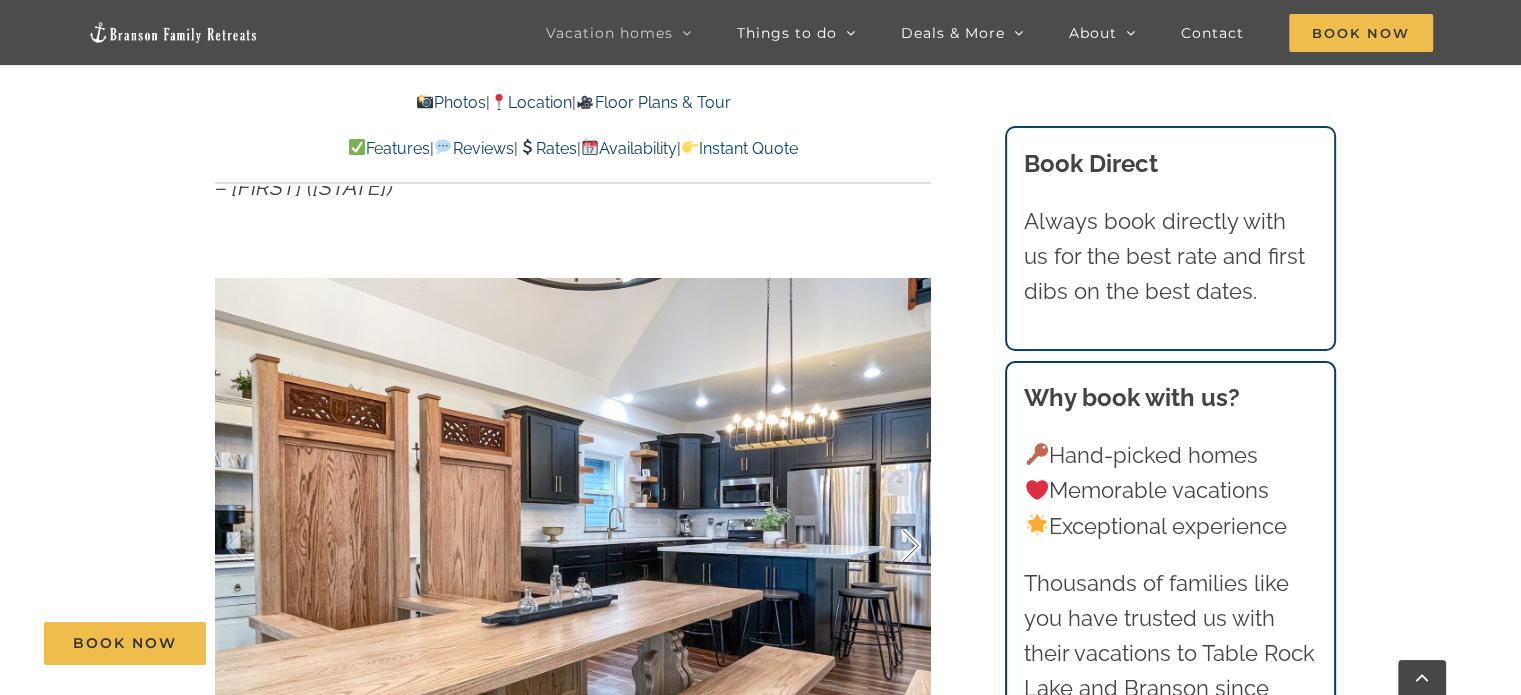 click at bounding box center [890, 546] 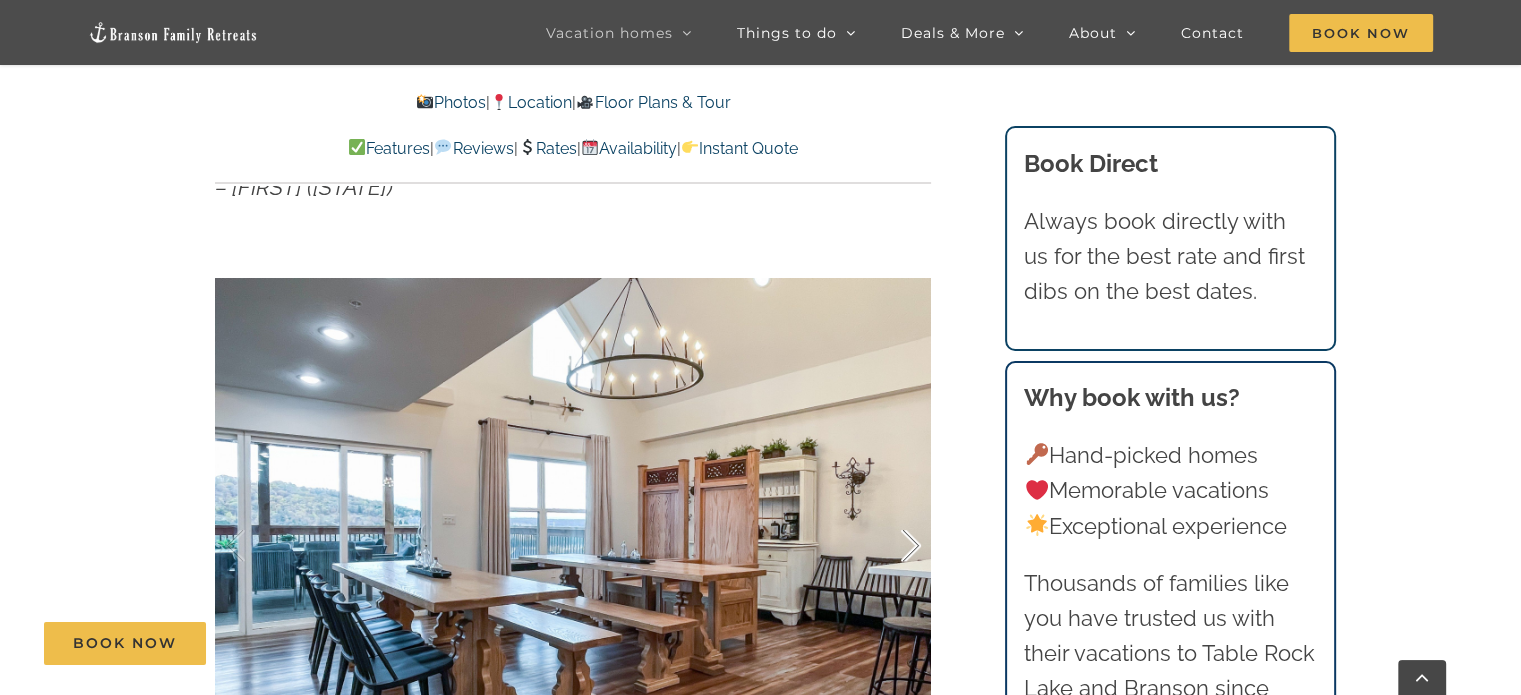 click at bounding box center (890, 546) 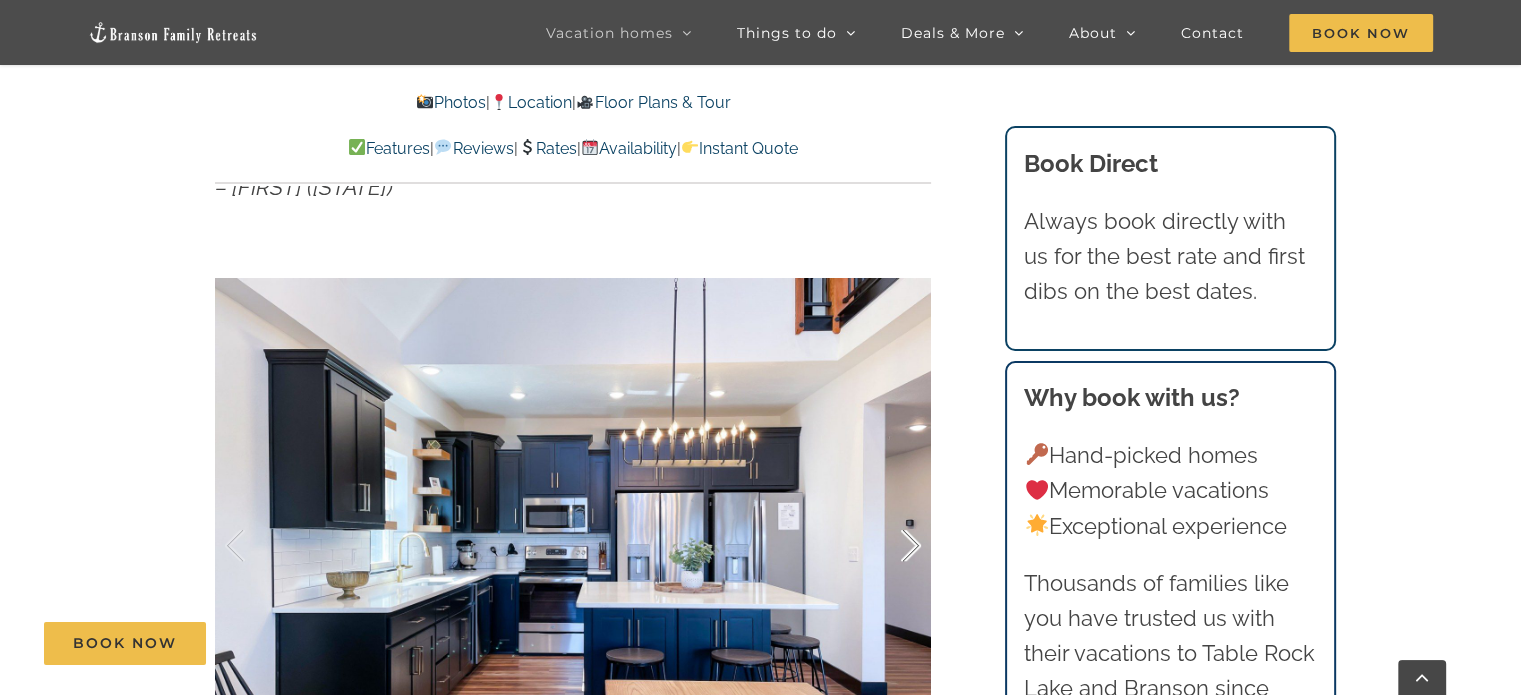 click at bounding box center [890, 546] 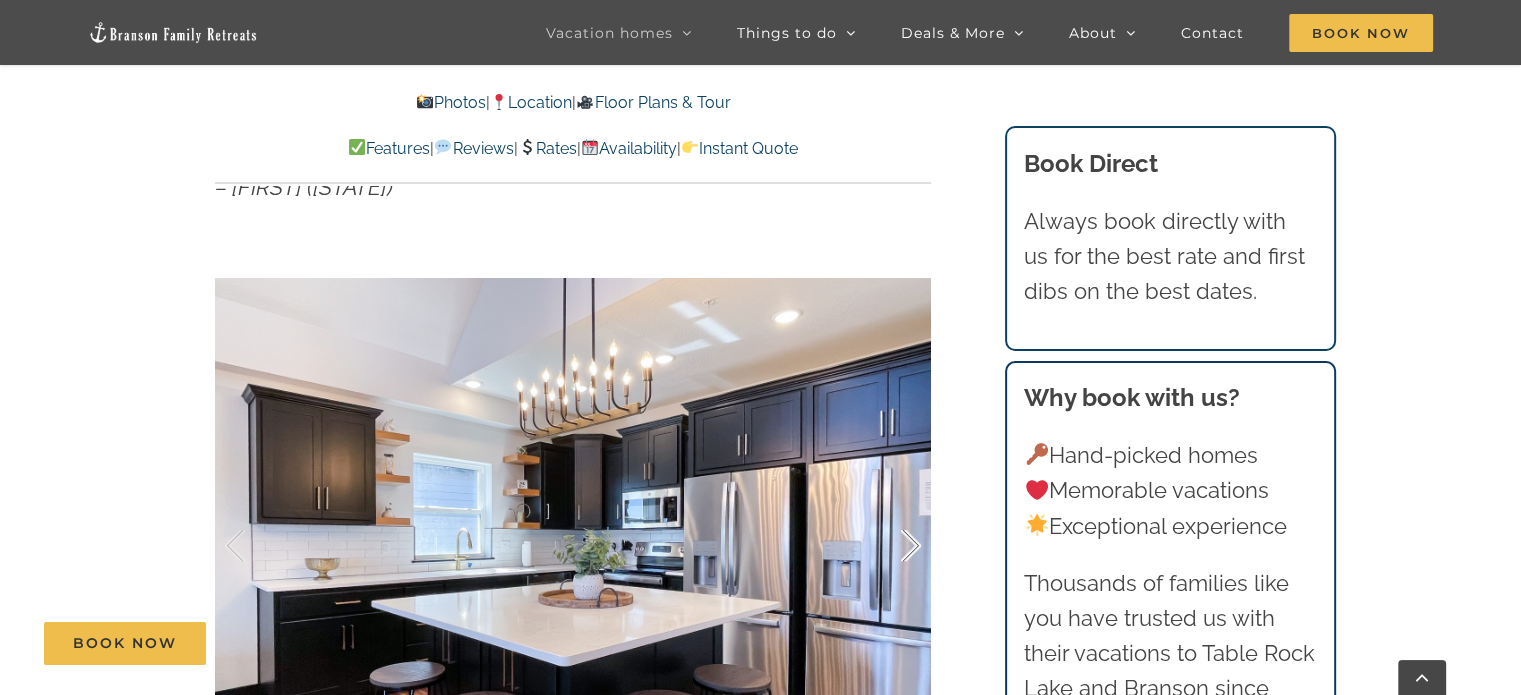 click at bounding box center (890, 546) 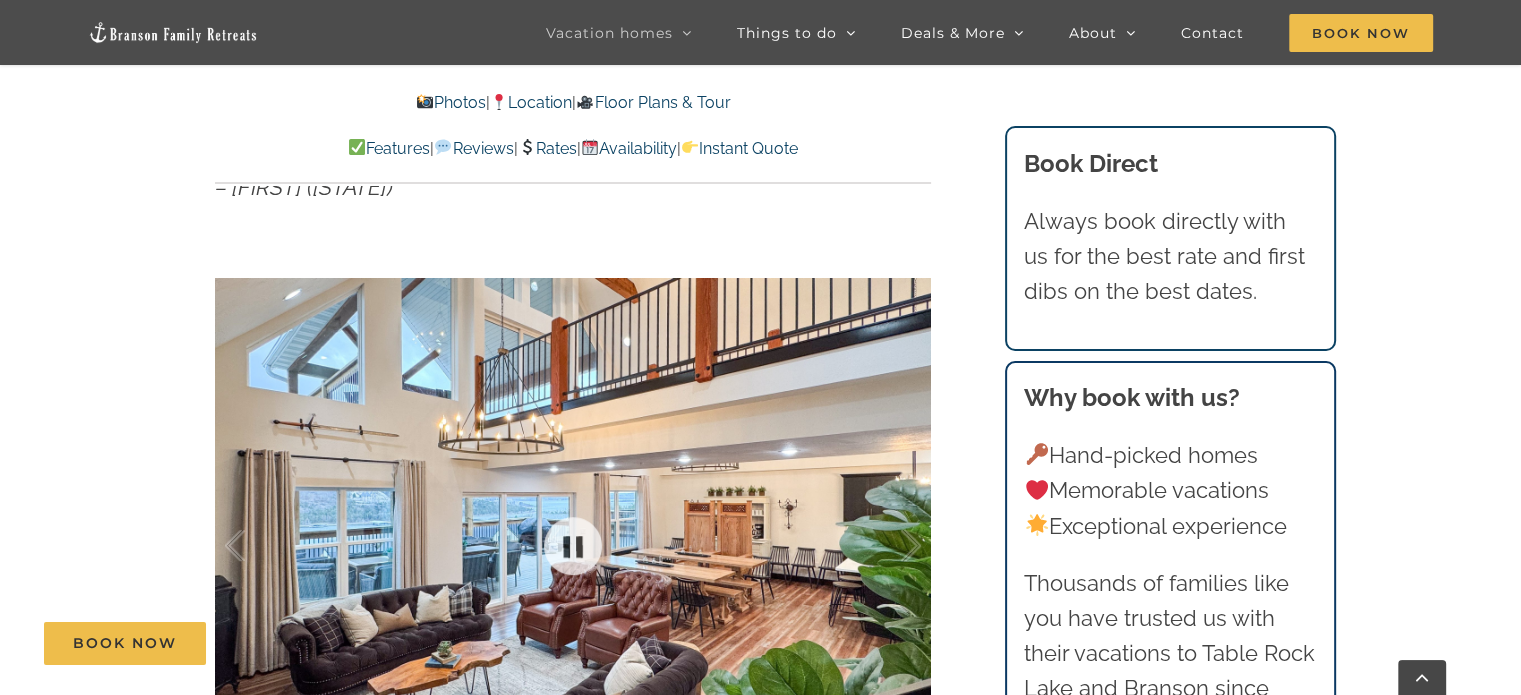click at bounding box center (573, 546) 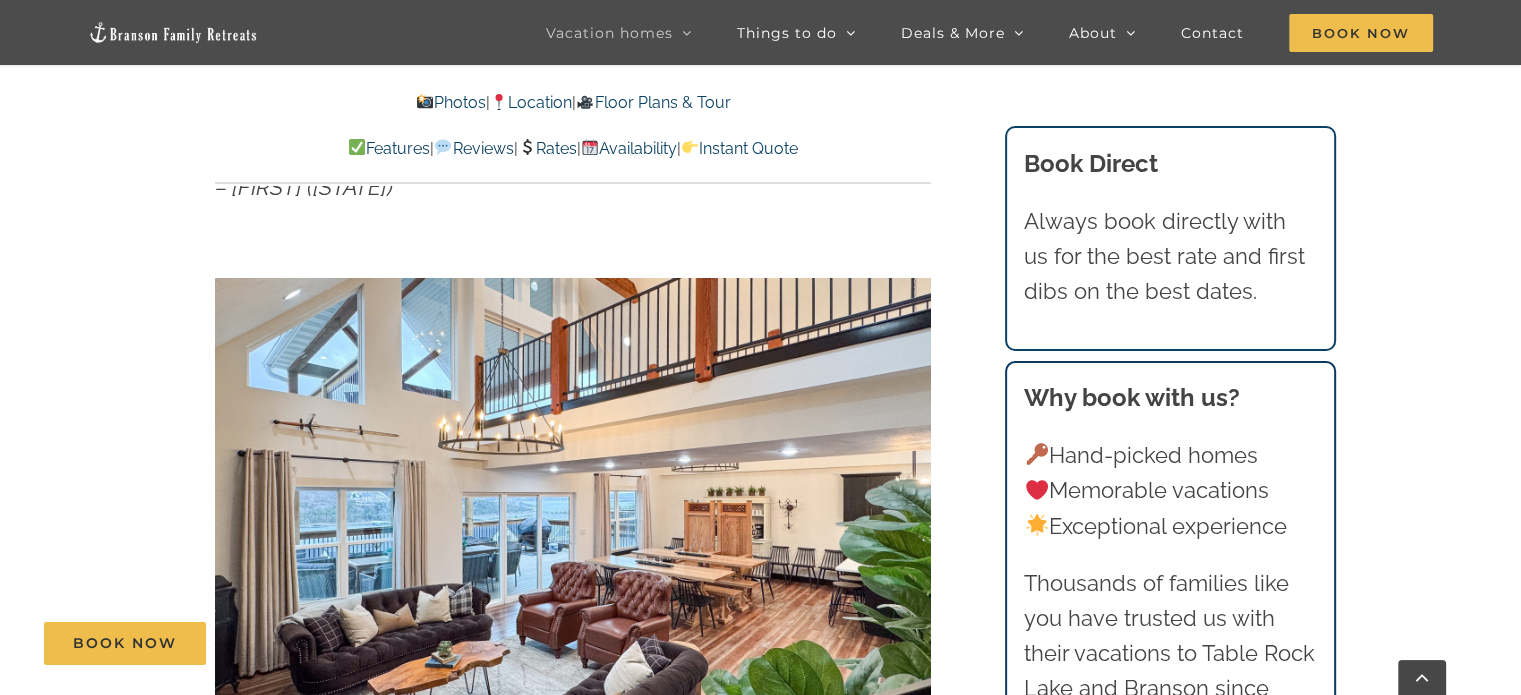 click on "Highland Retreat Where else can 24 people have the time of their lives? This [CITY] luxury rental features Table Rock Lake views, an indoor pool + spa, 6 indulgent bedroom suites and so much more.
We absolutely loved our stay!!! The home was clean, gorgeous, with a great view and we were treated so well throughtout our entire booking process.
The pool was so neat and we had plenty of space for everyone!! I will recommend their properties to anyone!! Such a great location too! Yes, the comfiest beds omg!
– [FIRST] ([STATE])
17  /  59 Highland-Retreat-at-Table-Rock-Lake-3018-scaled" at bounding box center (574, 281) 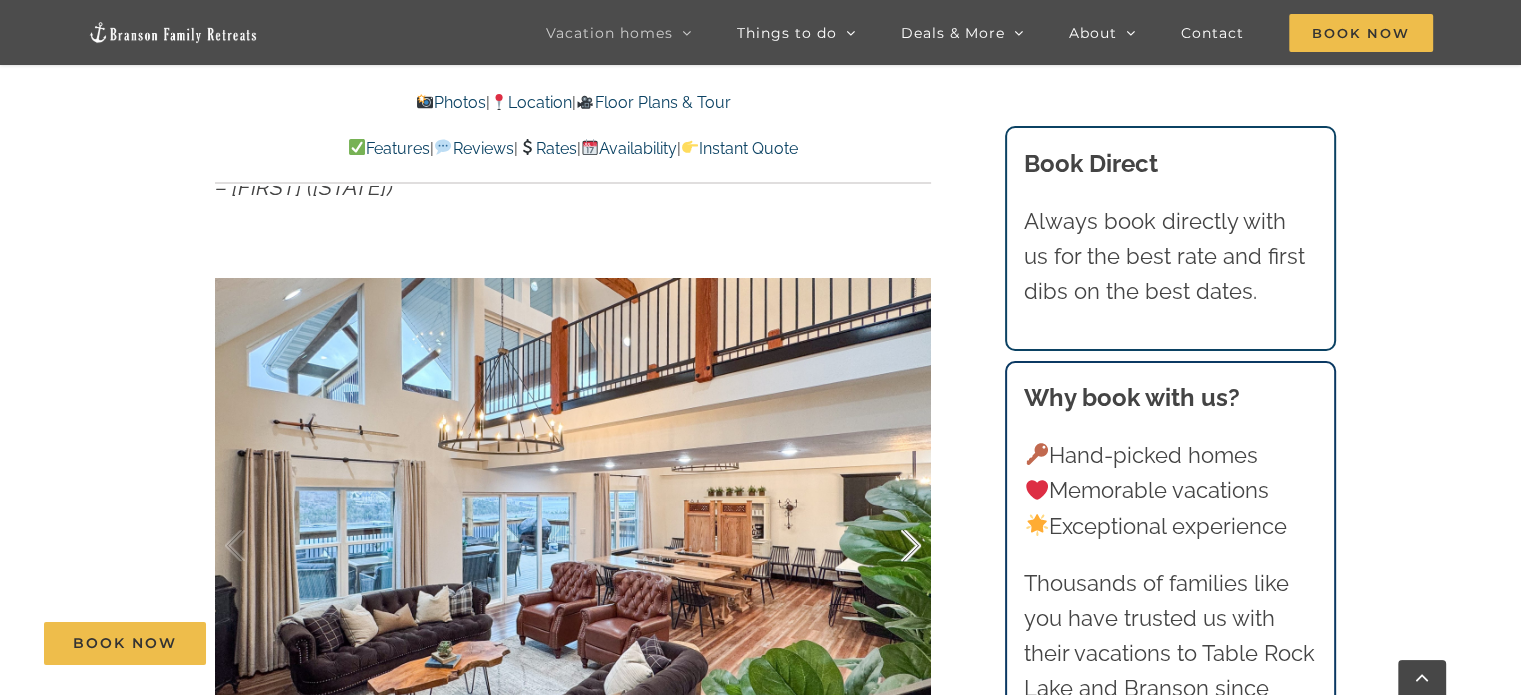 click at bounding box center [890, 546] 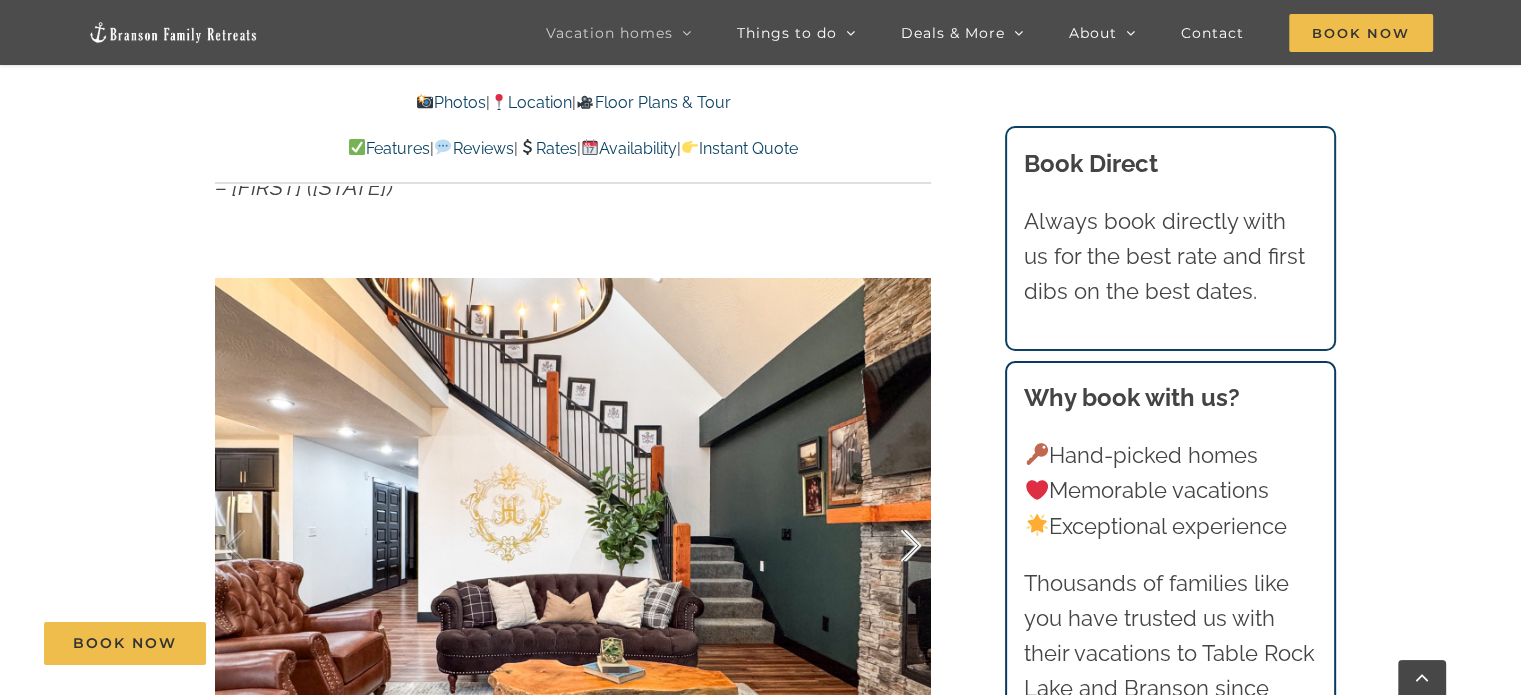 click at bounding box center [890, 546] 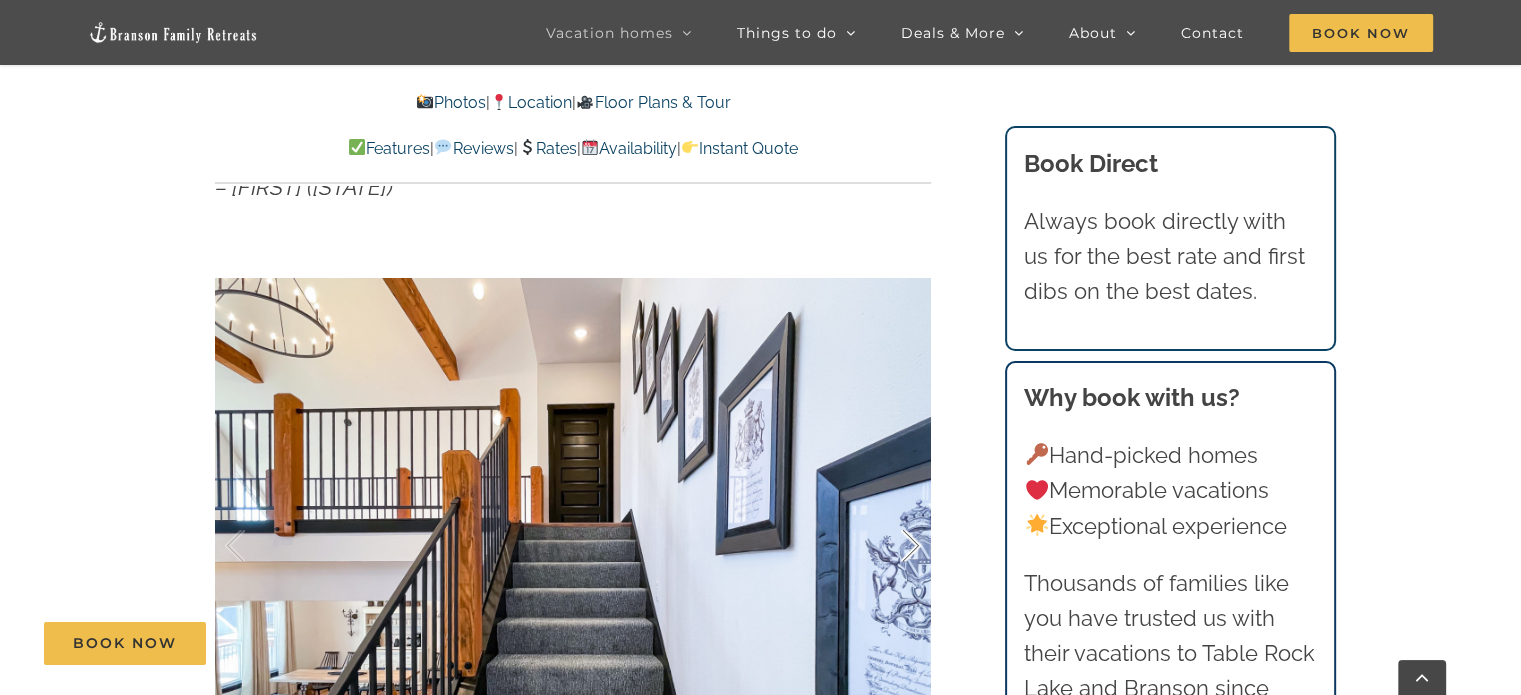 click at bounding box center (890, 546) 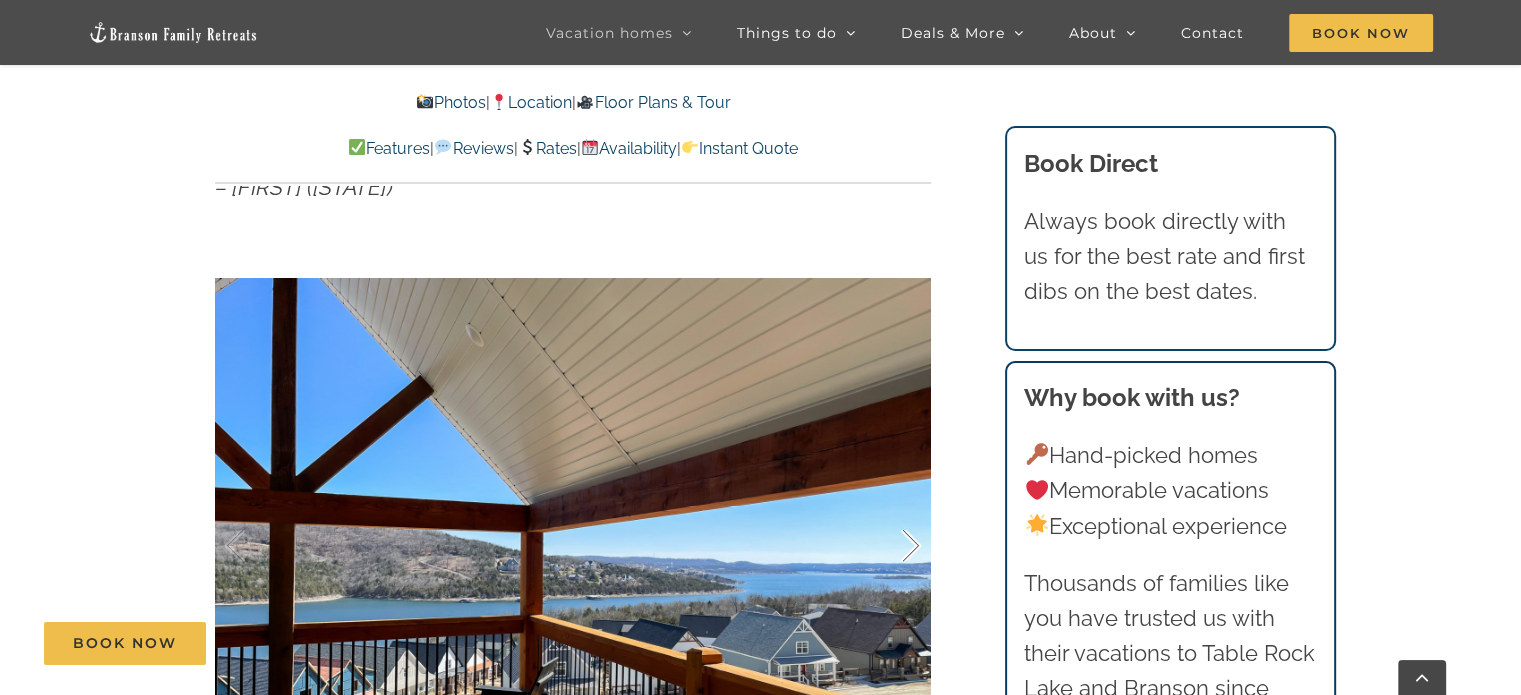 click at bounding box center (890, 546) 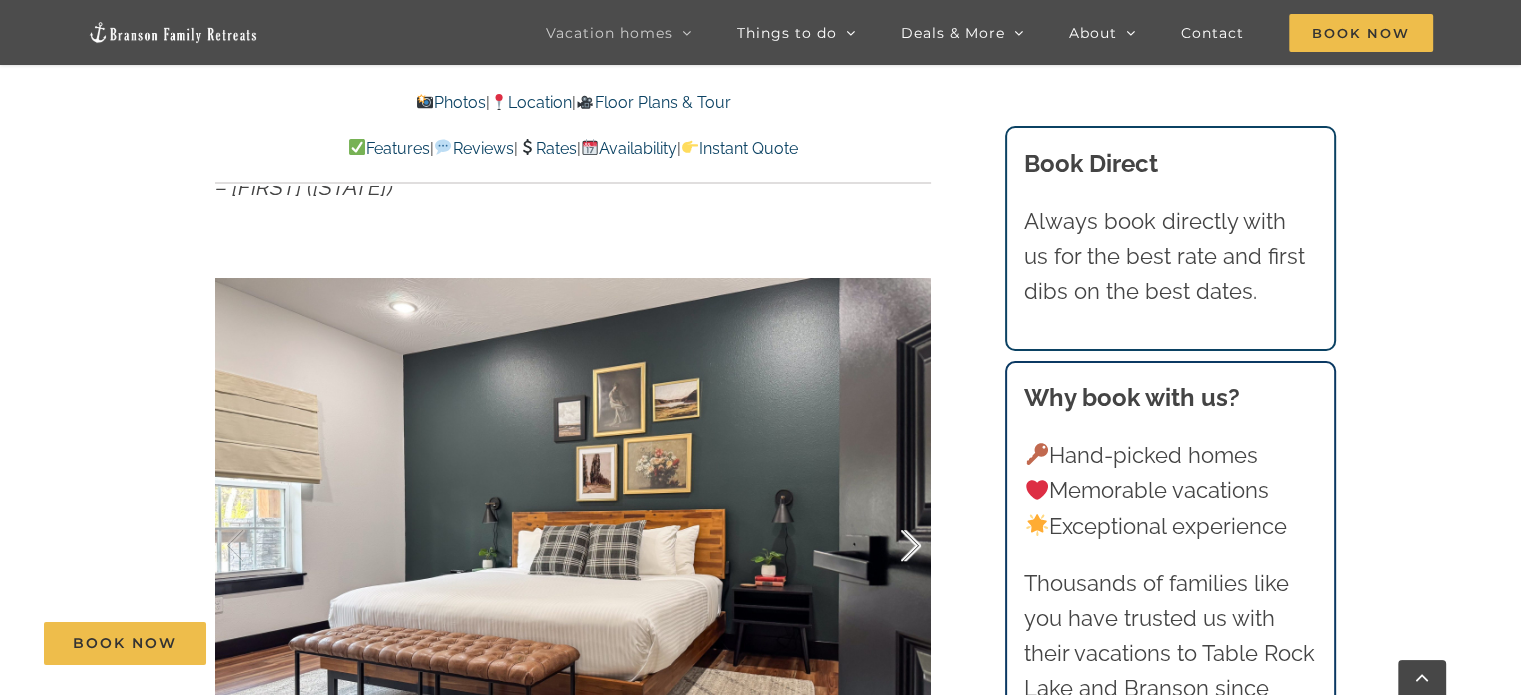 click at bounding box center [890, 546] 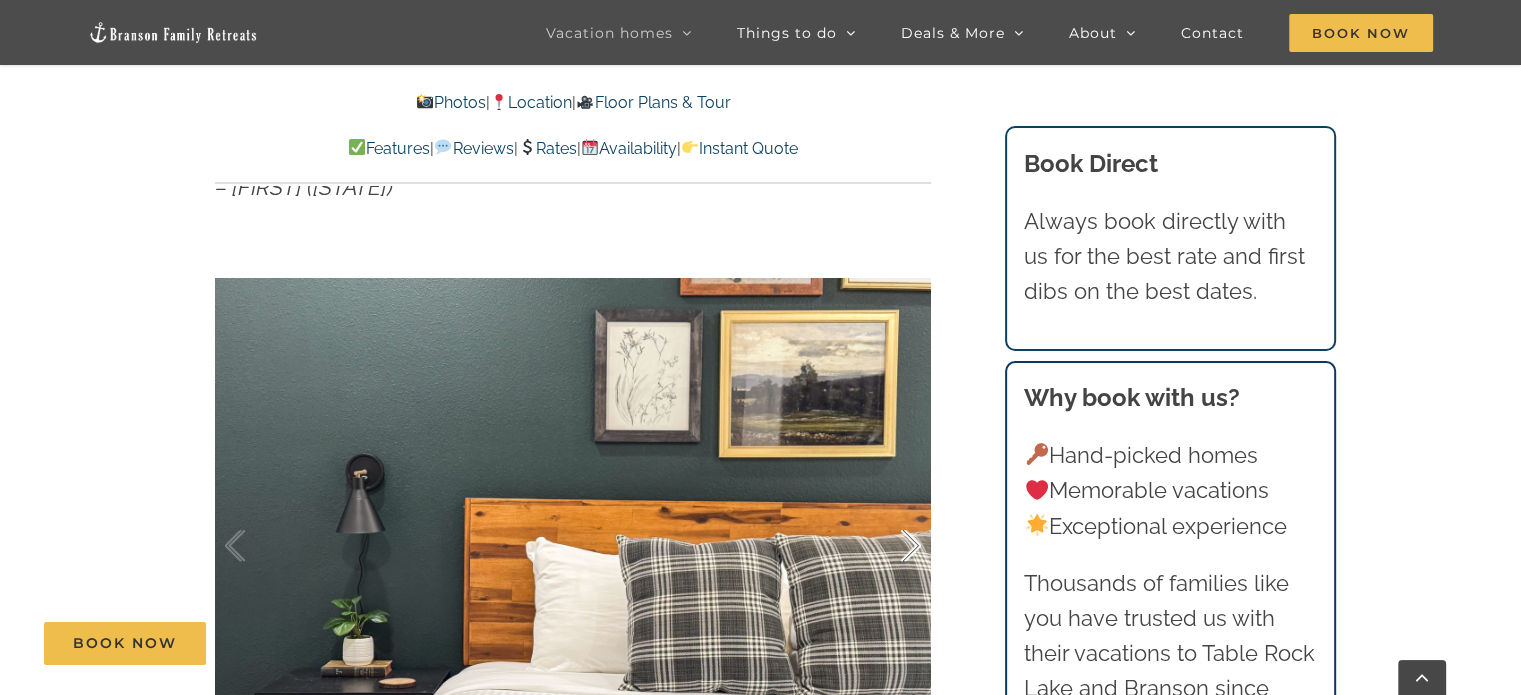 click at bounding box center (890, 546) 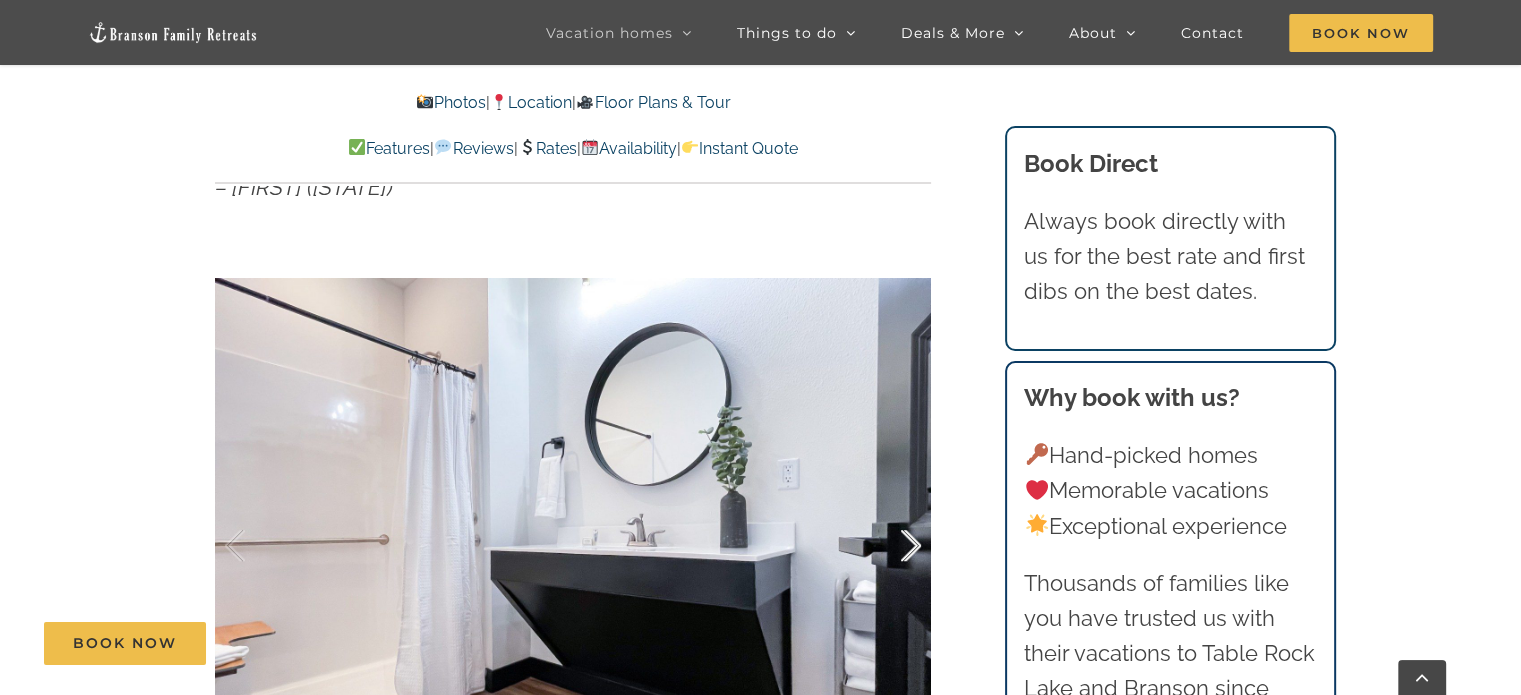 click at bounding box center (890, 546) 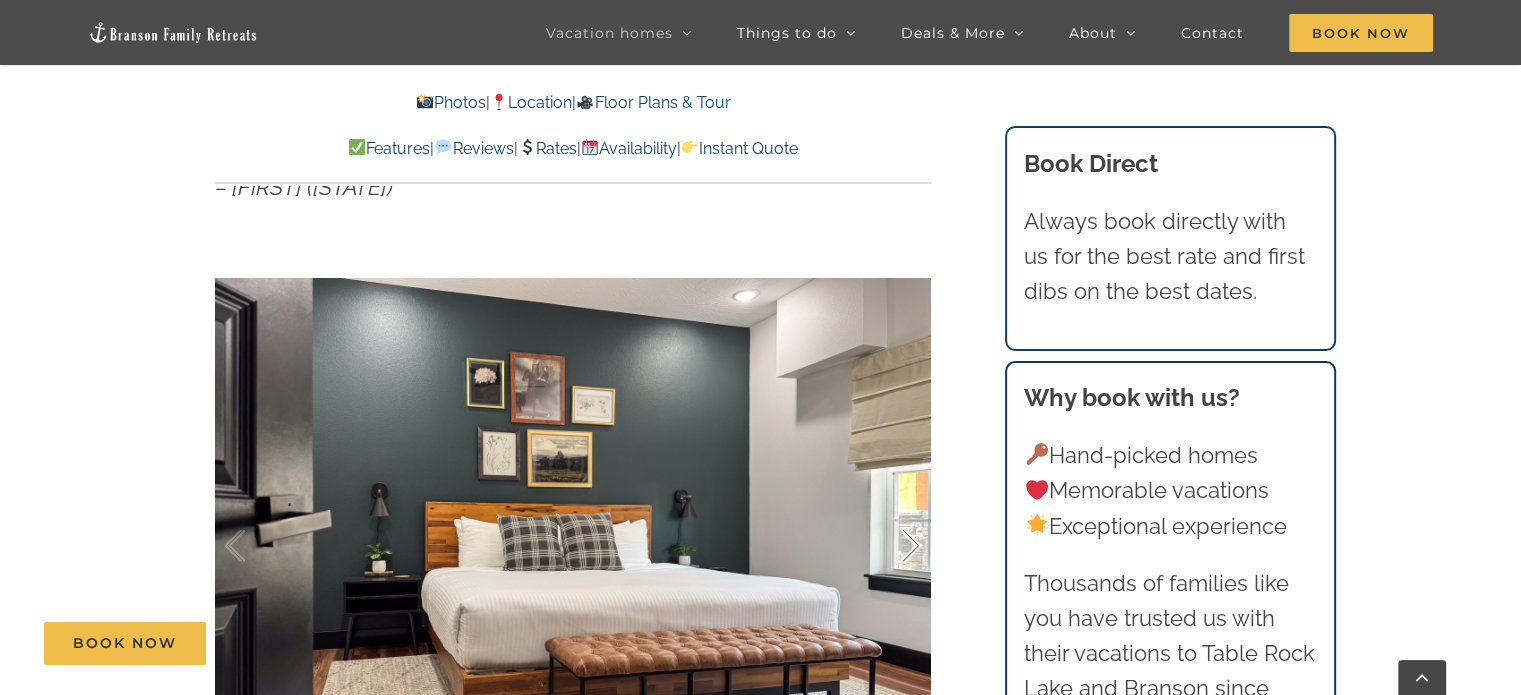 click at bounding box center (890, 546) 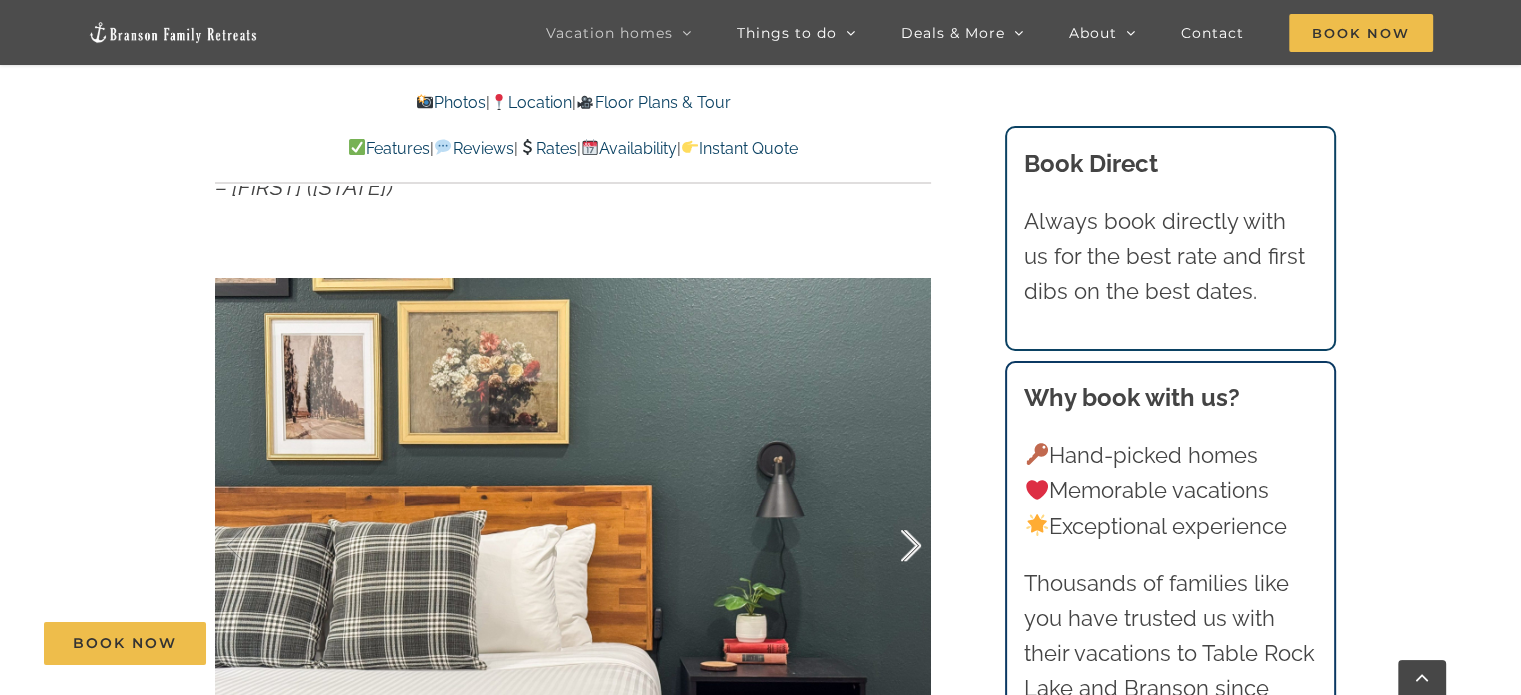 click at bounding box center [890, 546] 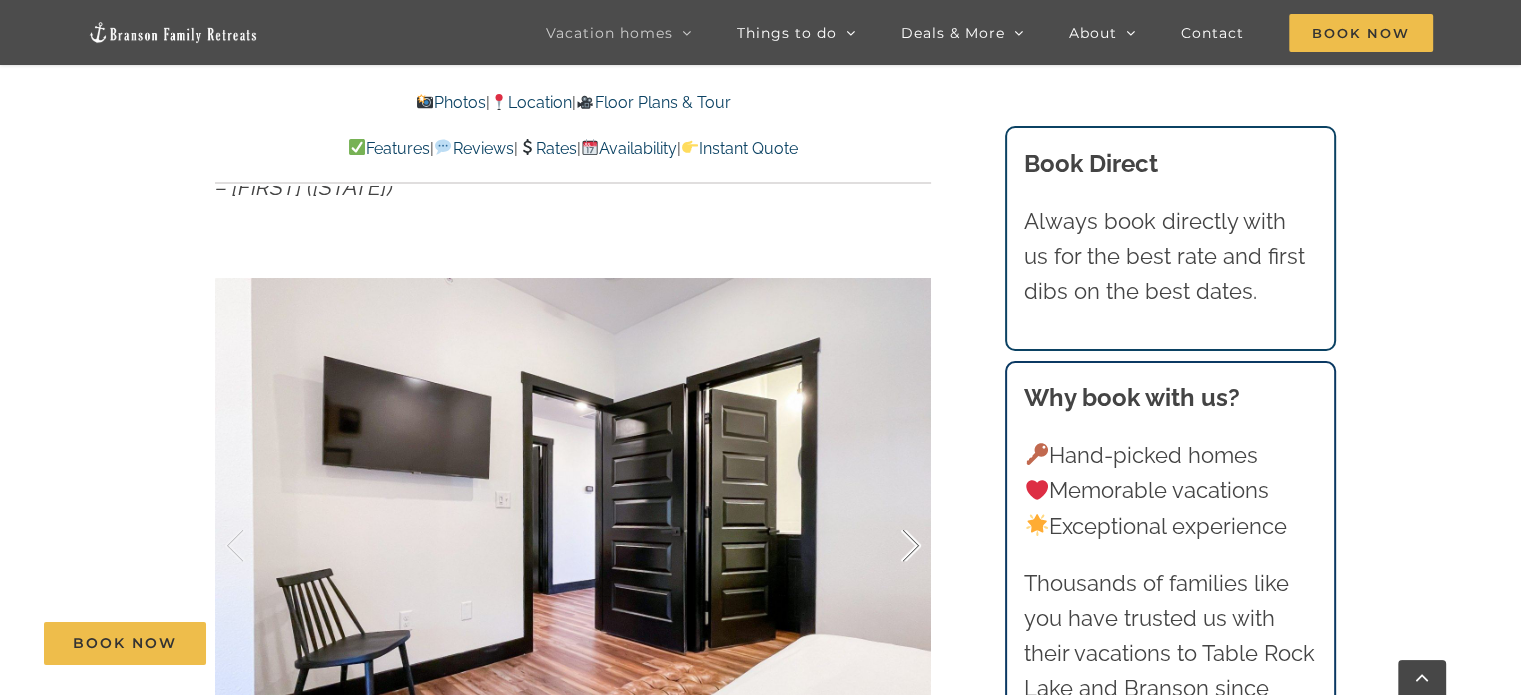 click at bounding box center (890, 546) 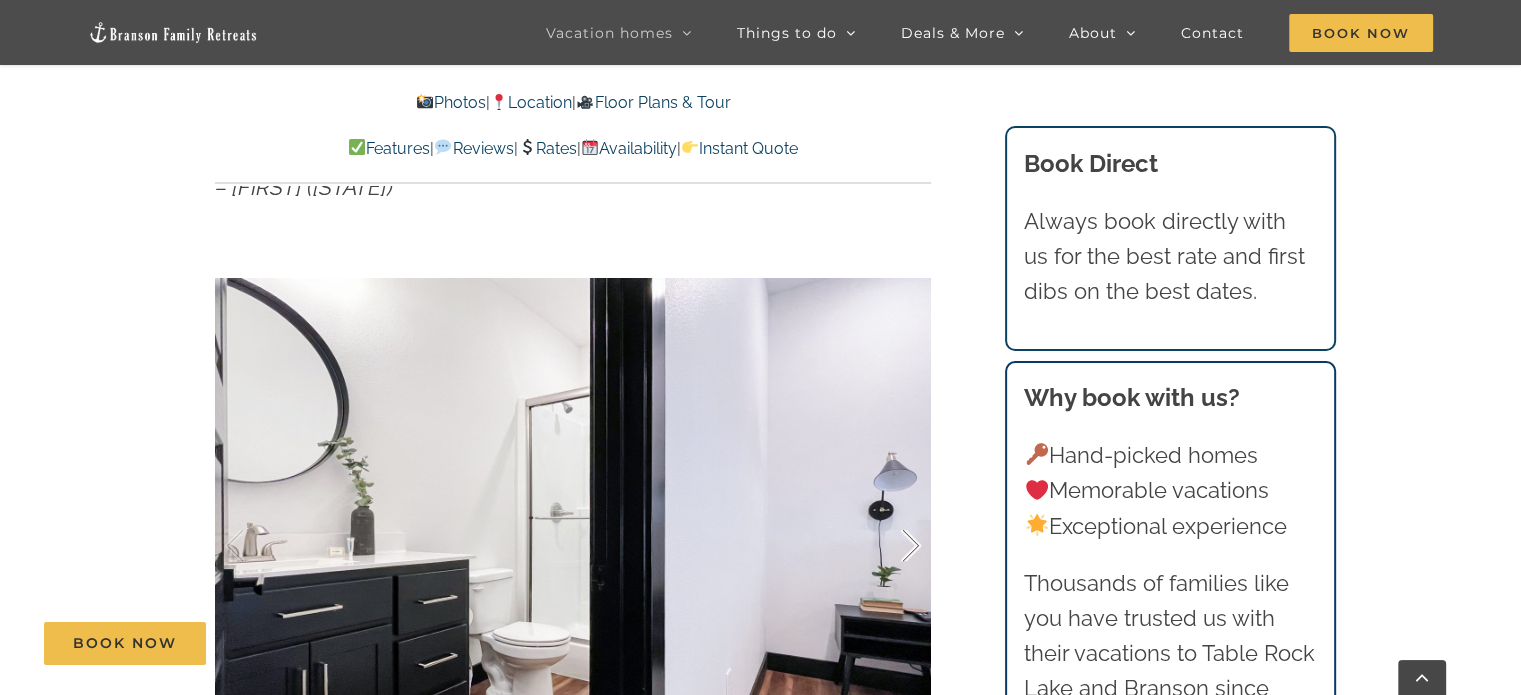 click at bounding box center [890, 546] 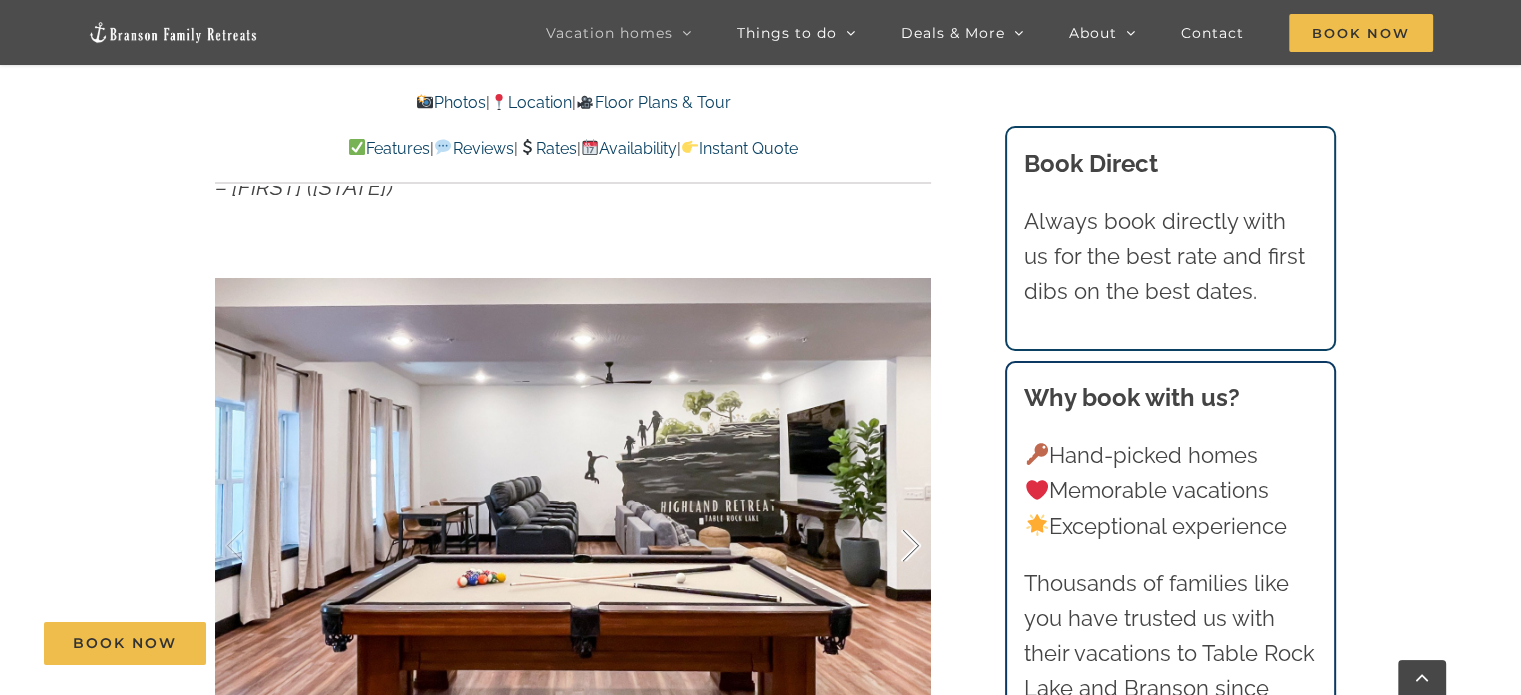 click at bounding box center [890, 546] 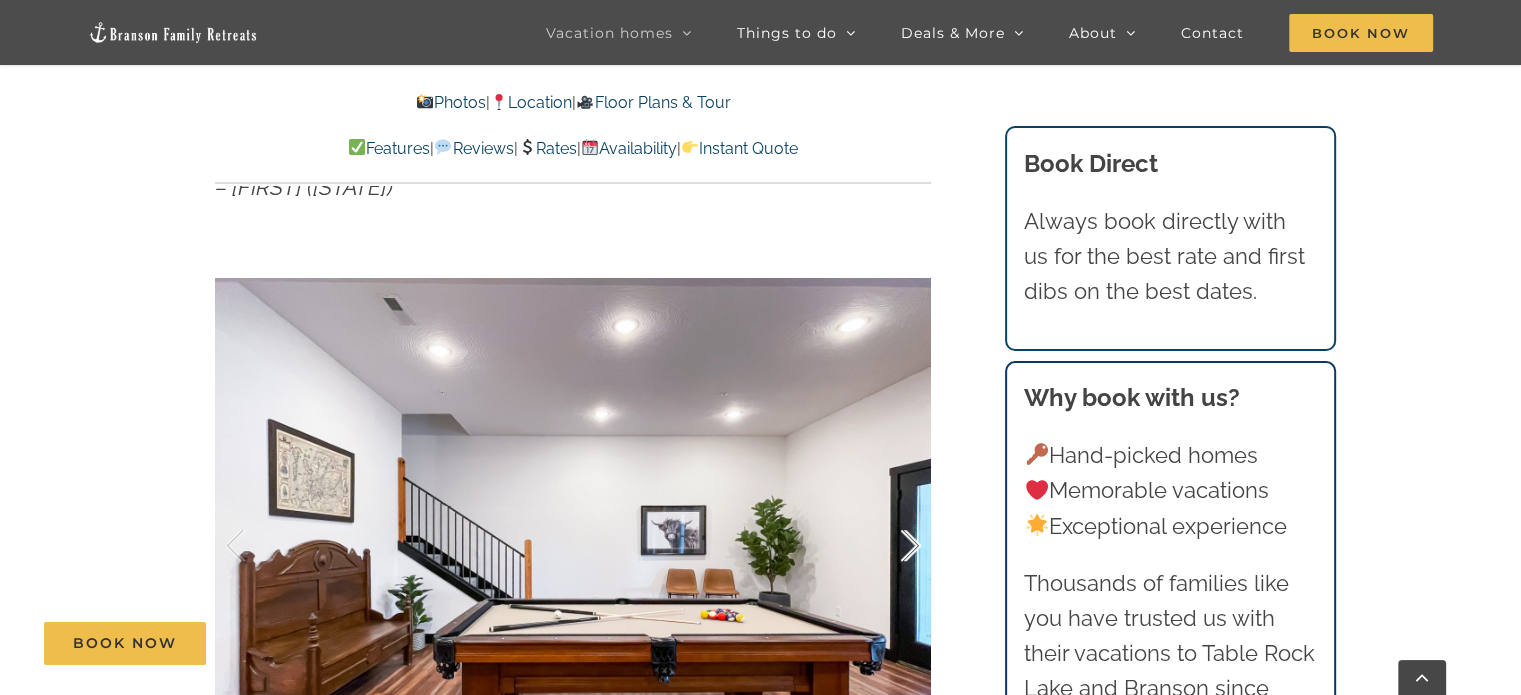 click at bounding box center [890, 546] 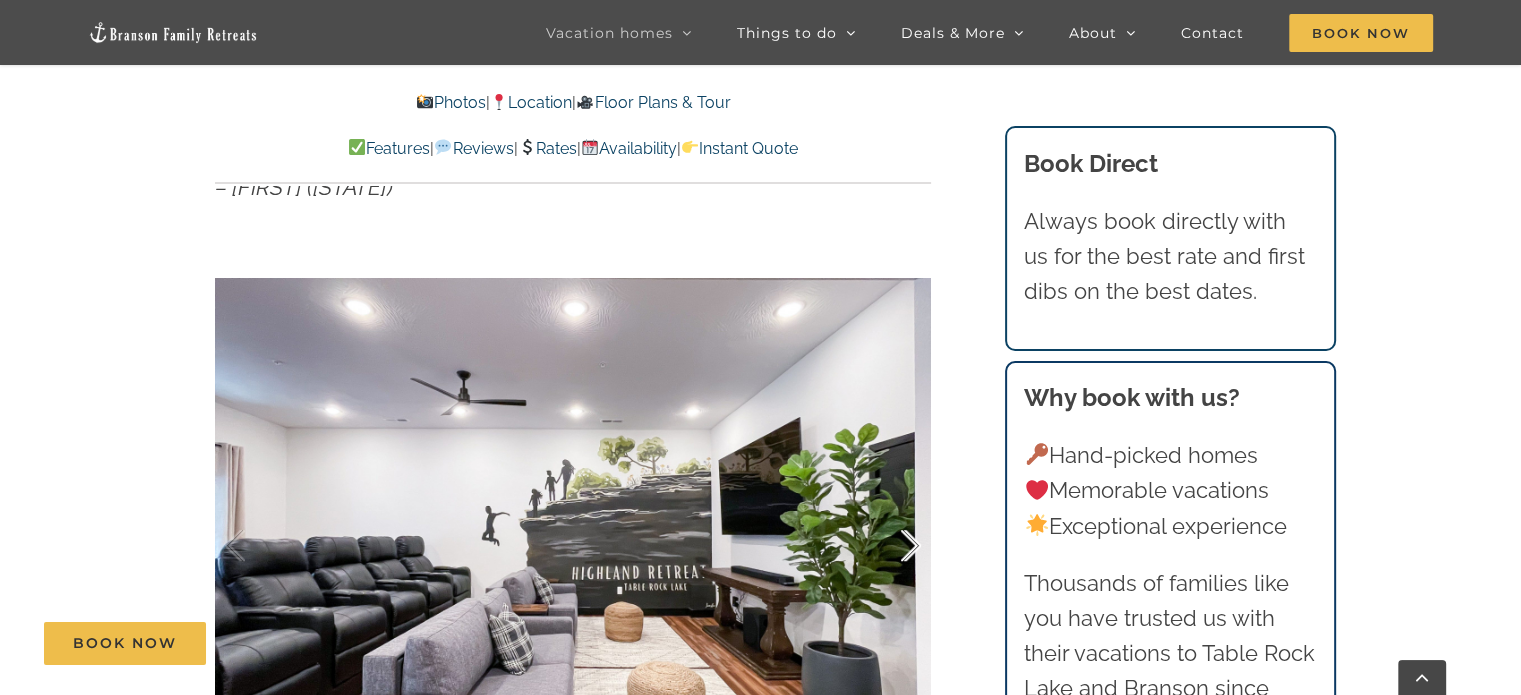 click at bounding box center [890, 546] 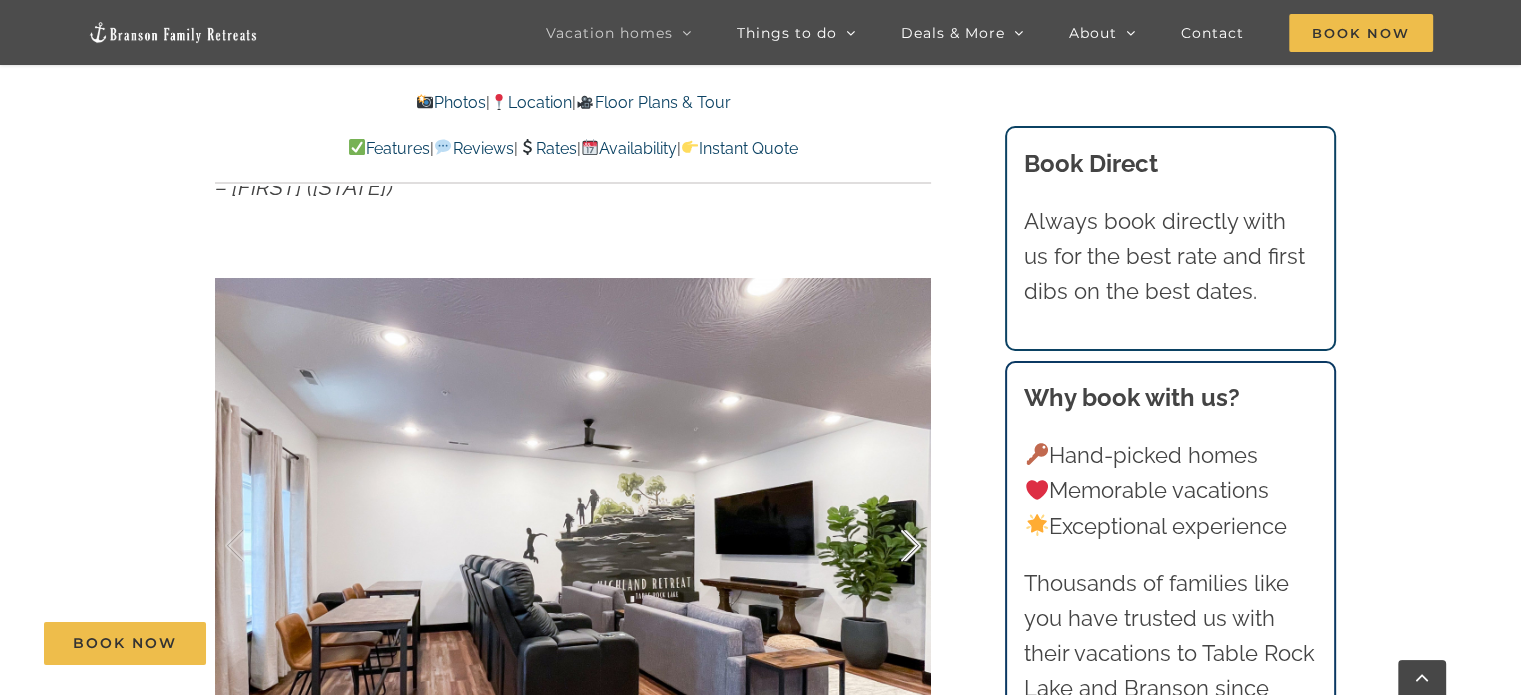 click at bounding box center [890, 546] 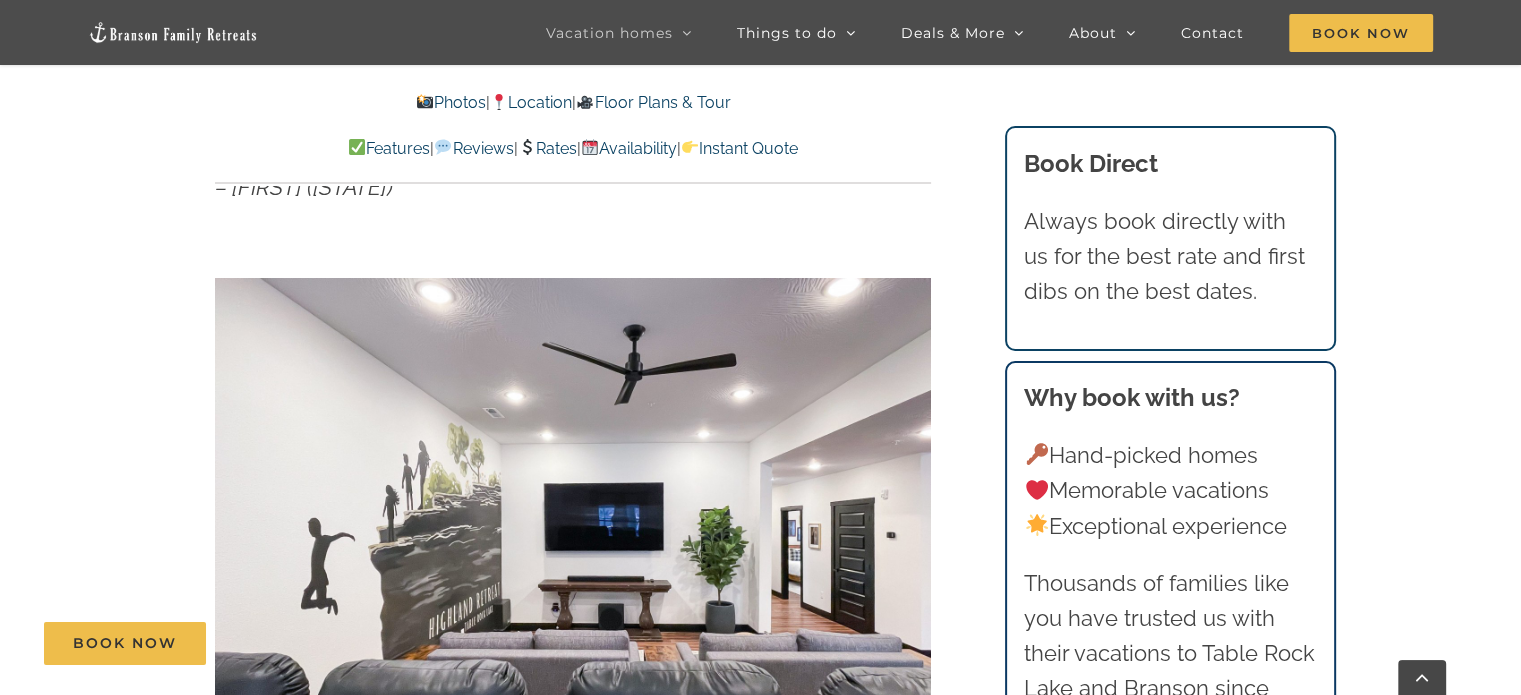 click on "Photos" at bounding box center [451, 102] 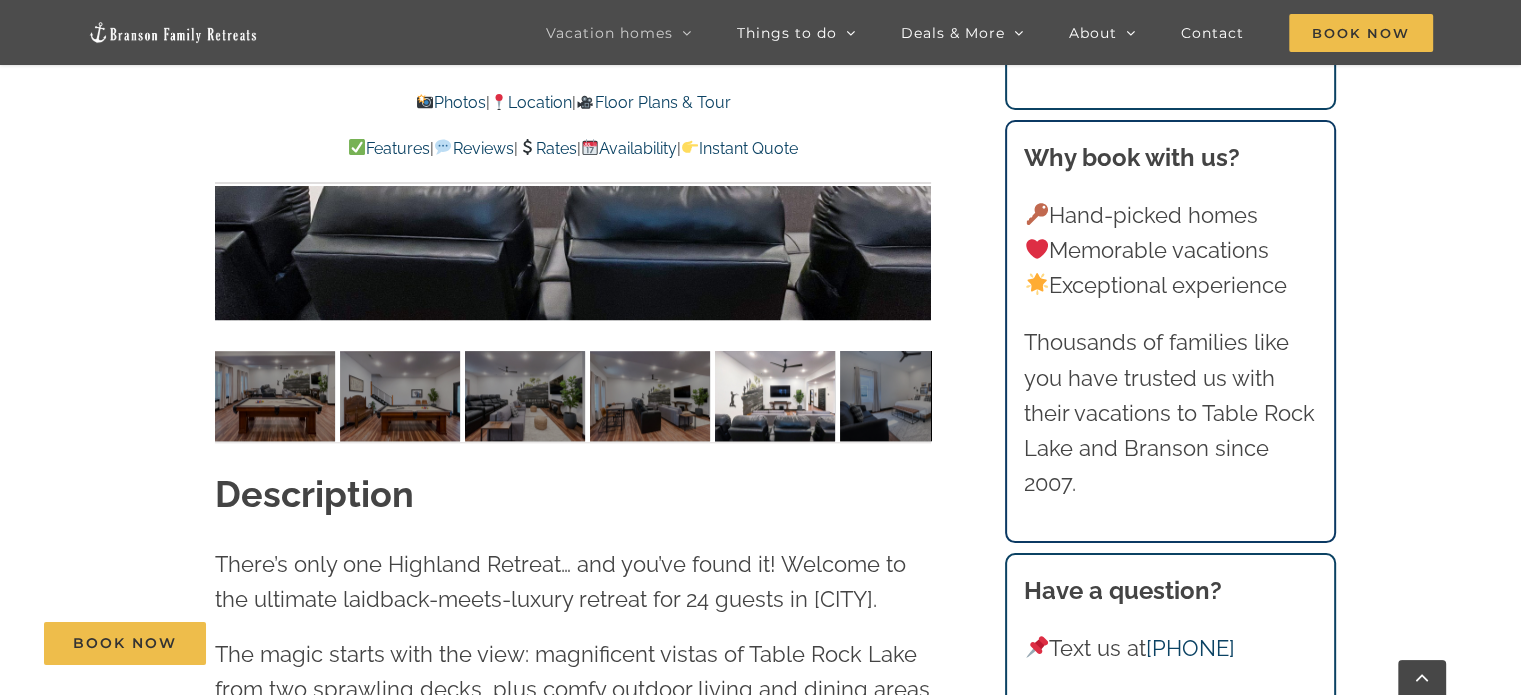 scroll, scrollTop: 2013, scrollLeft: 0, axis: vertical 